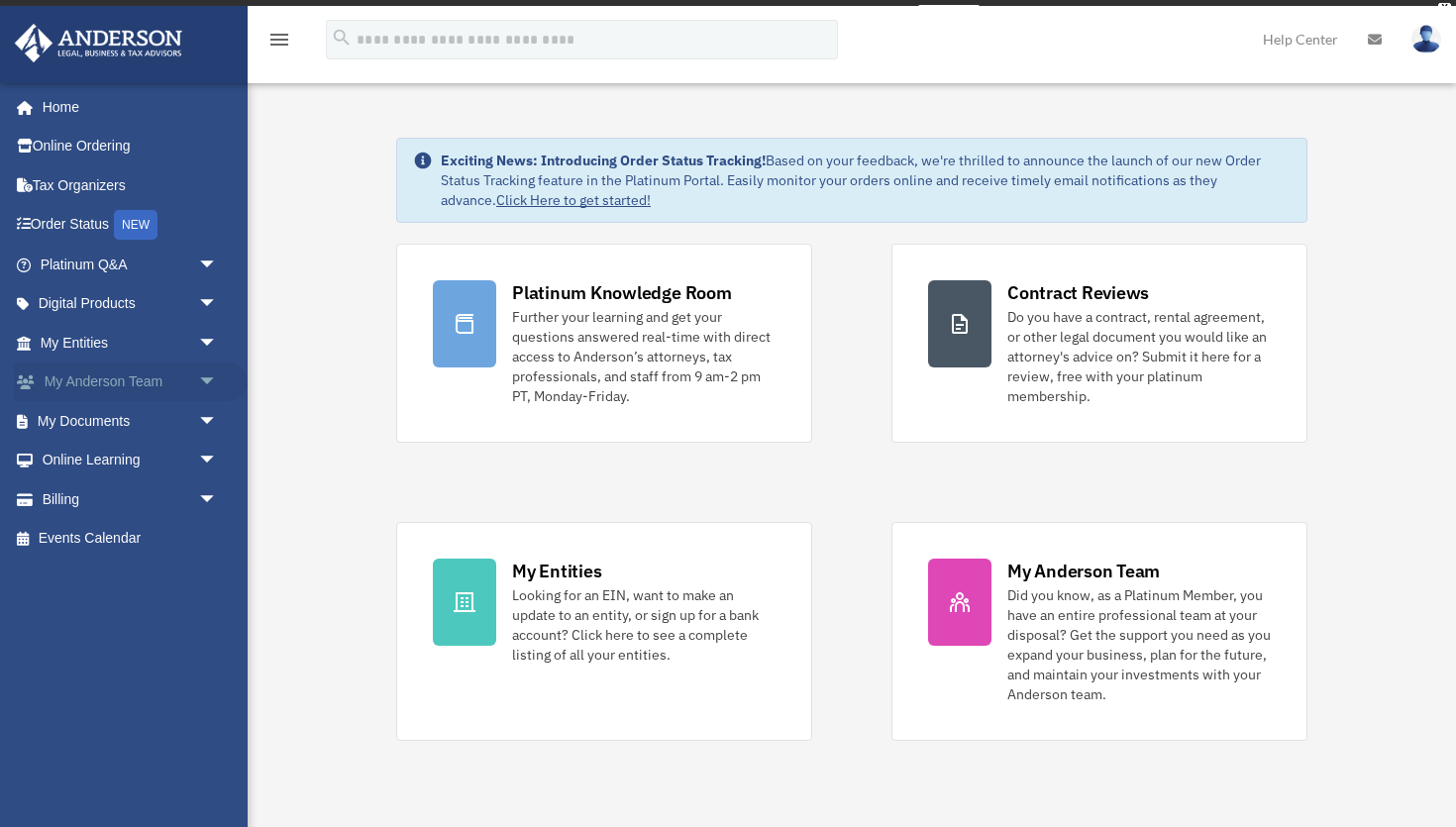 scroll, scrollTop: 0, scrollLeft: 0, axis: both 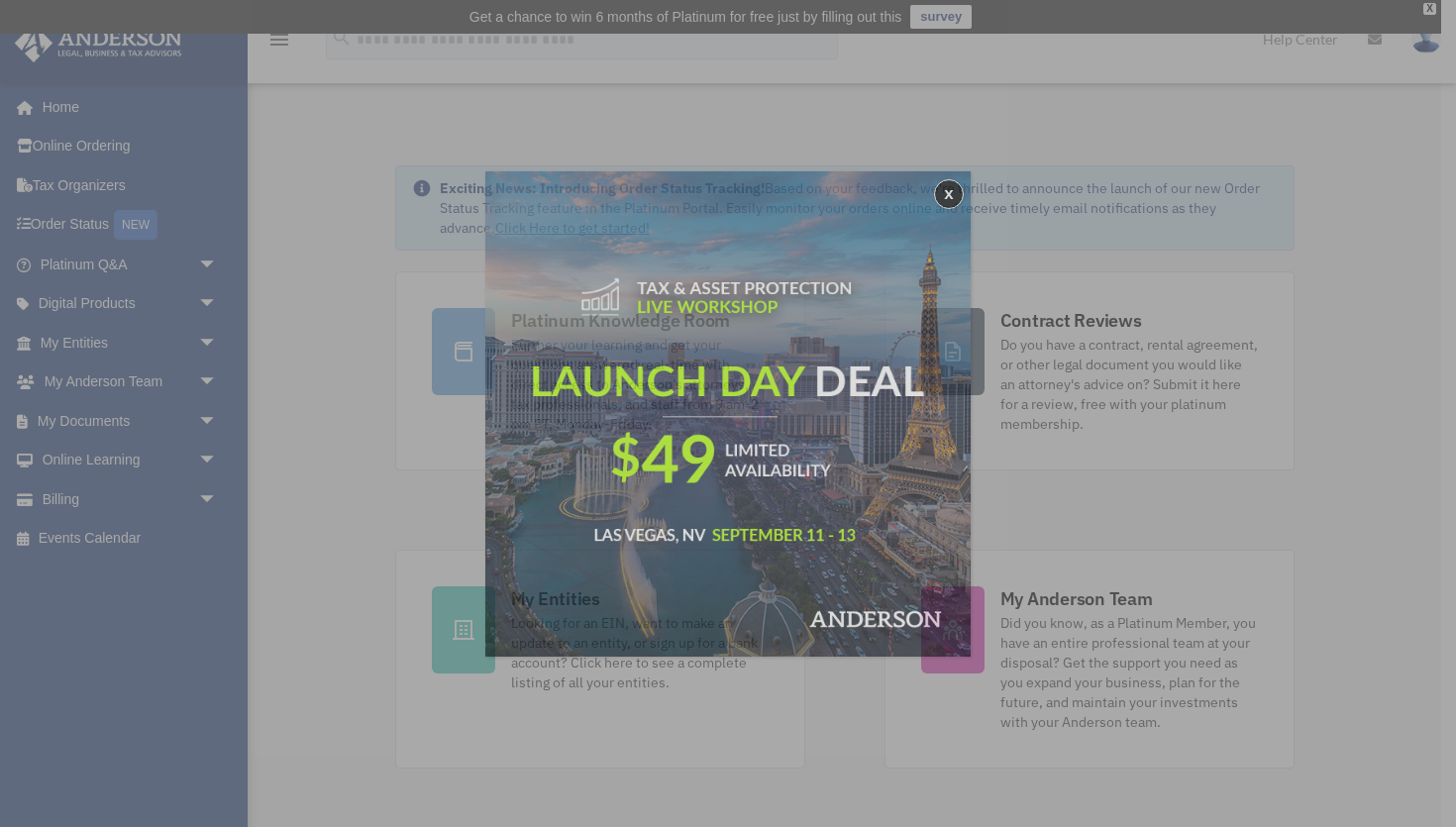 click on "x" at bounding box center (728, 413) 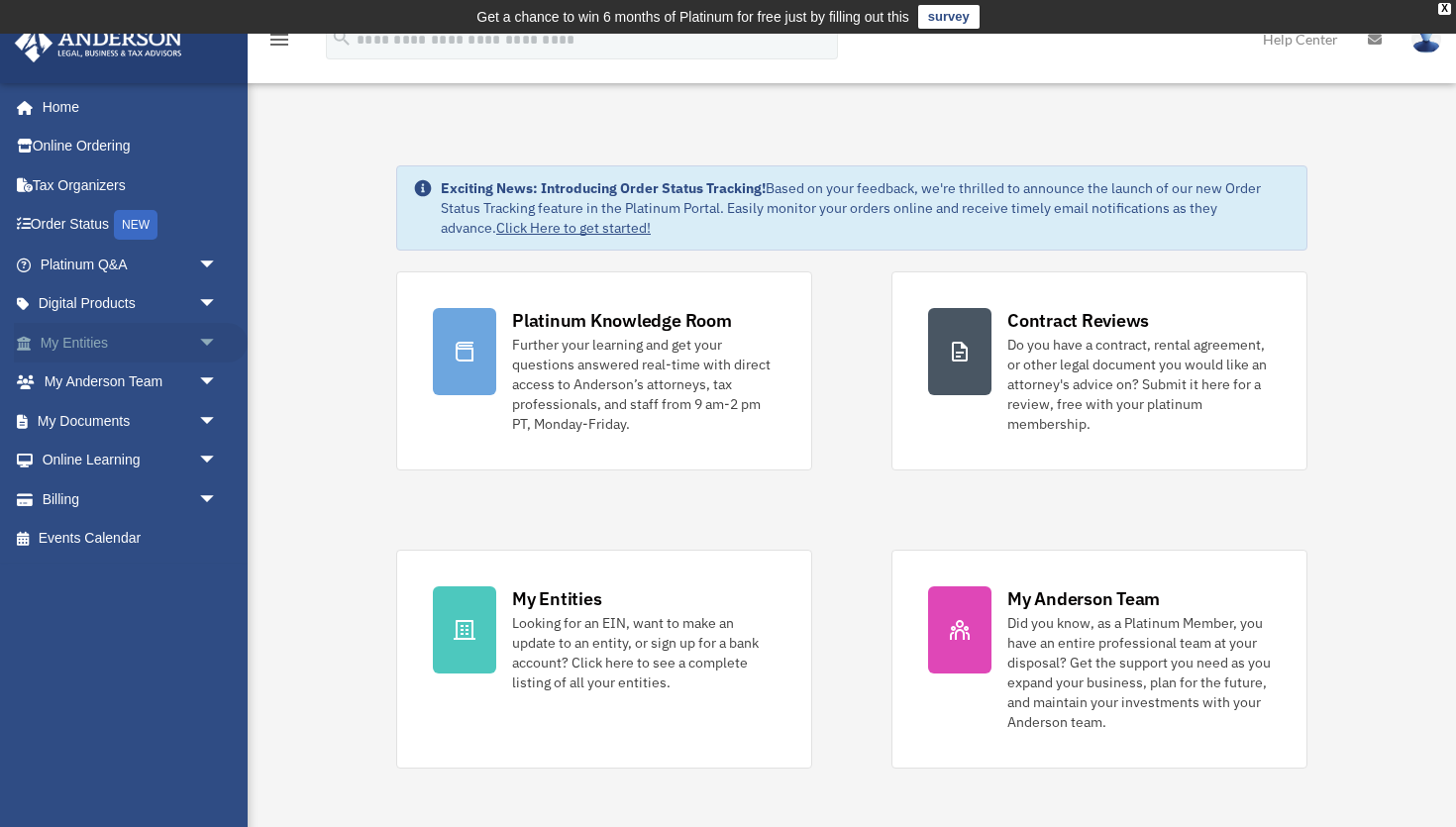 click on "arrow_drop_down" at bounding box center [218, 343] 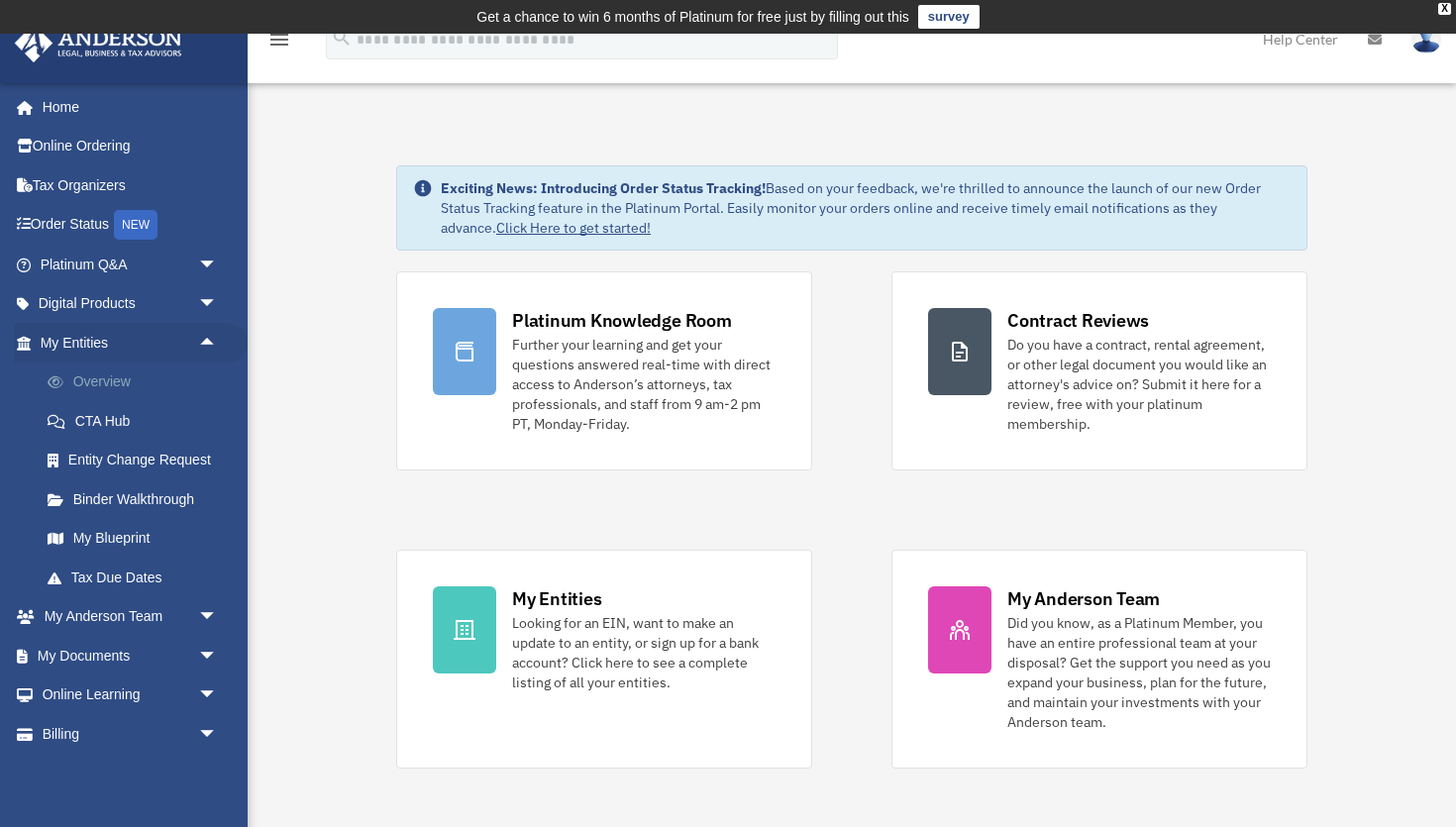 click on "Overview" at bounding box center [138, 382] 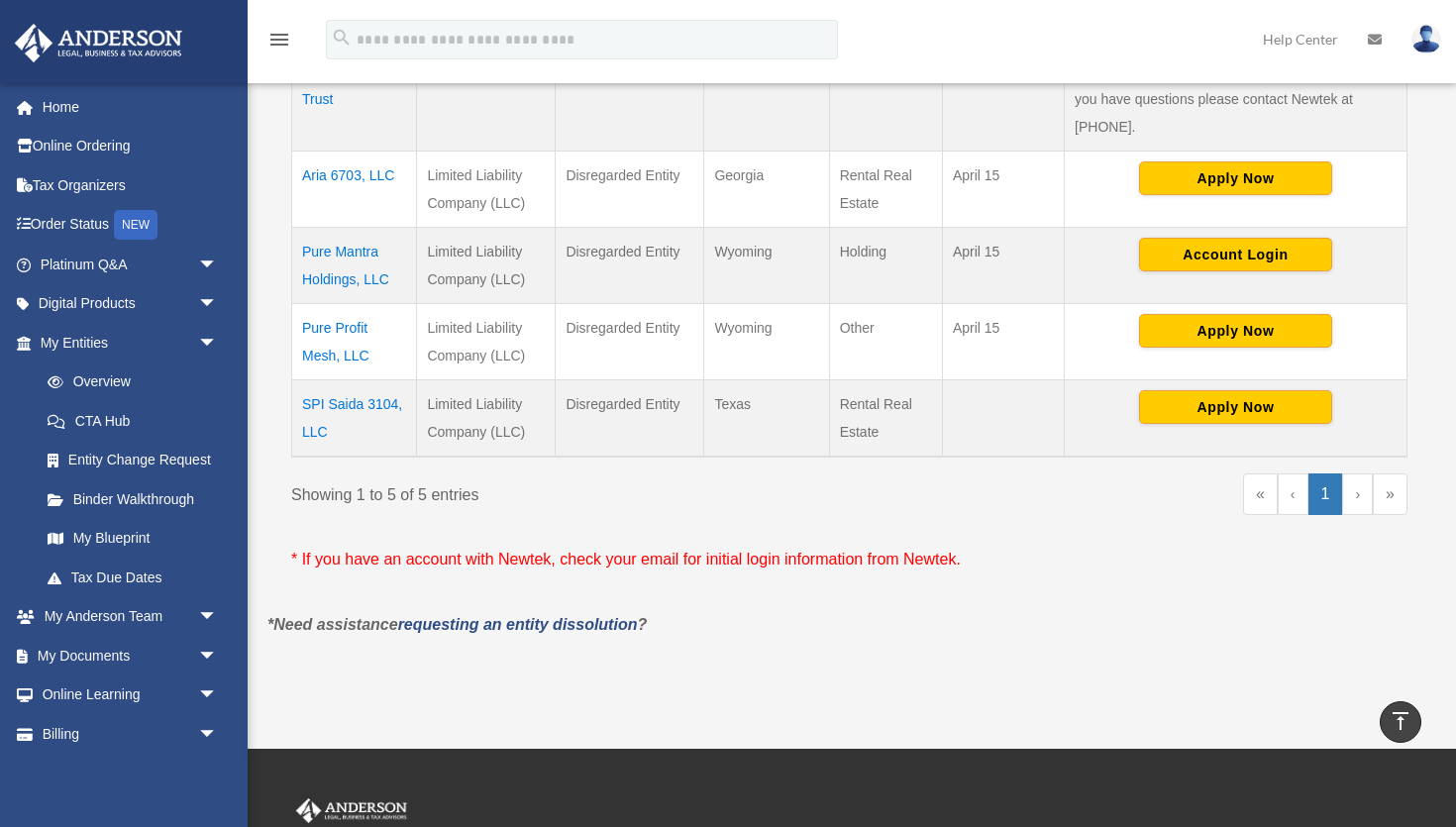 scroll, scrollTop: 586, scrollLeft: 0, axis: vertical 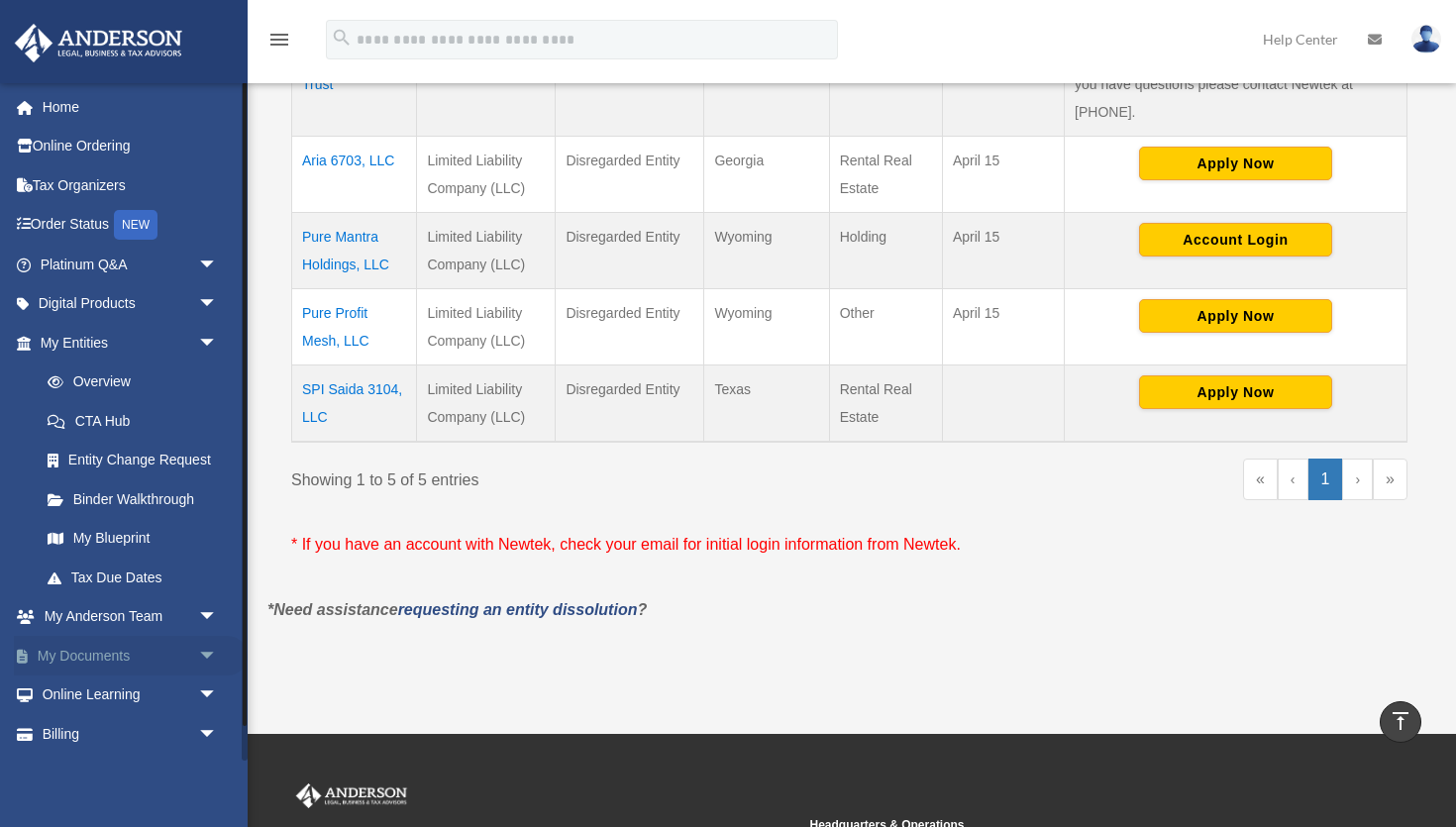 click on "arrow_drop_down" at bounding box center (218, 656) 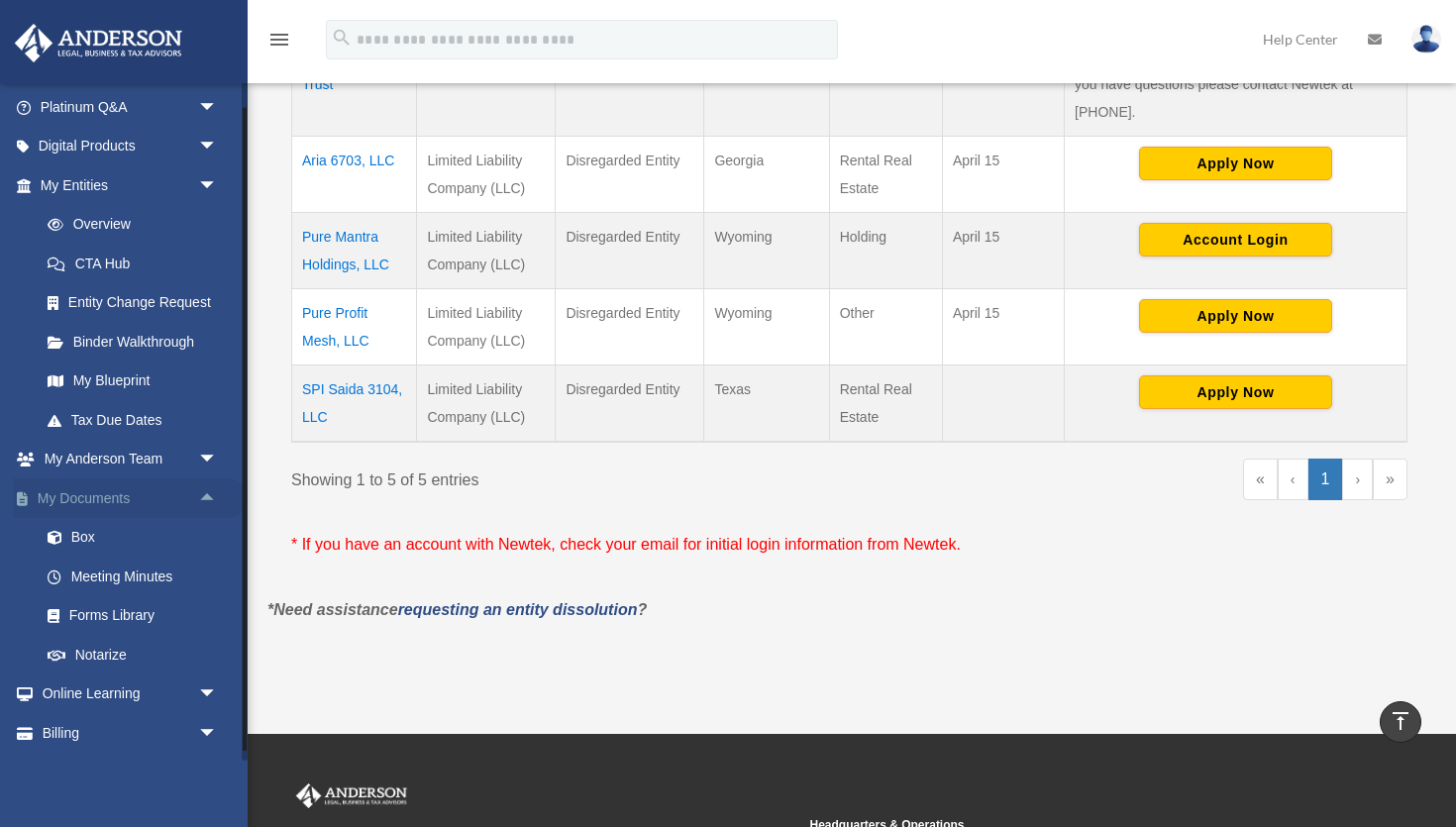 scroll, scrollTop: 140, scrollLeft: 0, axis: vertical 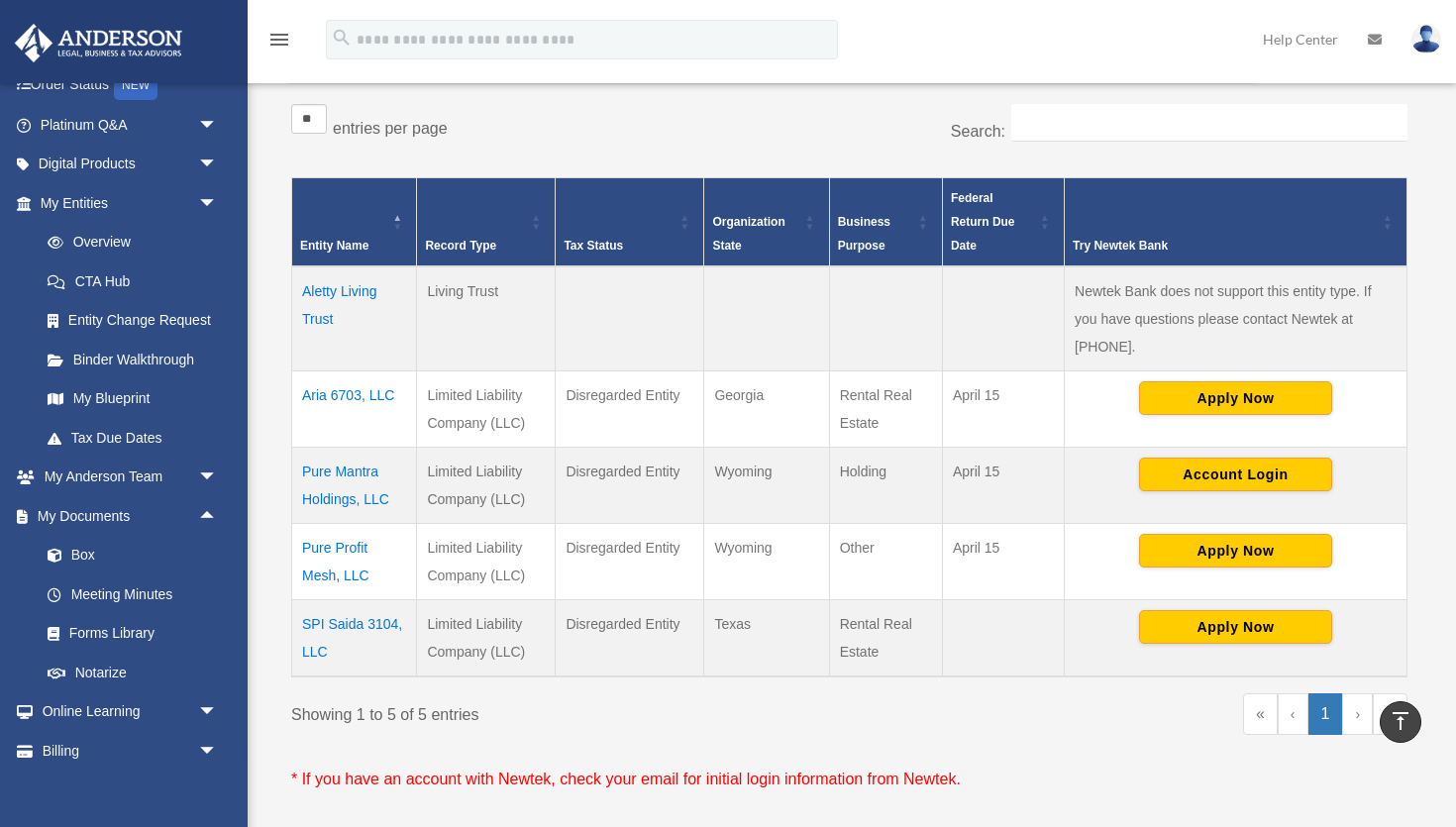 click on "SPI Saida 3104, LLC" at bounding box center [355, 638] 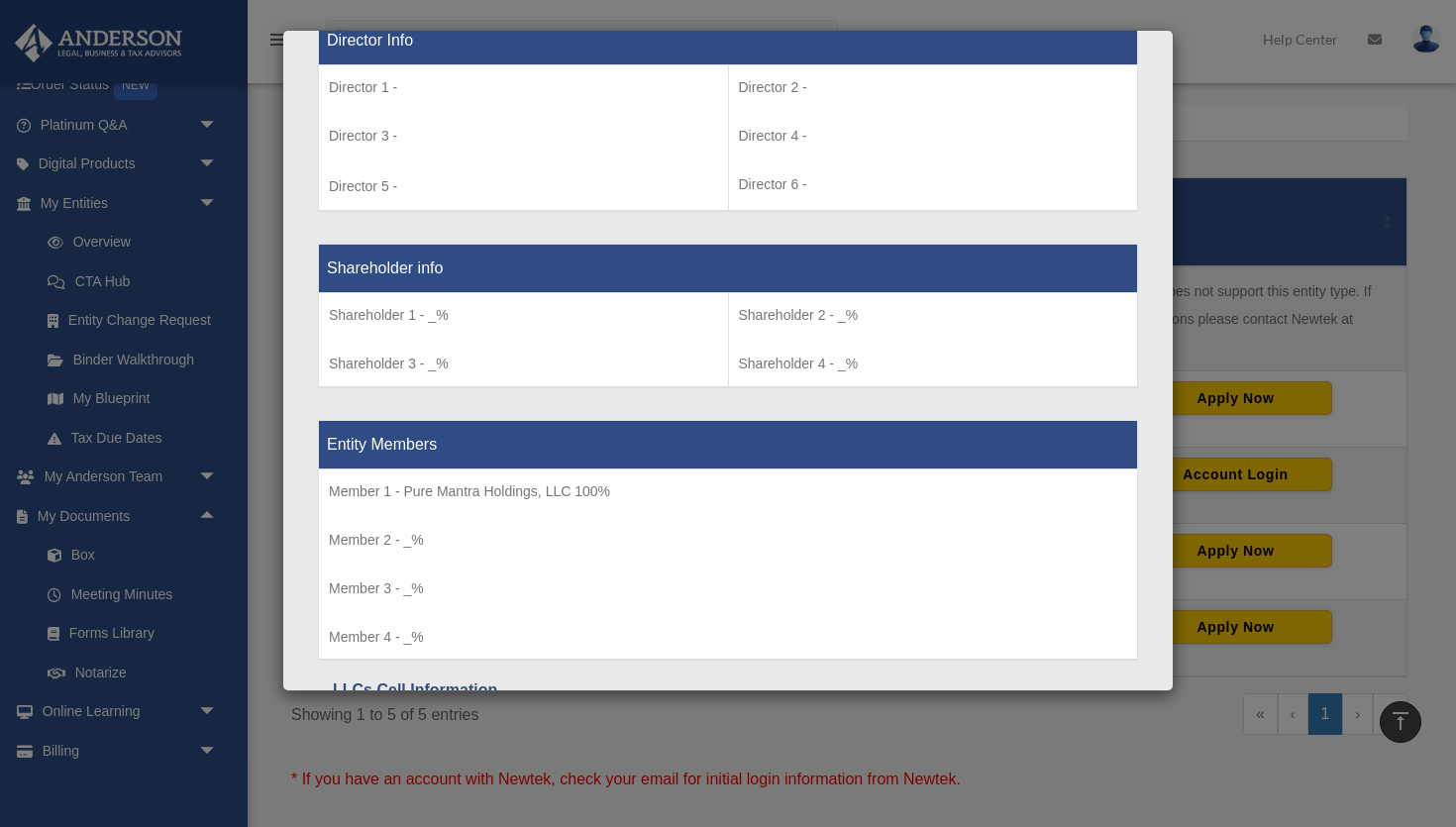 scroll, scrollTop: 1771, scrollLeft: 0, axis: vertical 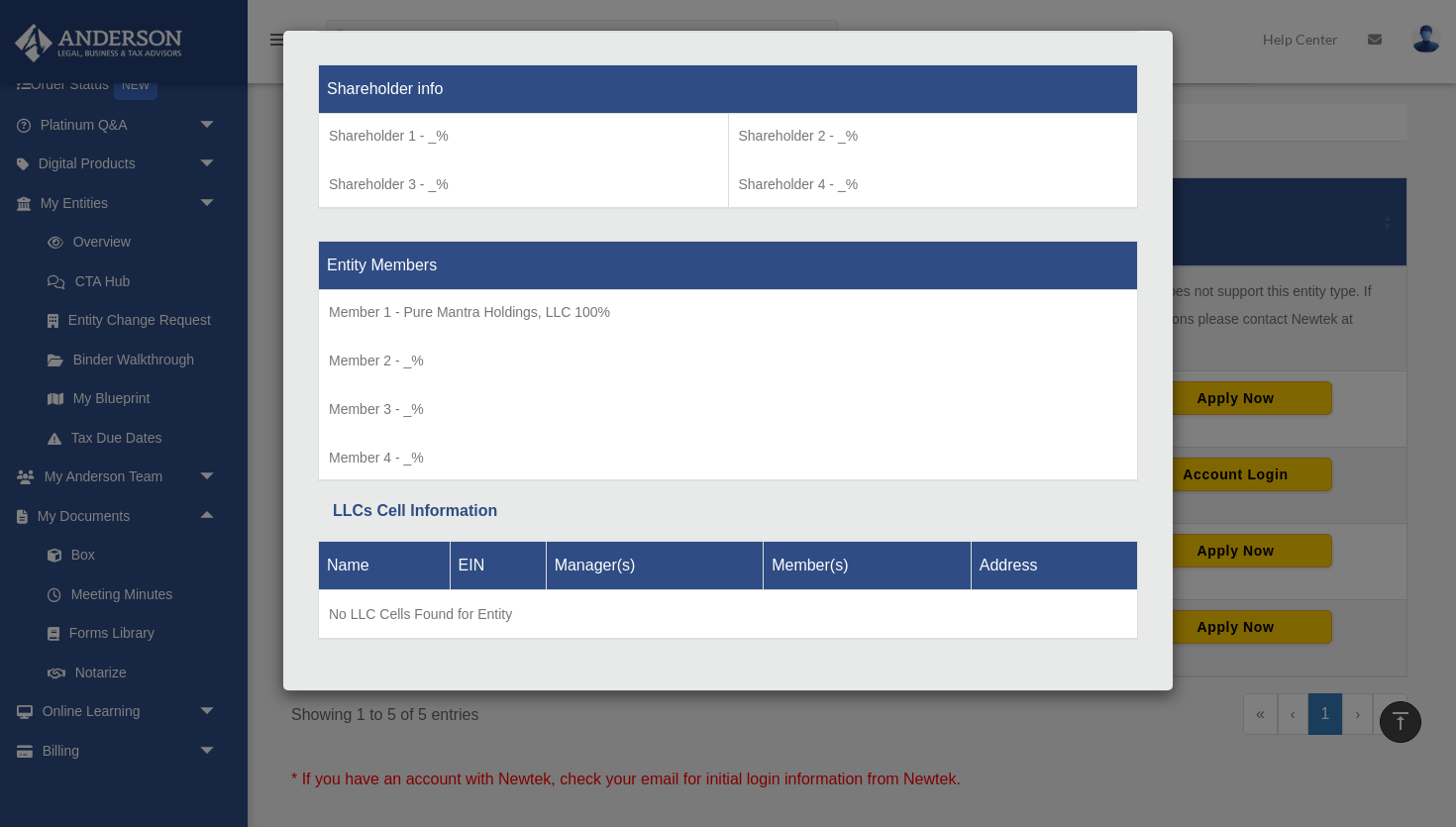 click on "Details
×
Articles Sent
Organizational Date" at bounding box center (728, 413) 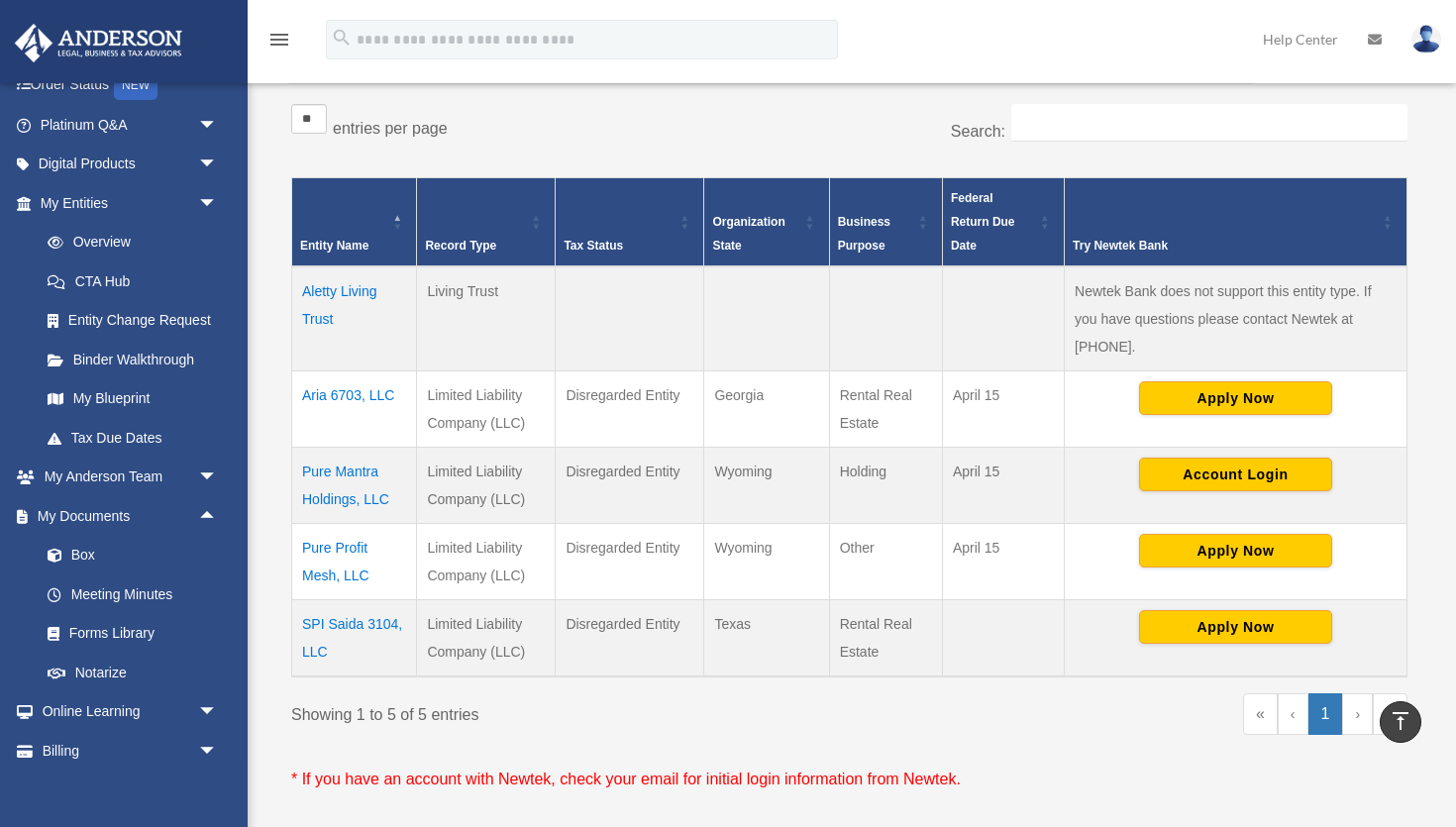 click on "SPI Saida 3104, LLC" at bounding box center (355, 638) 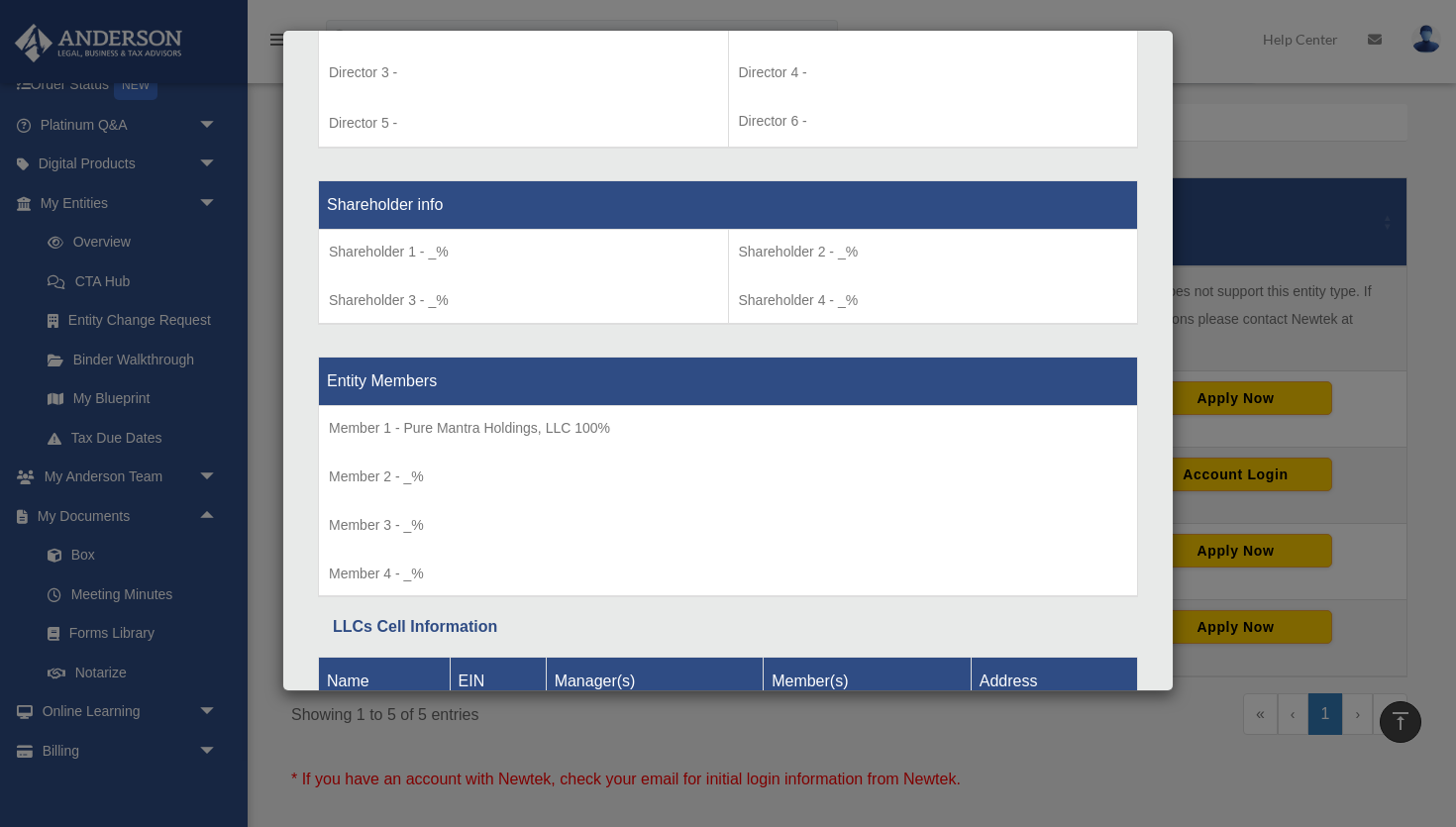 scroll, scrollTop: 1771, scrollLeft: 0, axis: vertical 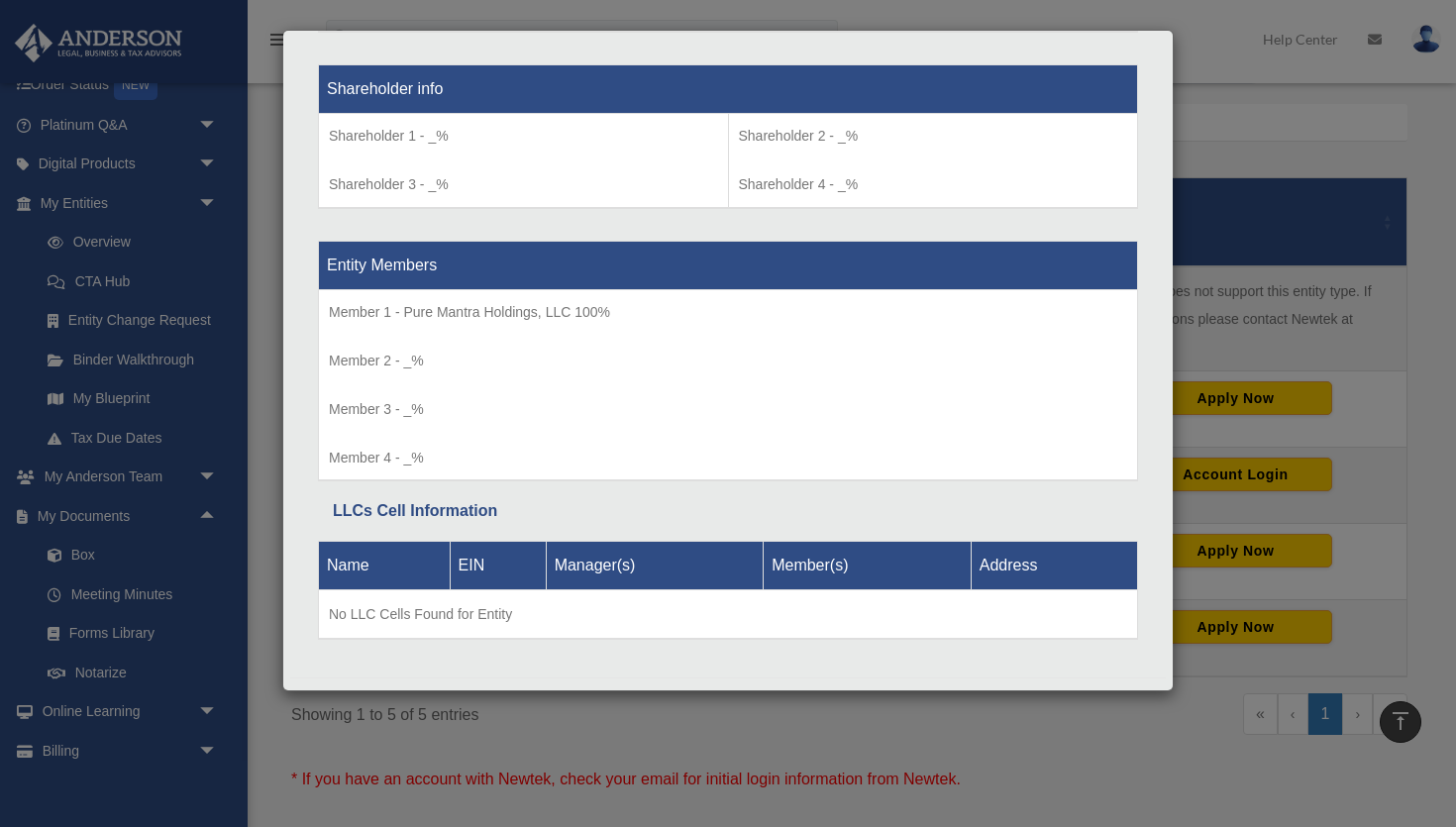 click on "Details
×
Articles Sent
Organizational Date" at bounding box center (728, 413) 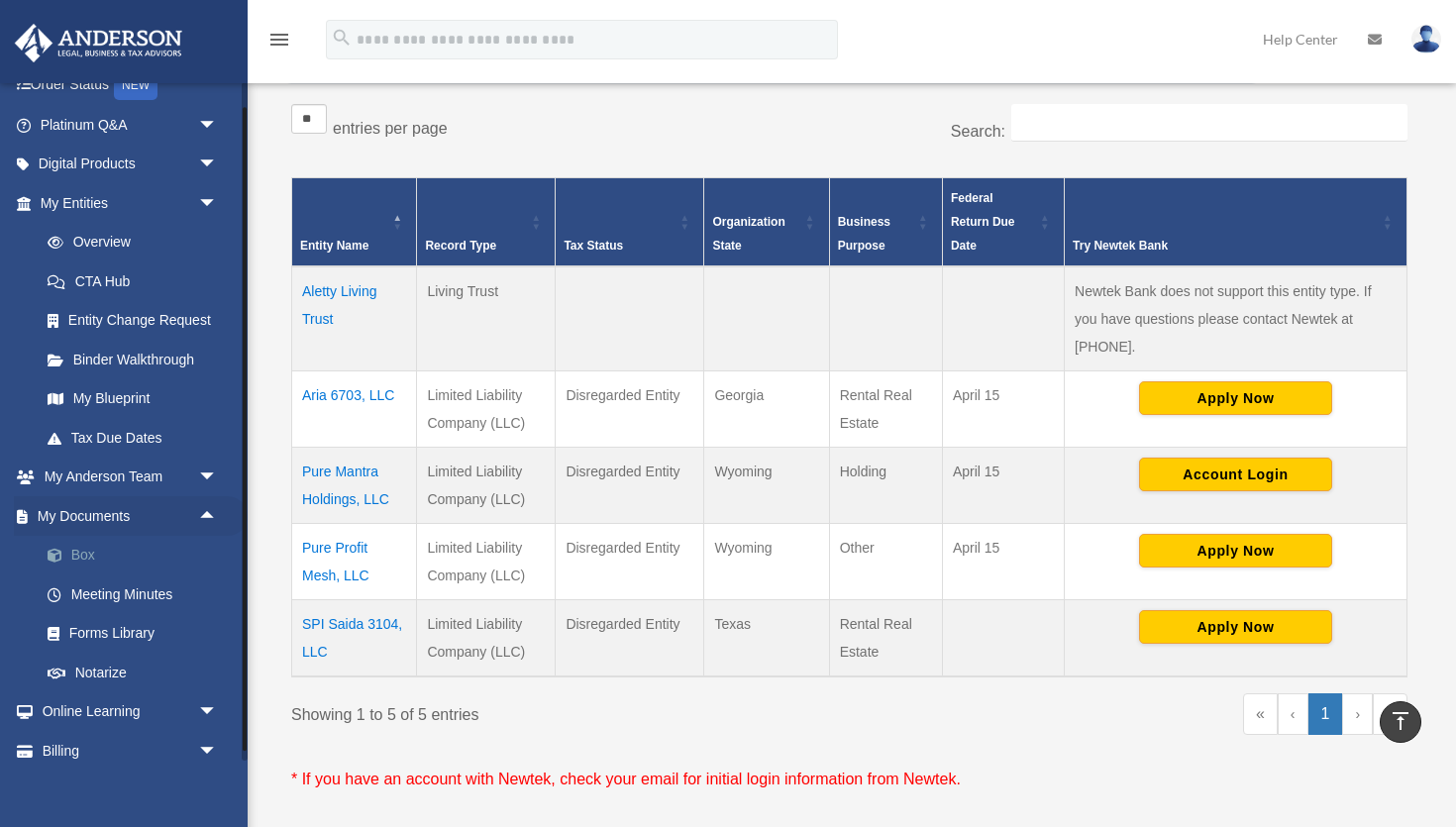 click on "Box" at bounding box center [138, 556] 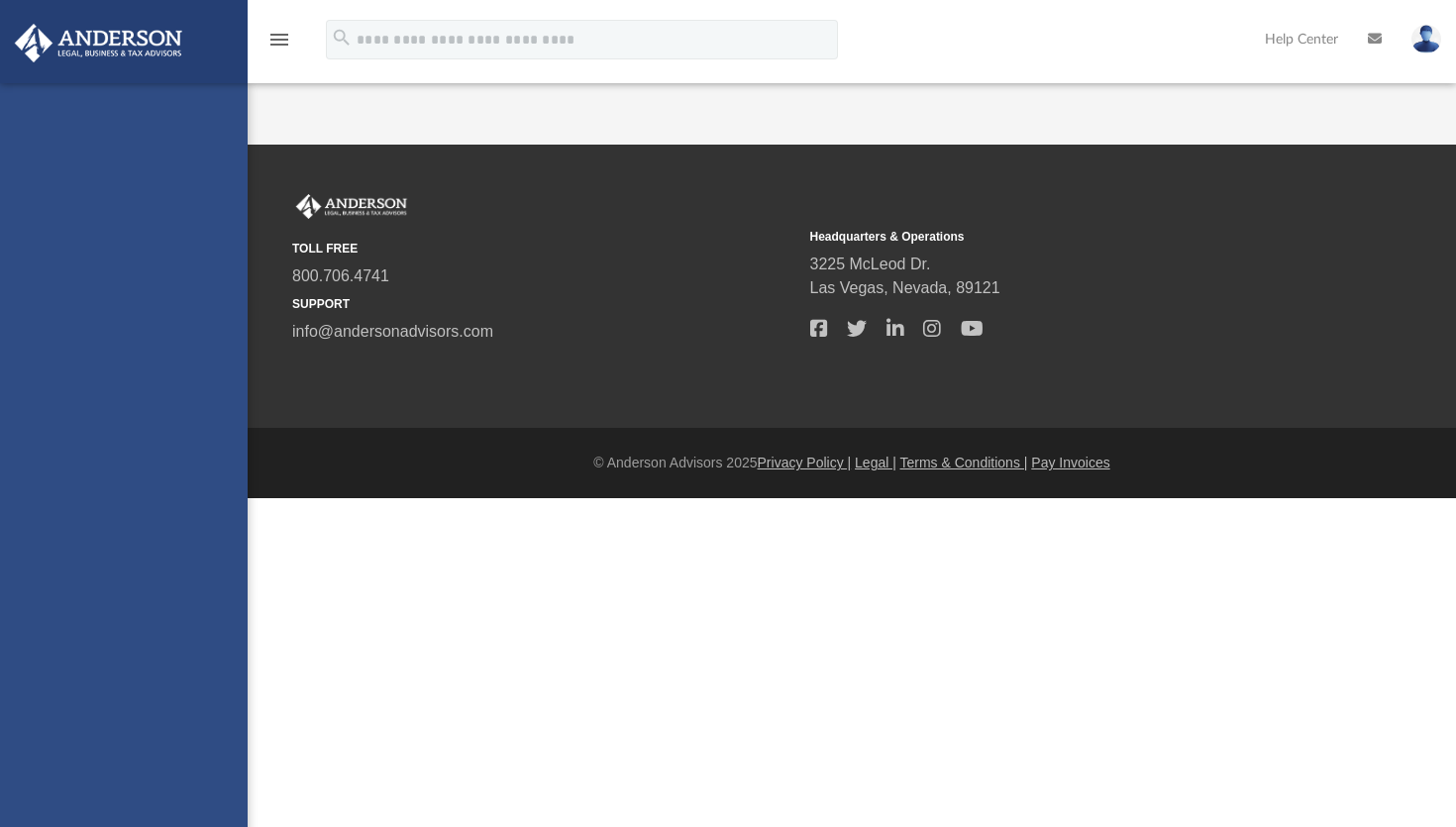 scroll, scrollTop: 0, scrollLeft: 0, axis: both 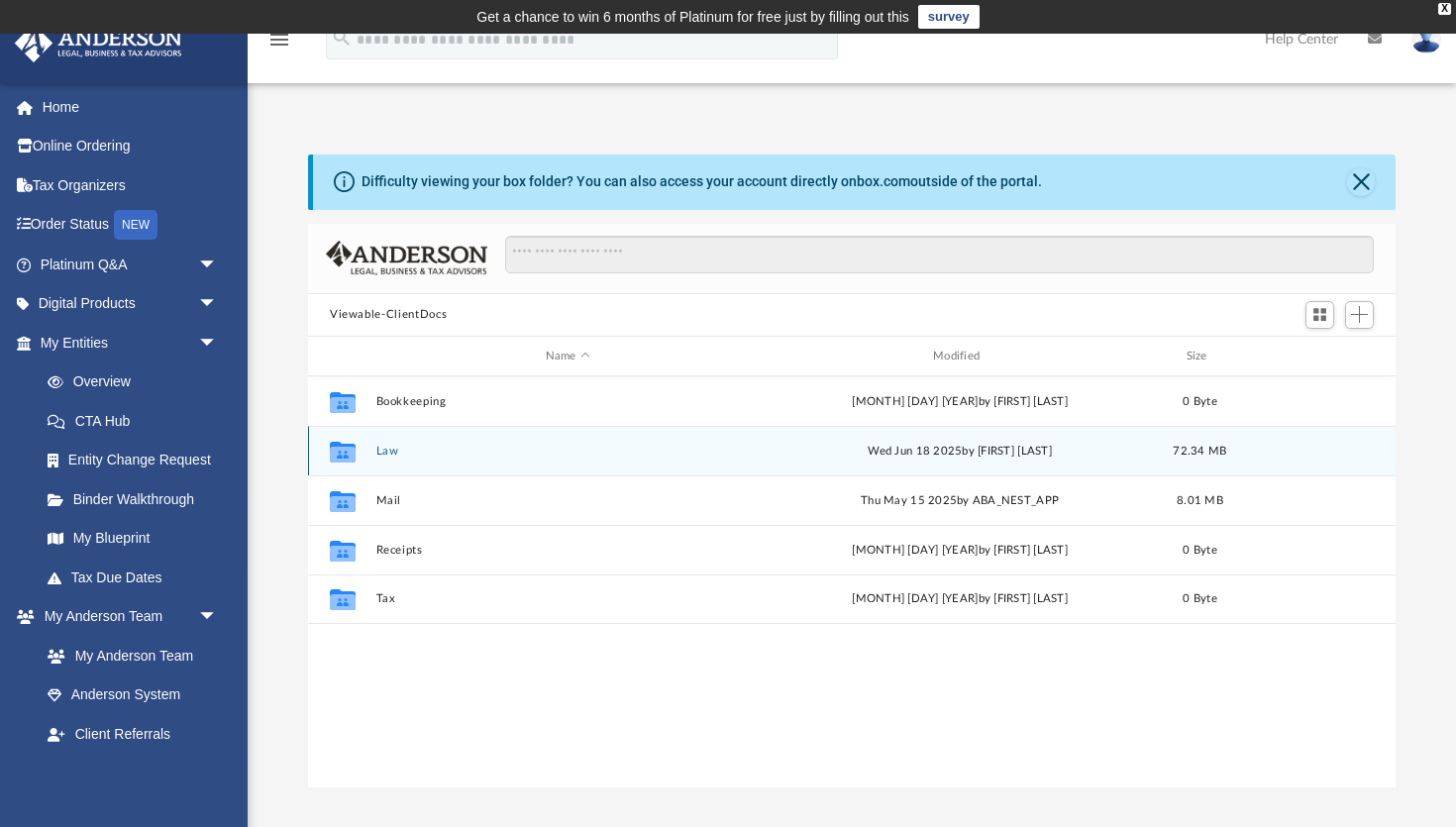 drag, startPoint x: 401, startPoint y: 459, endPoint x: 374, endPoint y: 452, distance: 27.89265 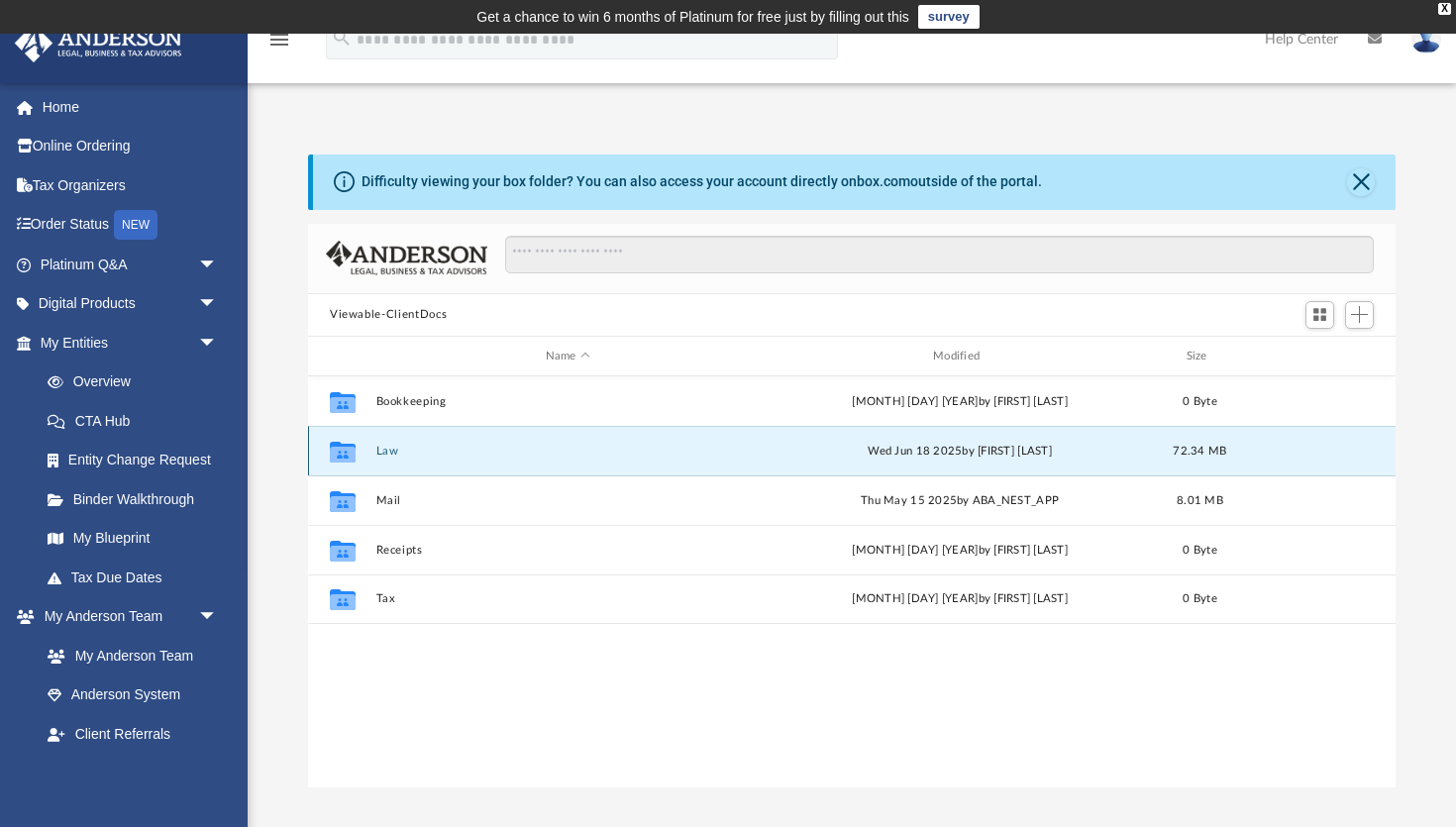 click on "Law" at bounding box center (568, 451) 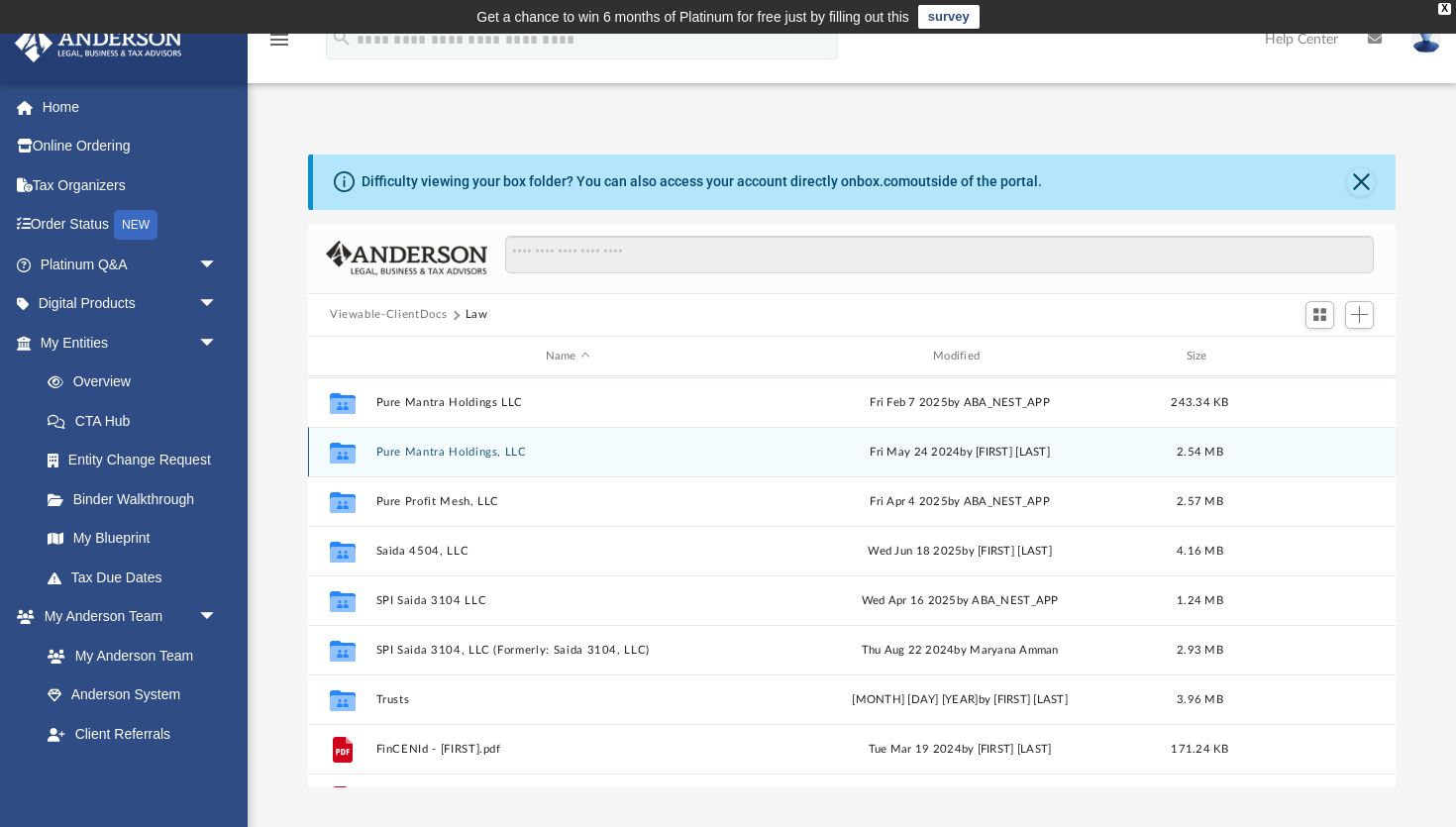 scroll, scrollTop: 99, scrollLeft: 0, axis: vertical 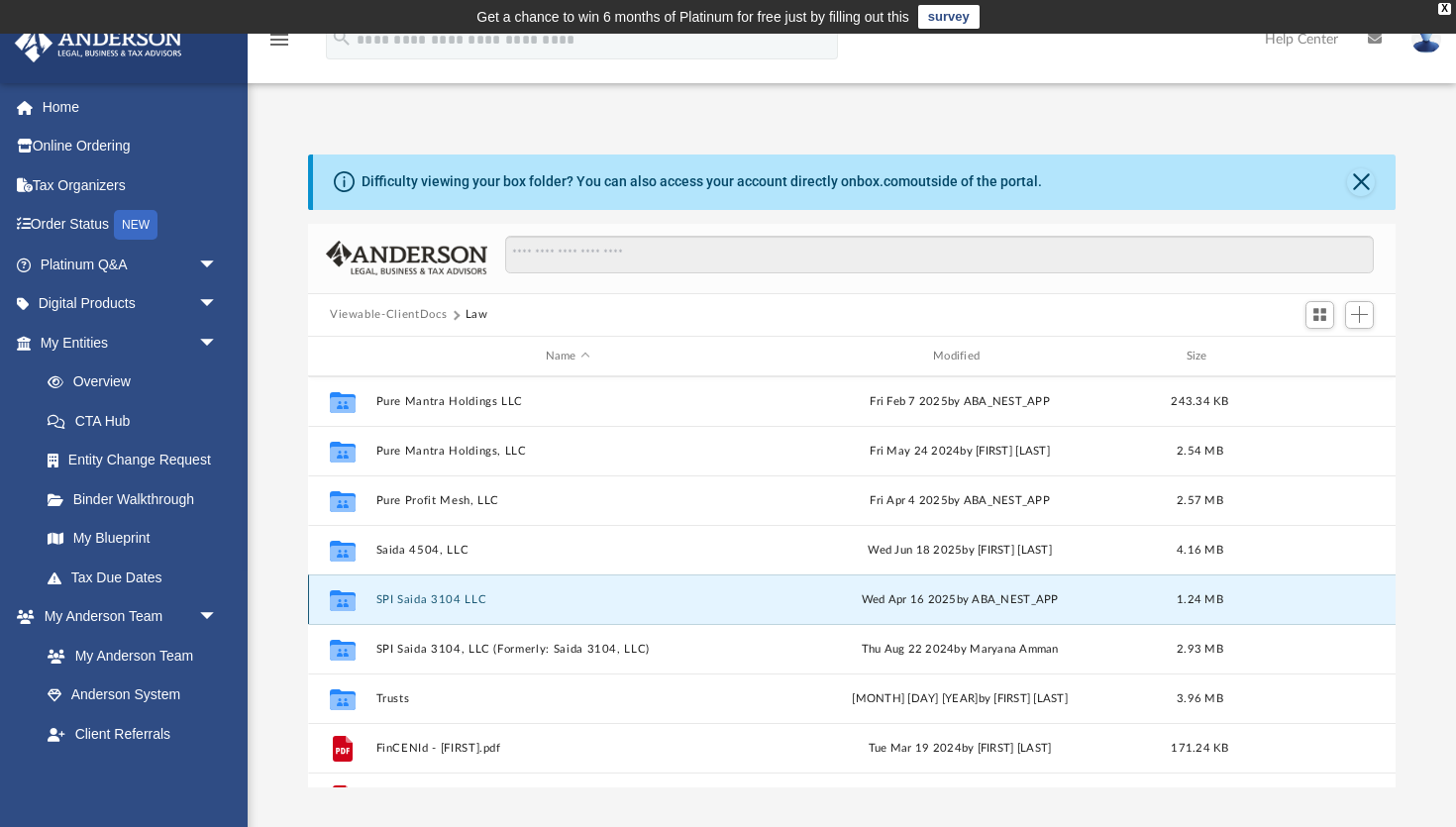 click on "SPI Saida 3104 LLC" at bounding box center [568, 599] 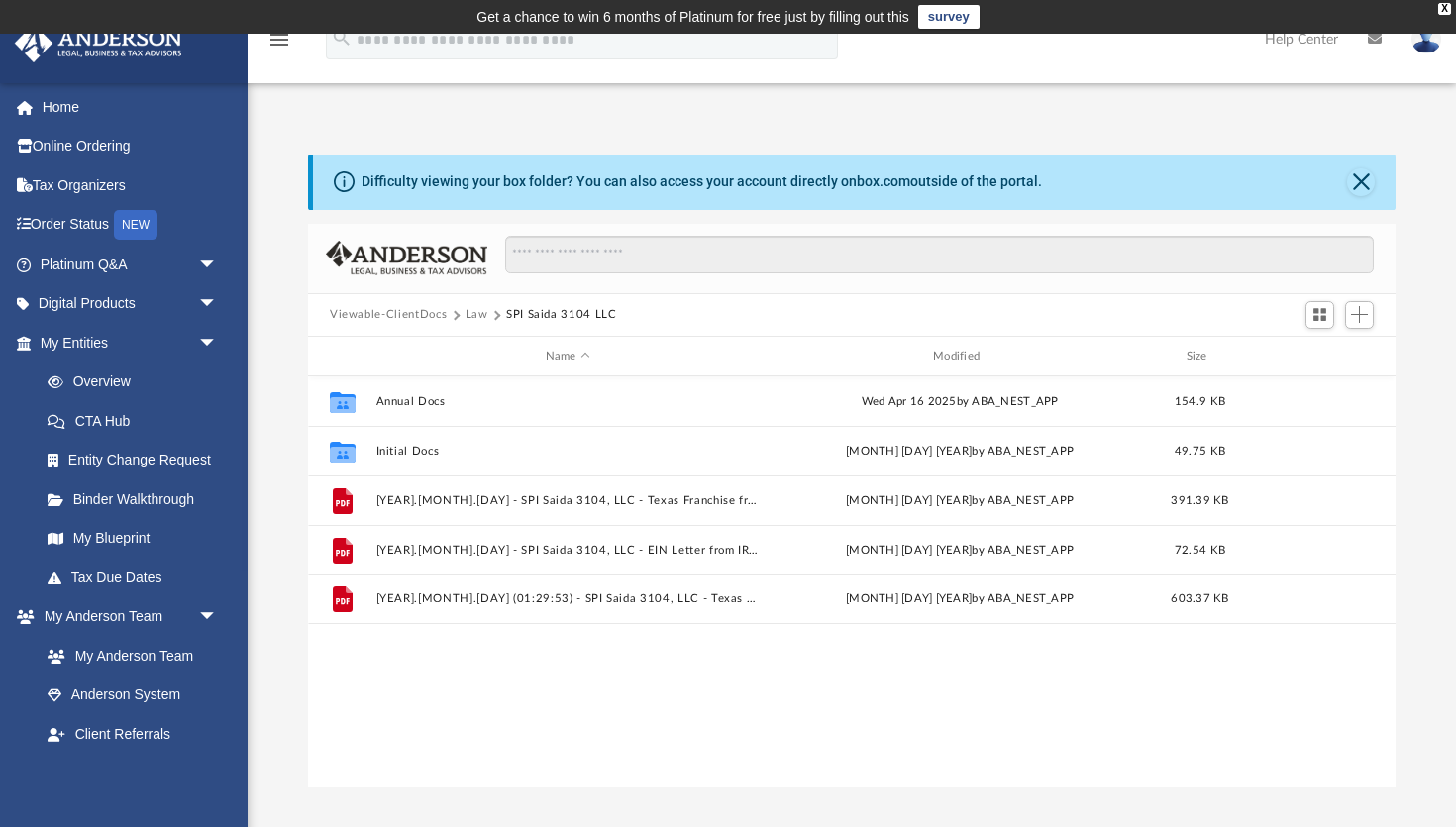 scroll, scrollTop: 0, scrollLeft: 0, axis: both 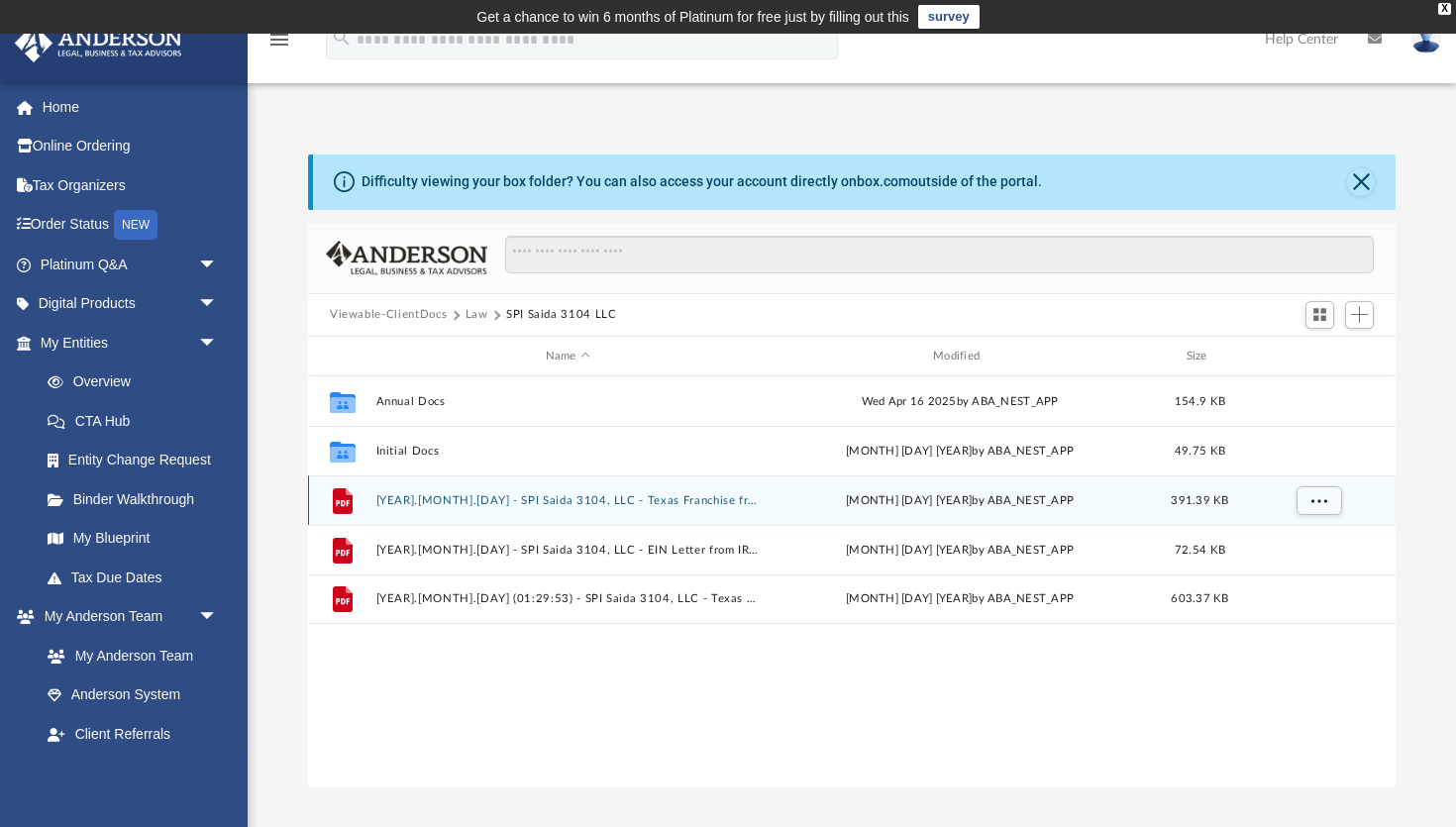 click on "2024.05.07 - SPI Saida 3104, LLC - Texas Franchise from Texas Comptroller.pdf" at bounding box center (568, 500) 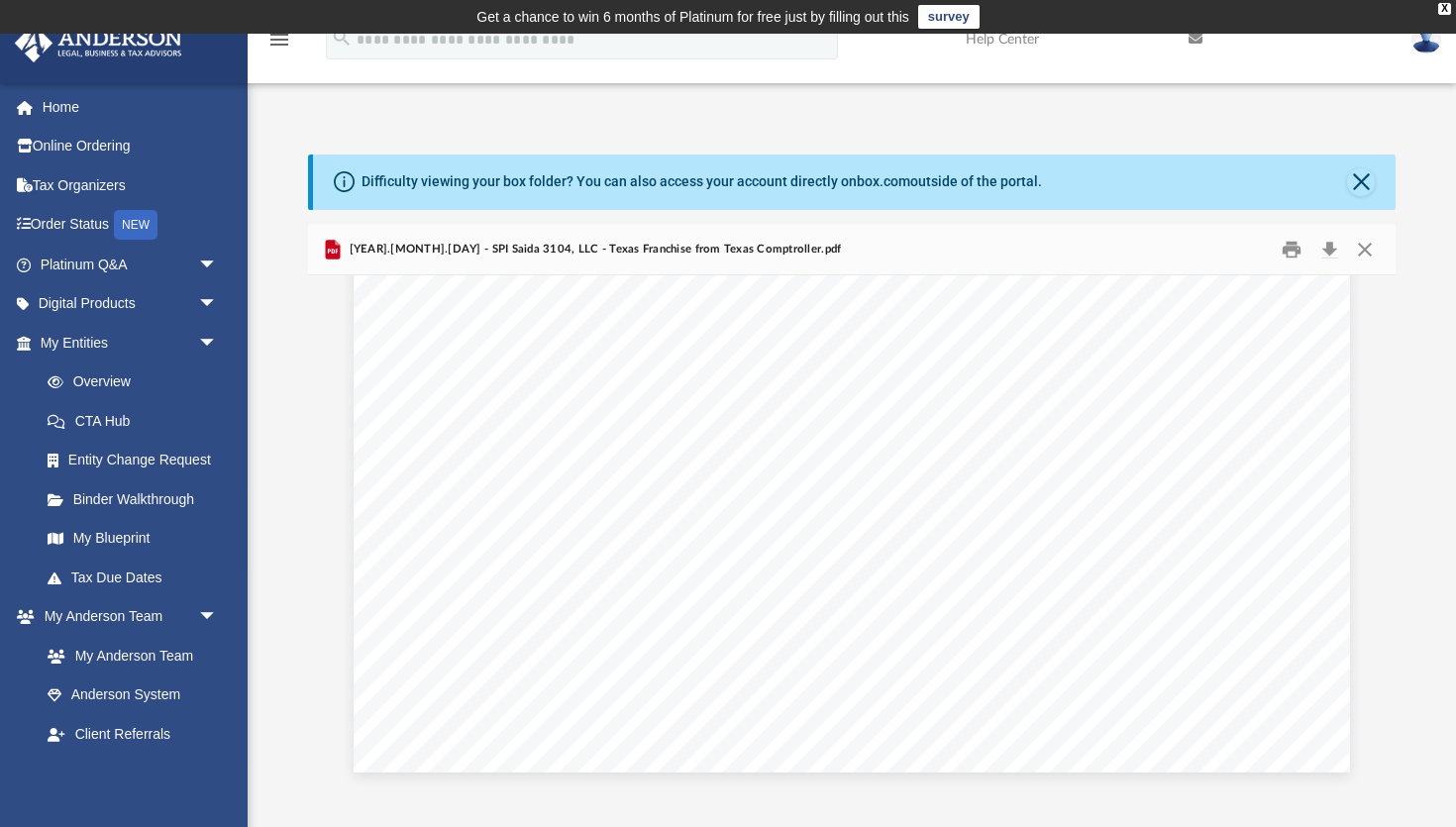 scroll, scrollTop: 0, scrollLeft: 0, axis: both 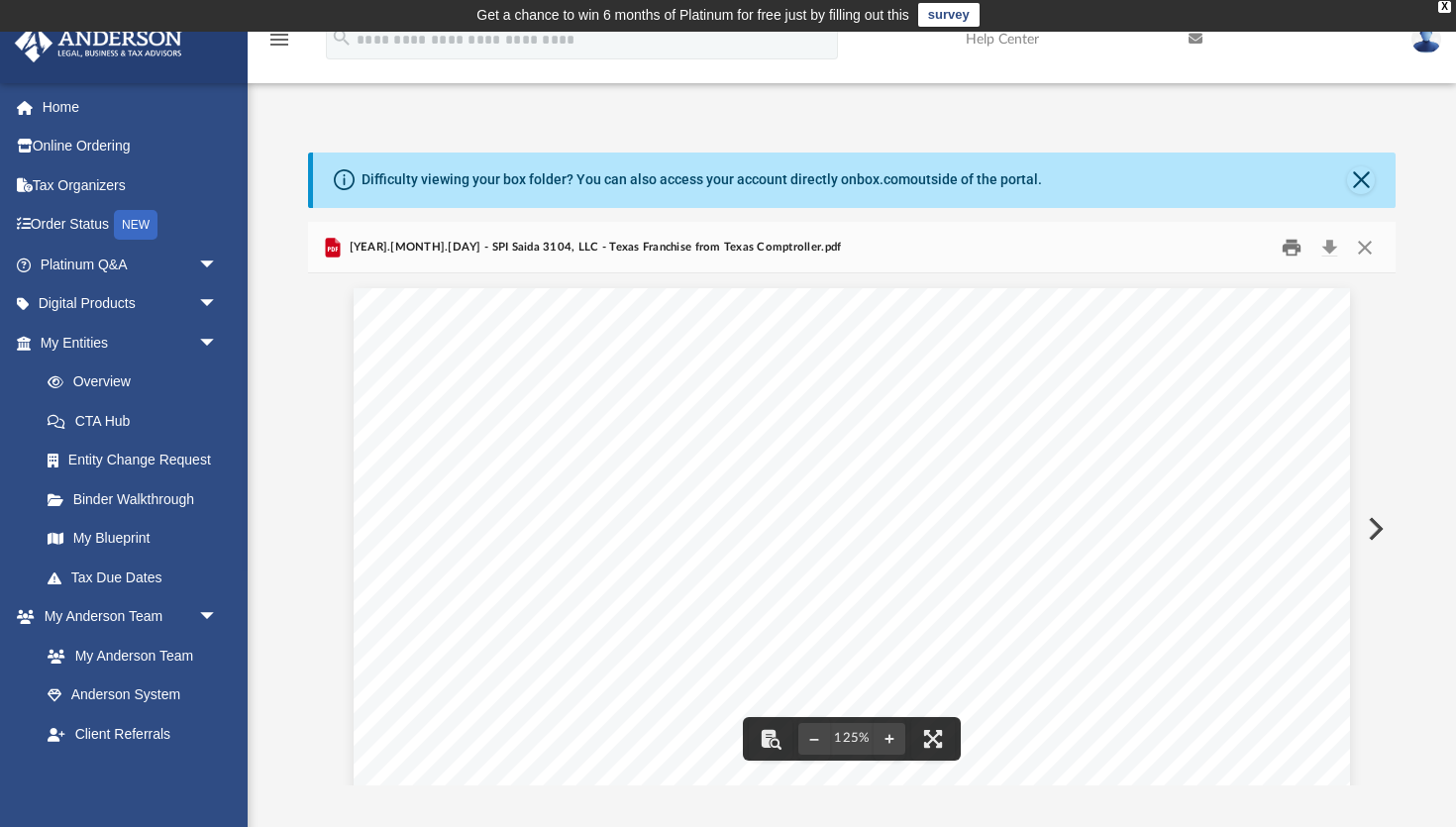 click at bounding box center [1293, 247] 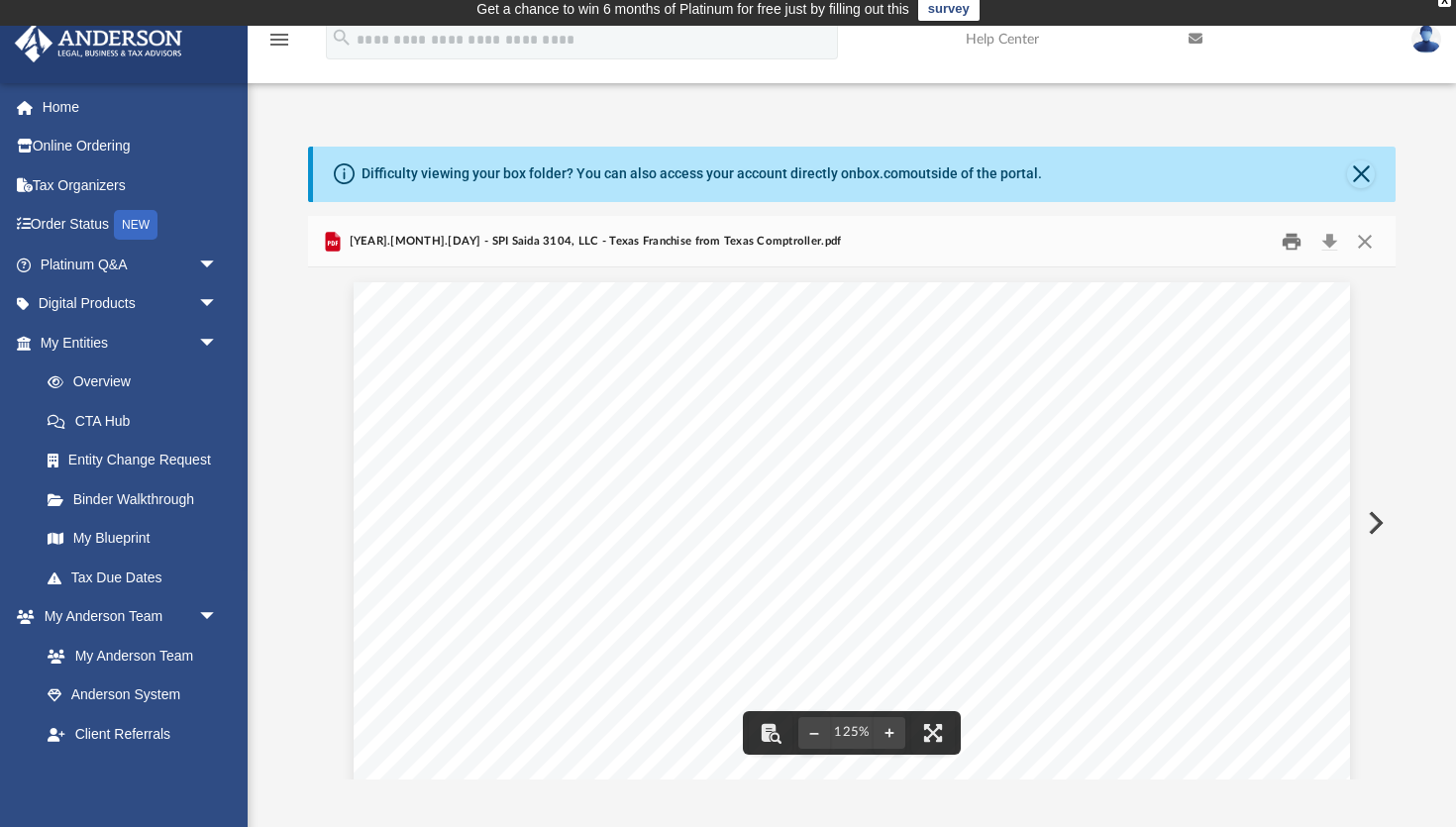 scroll, scrollTop: 9, scrollLeft: 0, axis: vertical 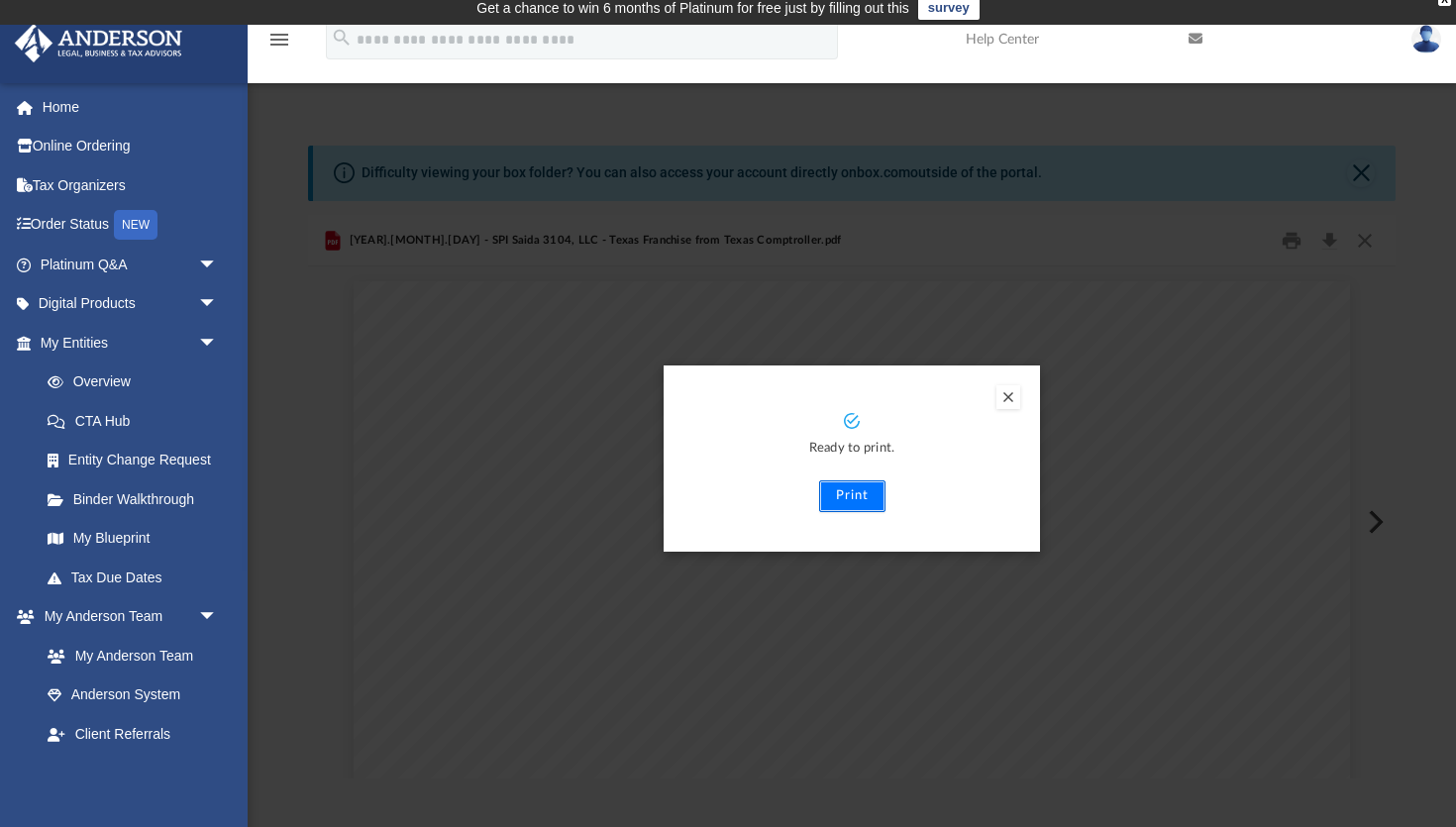 click on "Print" at bounding box center [852, 496] 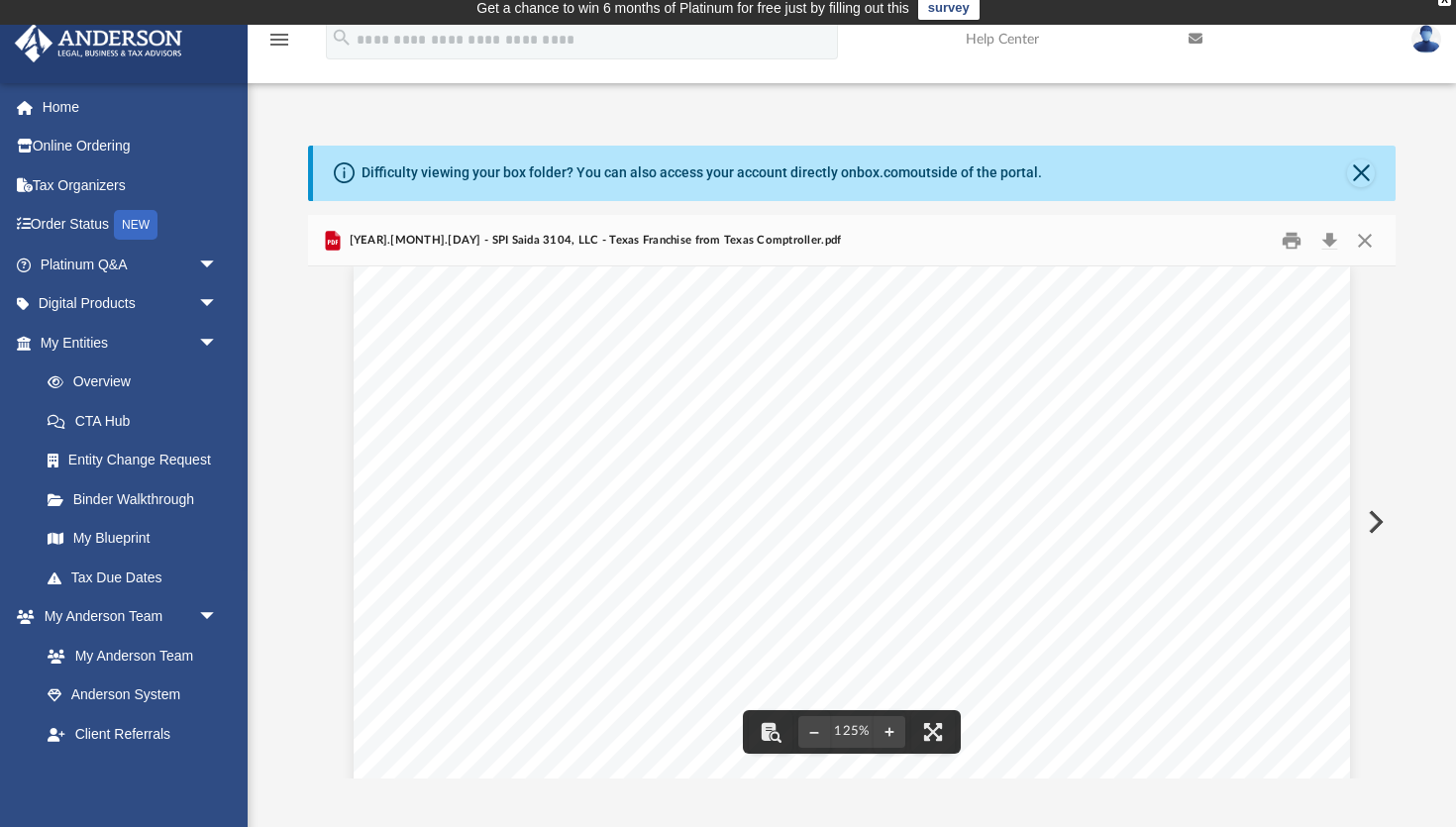 scroll, scrollTop: 0, scrollLeft: 0, axis: both 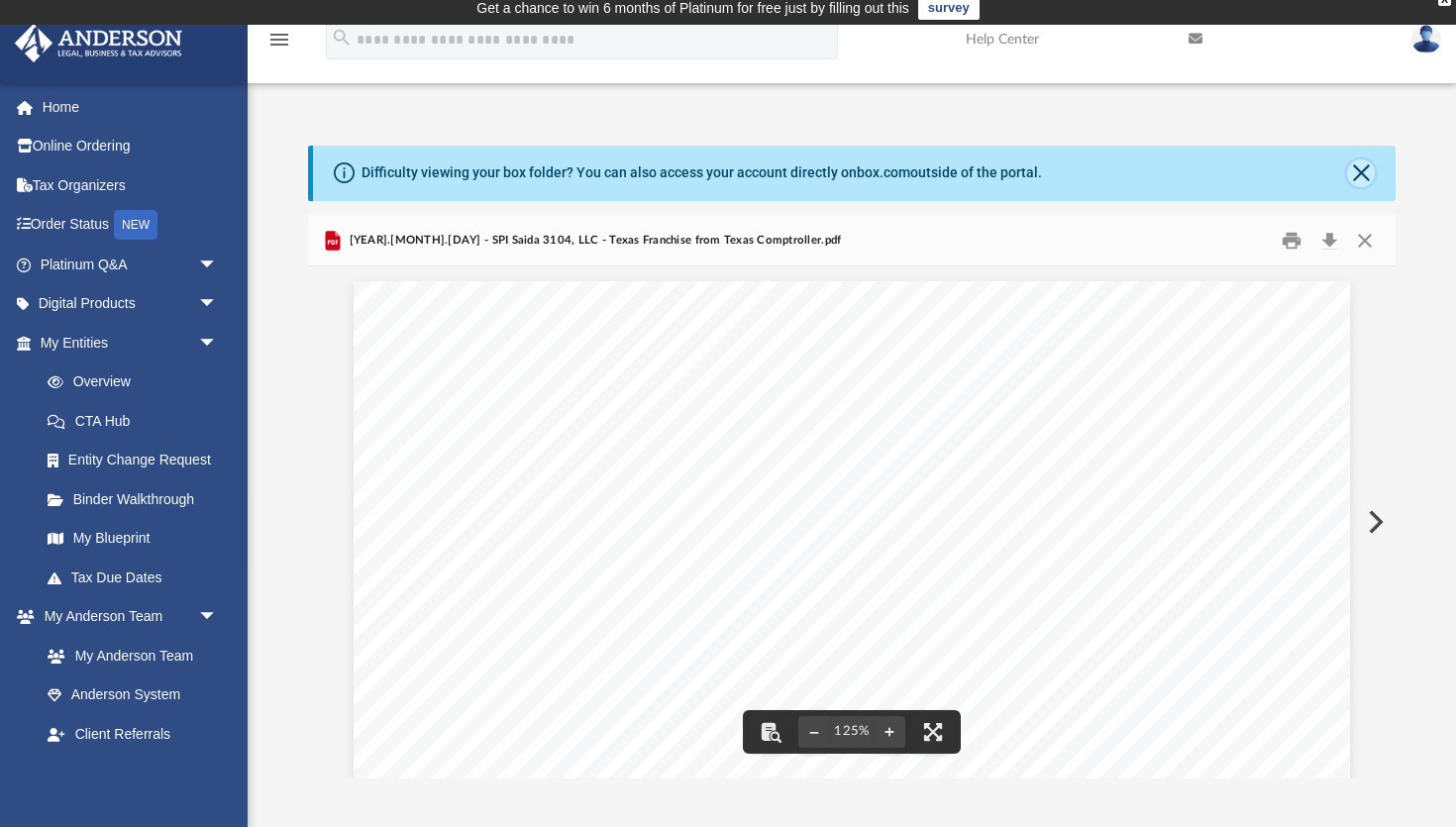 click 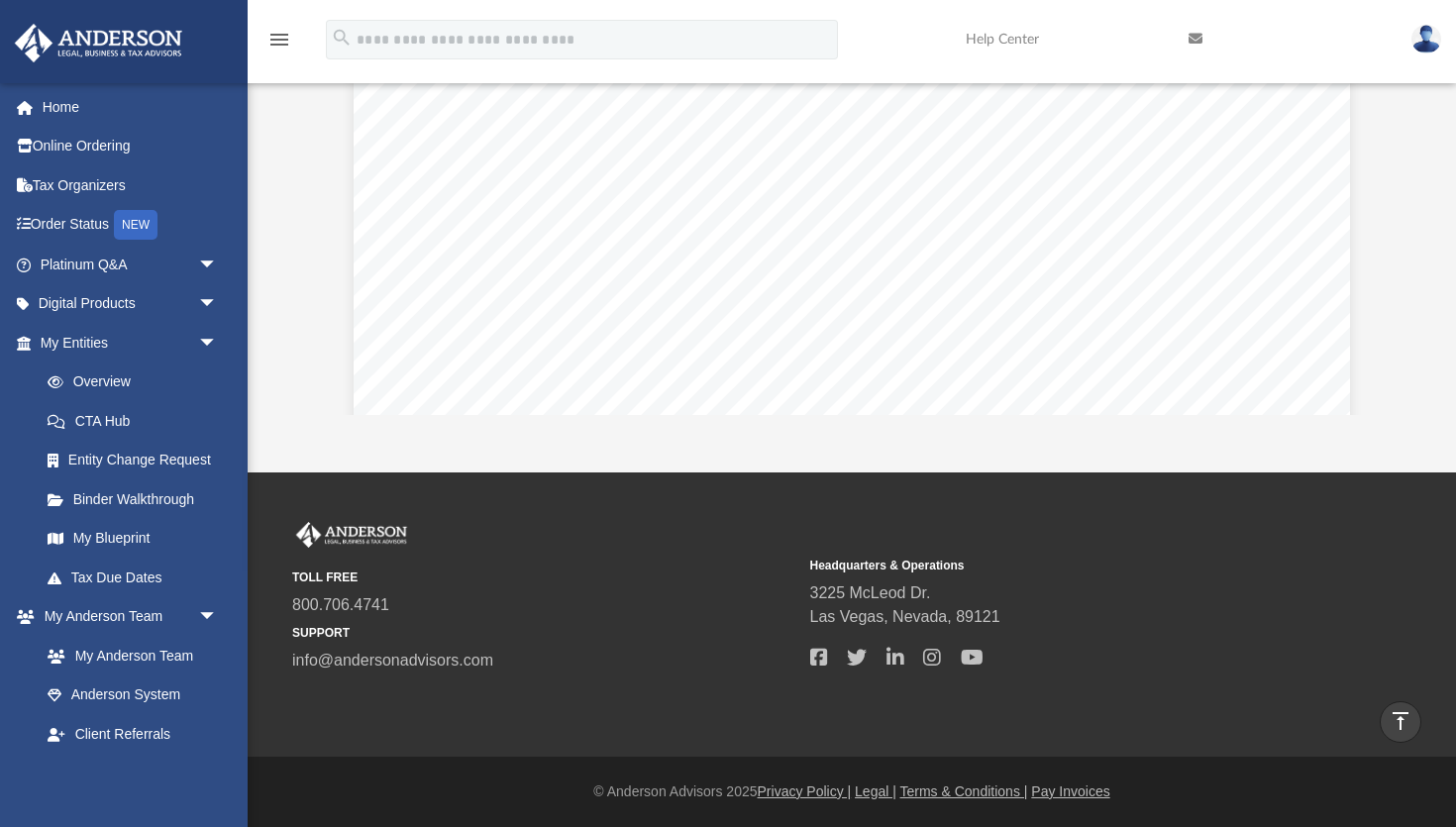 scroll, scrollTop: 0, scrollLeft: 0, axis: both 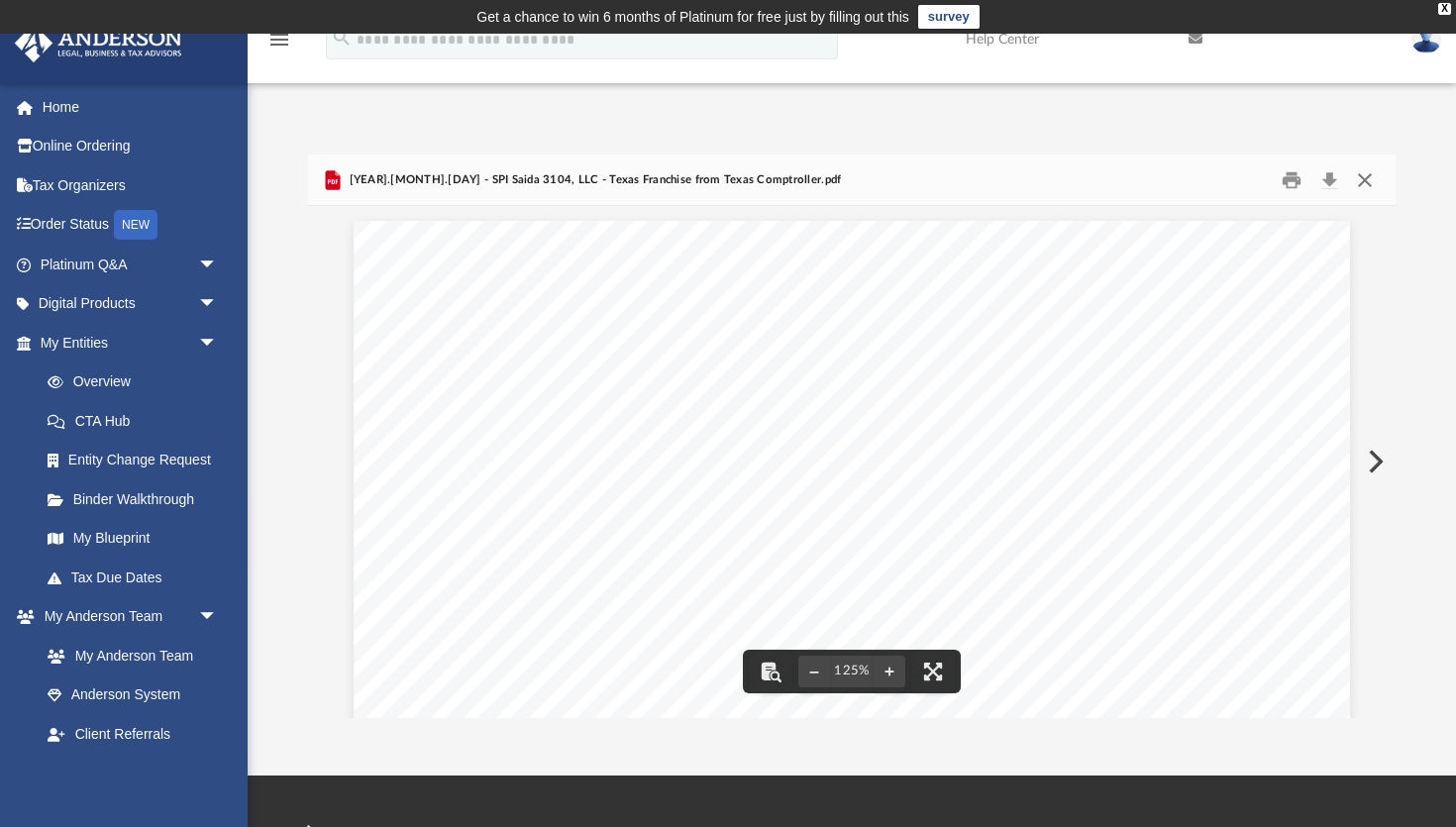 click at bounding box center (1365, 179) 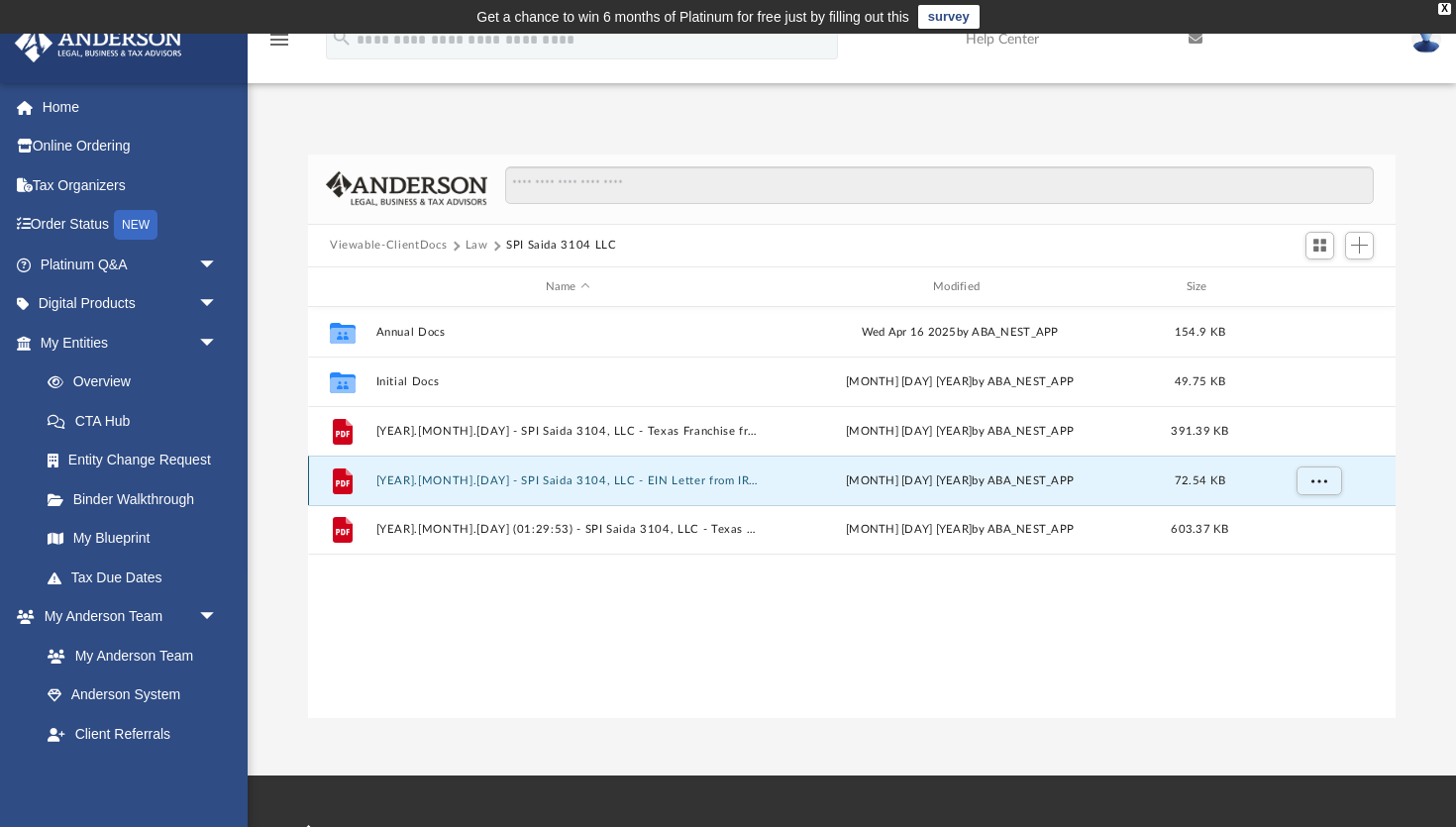 click on "2024.05.14 - SPI Saida 3104, LLC - EIN Letter from IRS.pdf" at bounding box center (568, 480) 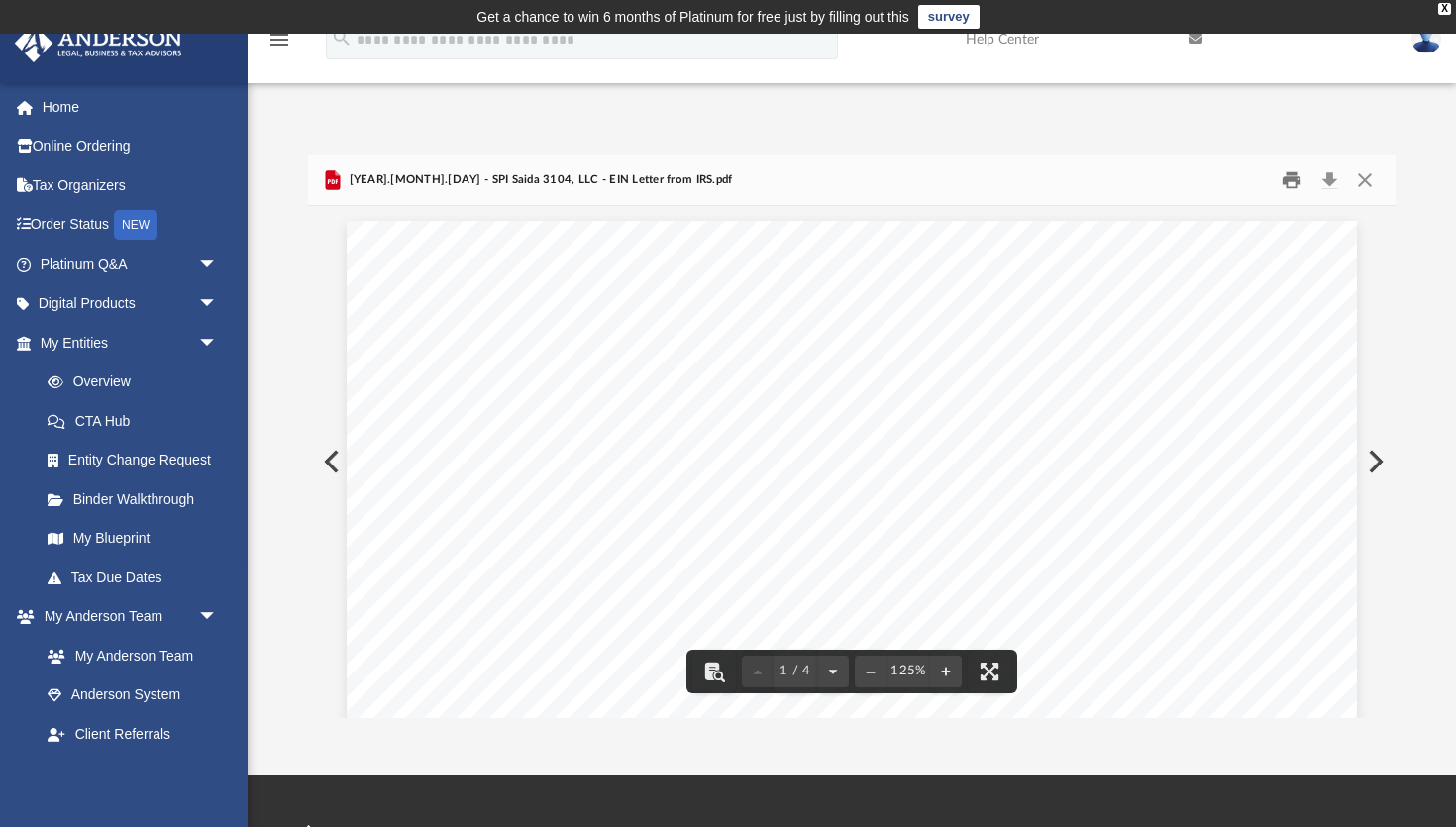 click at bounding box center (1293, 179) 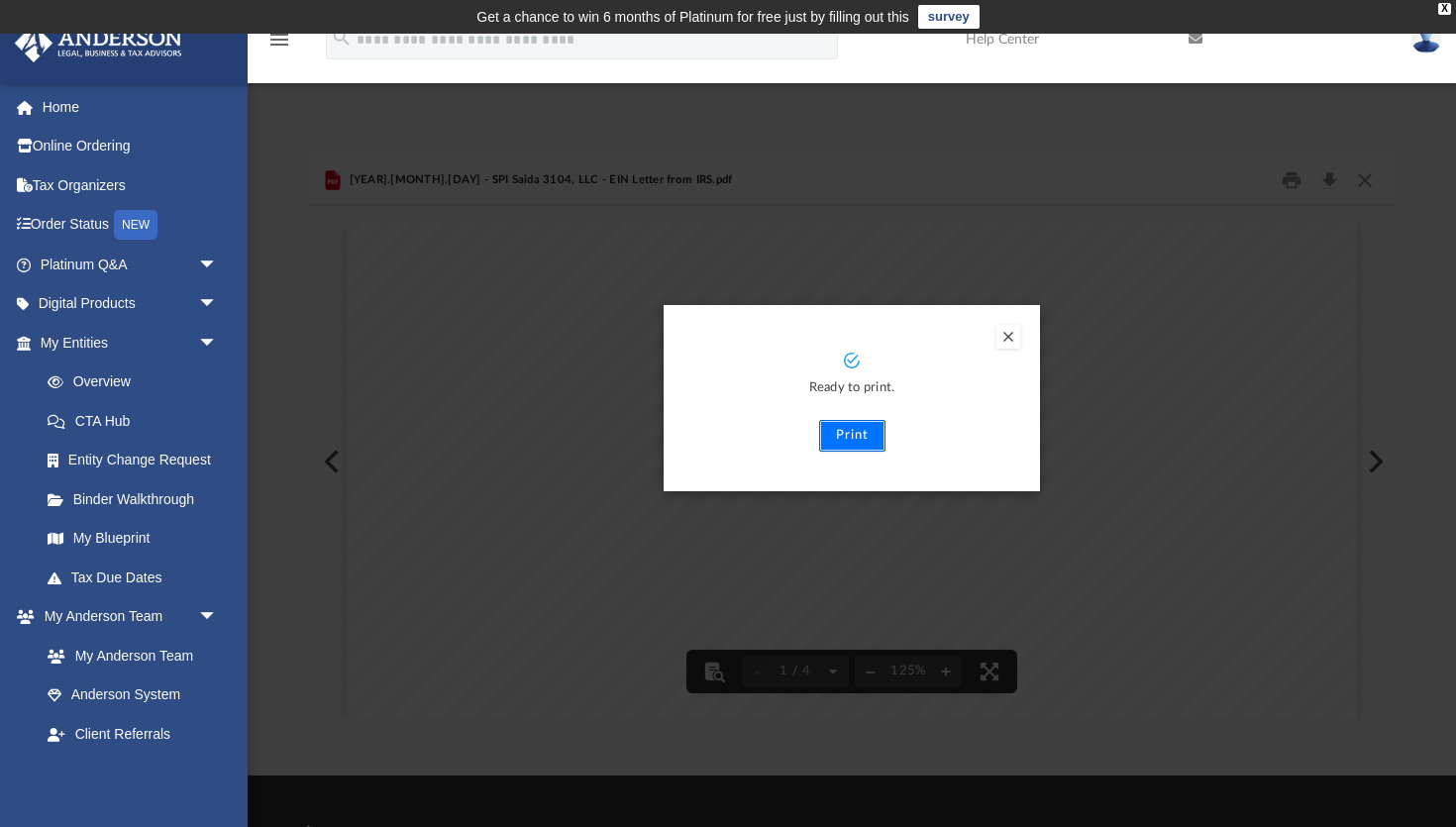 click on "Print" at bounding box center (852, 436) 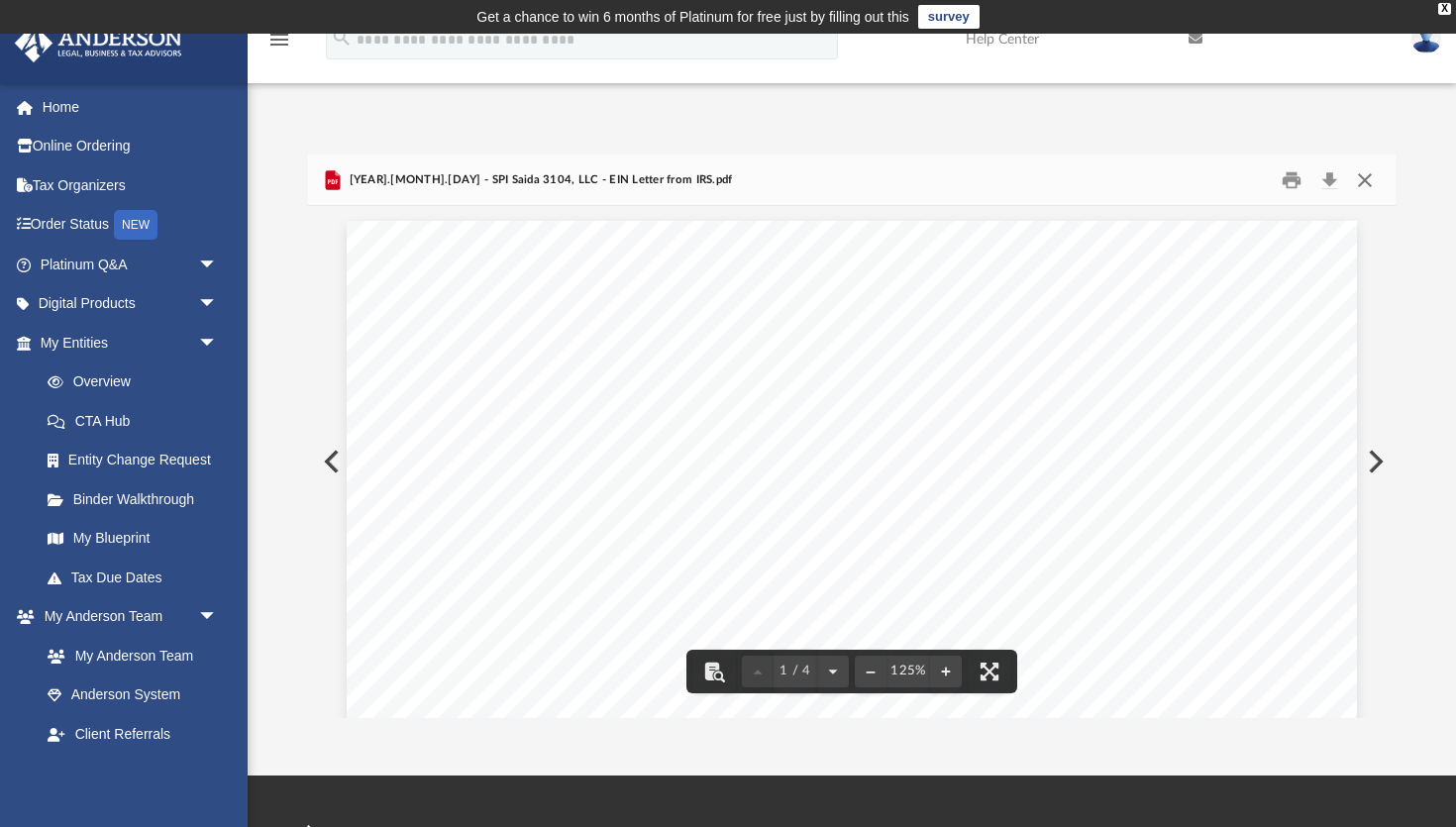 click at bounding box center [1365, 179] 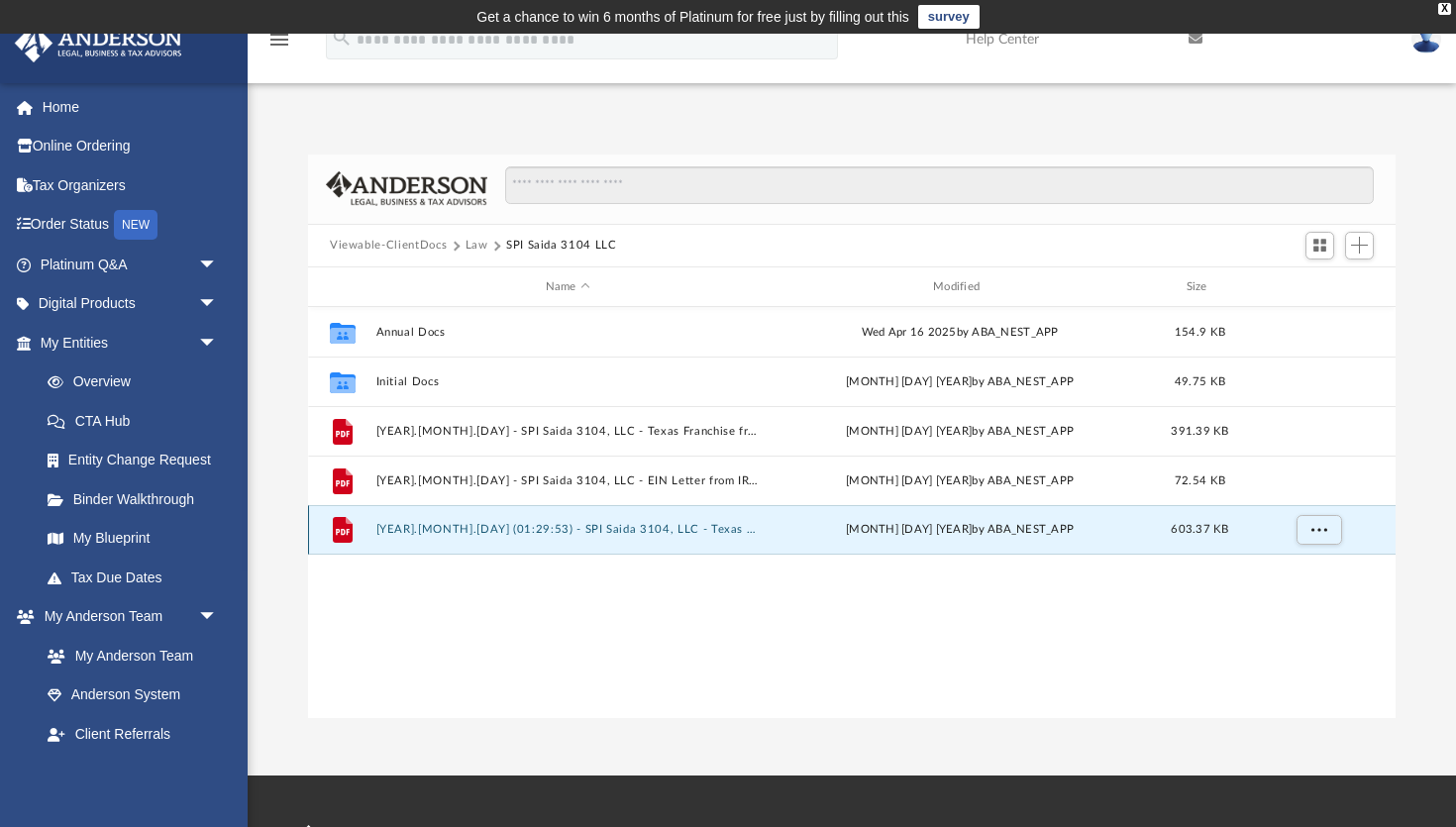 click on "2025.01.31 (01:29:53) - SPI Saida 3104, LLC - Texas Franchise from Texas Comptroller.pdf" at bounding box center (568, 530) 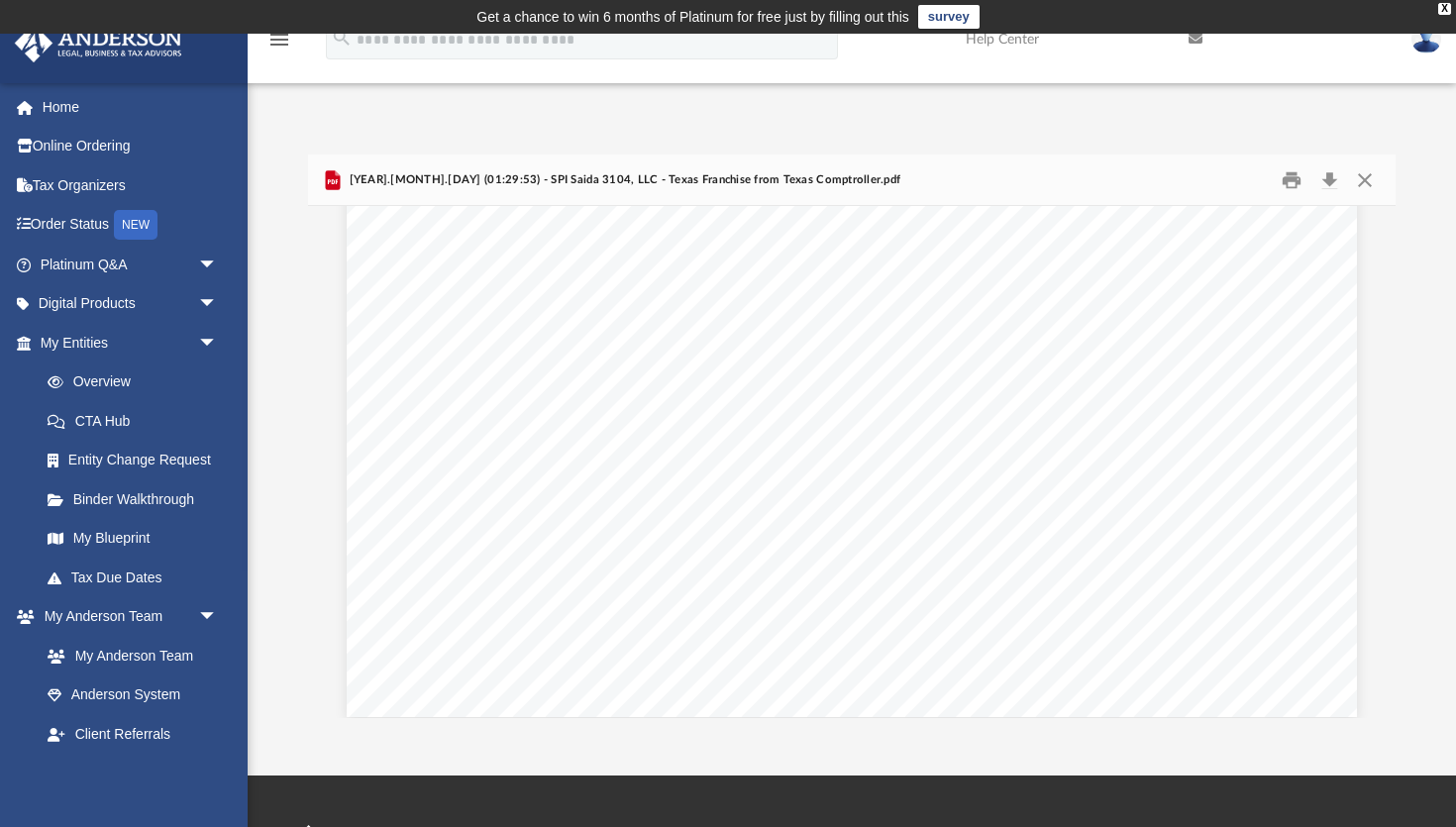 scroll, scrollTop: 2159, scrollLeft: 0, axis: vertical 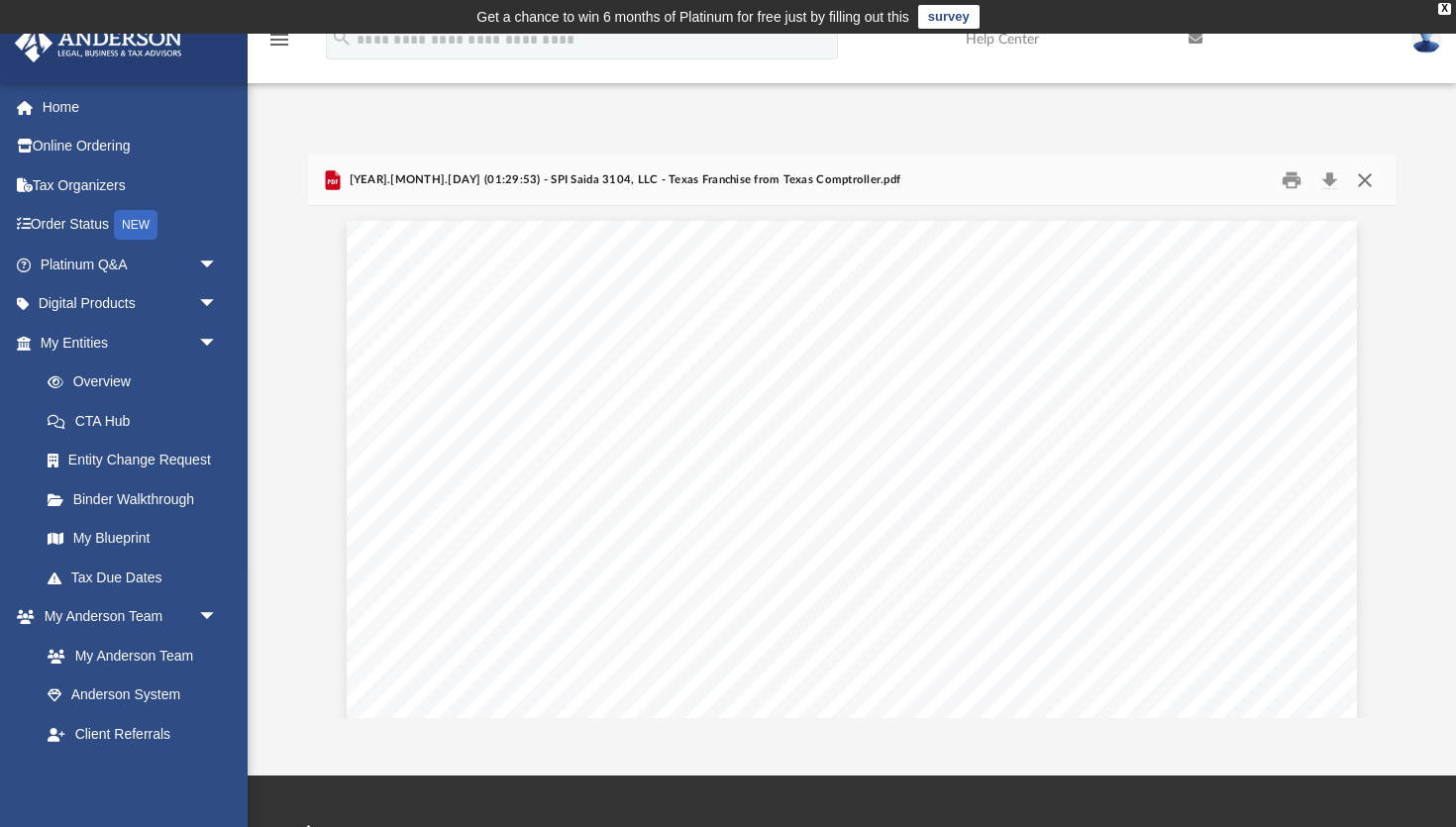 click at bounding box center [1365, 179] 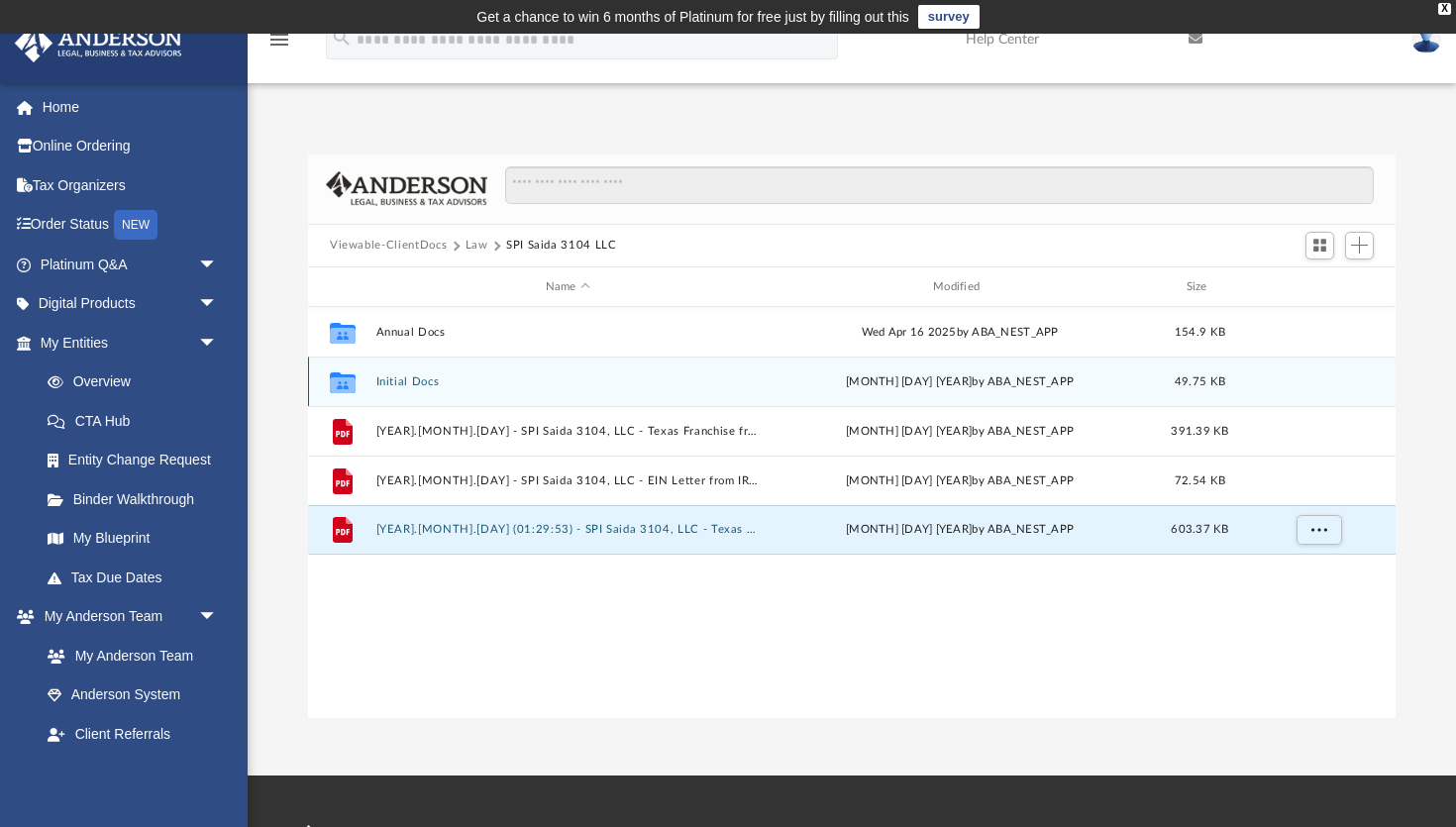 click on "Collaborated Folder Initial Docs Fri Apr 26 2024  by ABA_NEST_APP 49.75 KB" at bounding box center (852, 381) 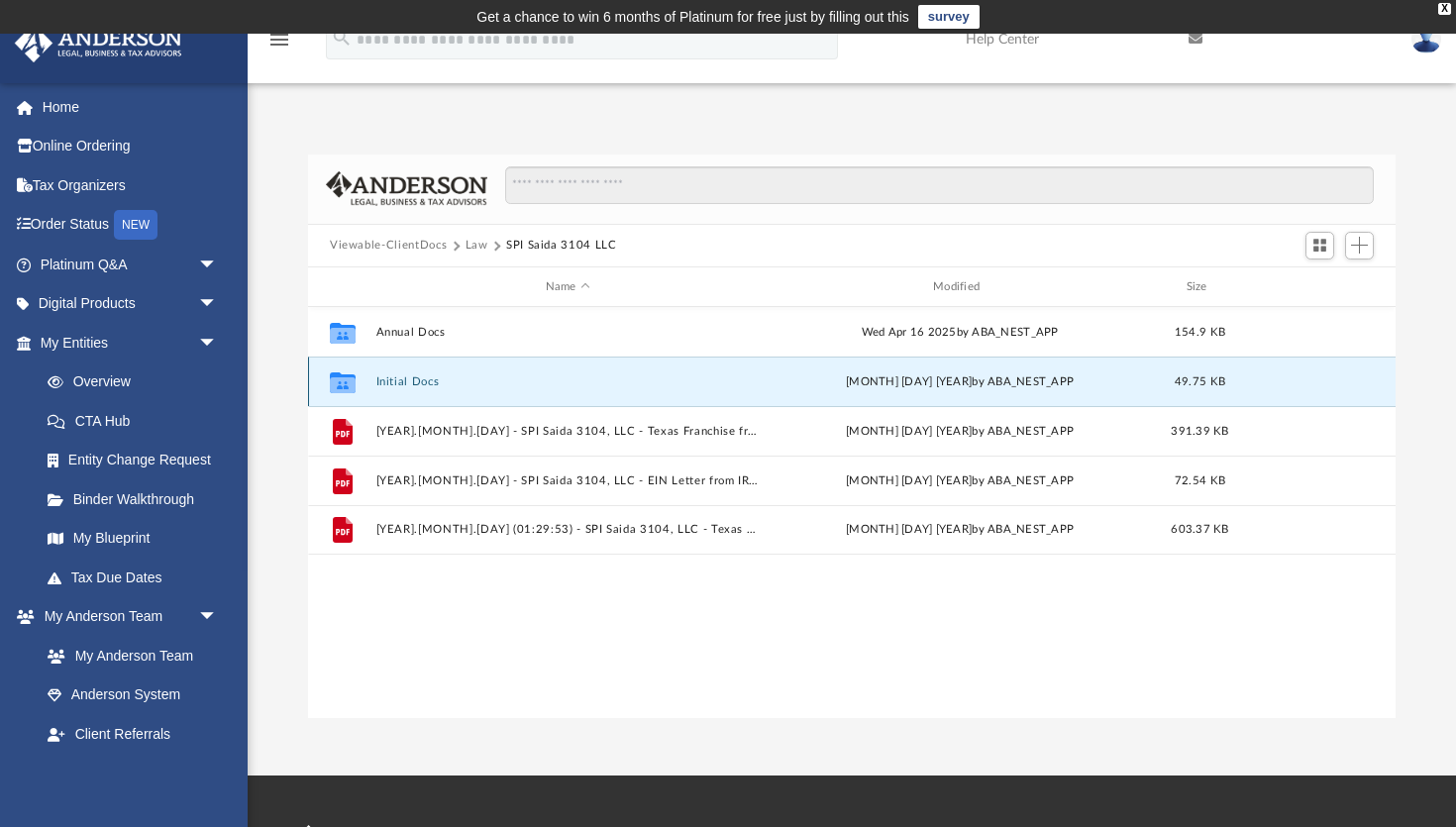 click on "Initial Docs" at bounding box center [568, 381] 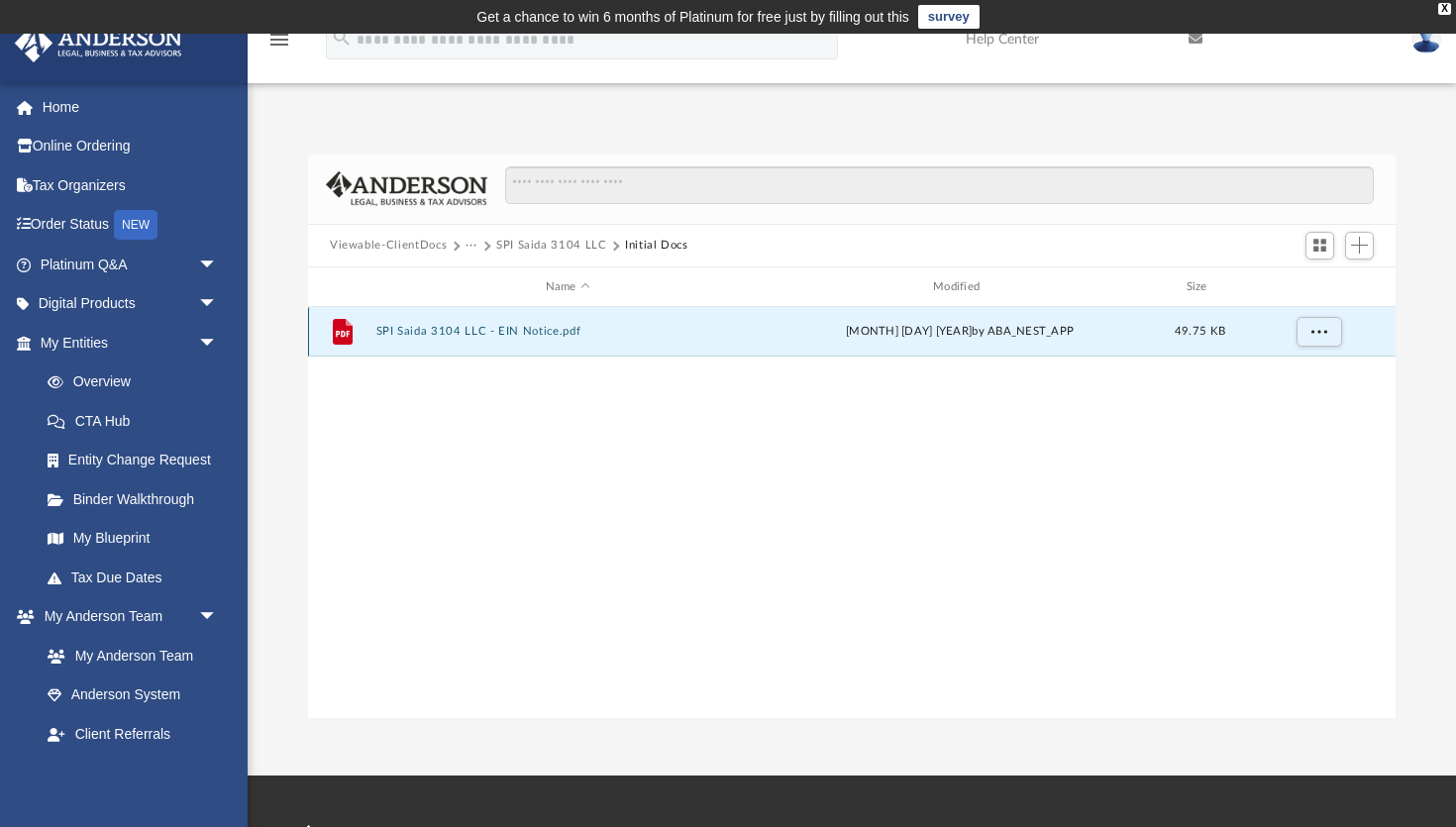 click on "SPI Saida 3104 LLC - EIN Notice.pdf" at bounding box center [568, 332] 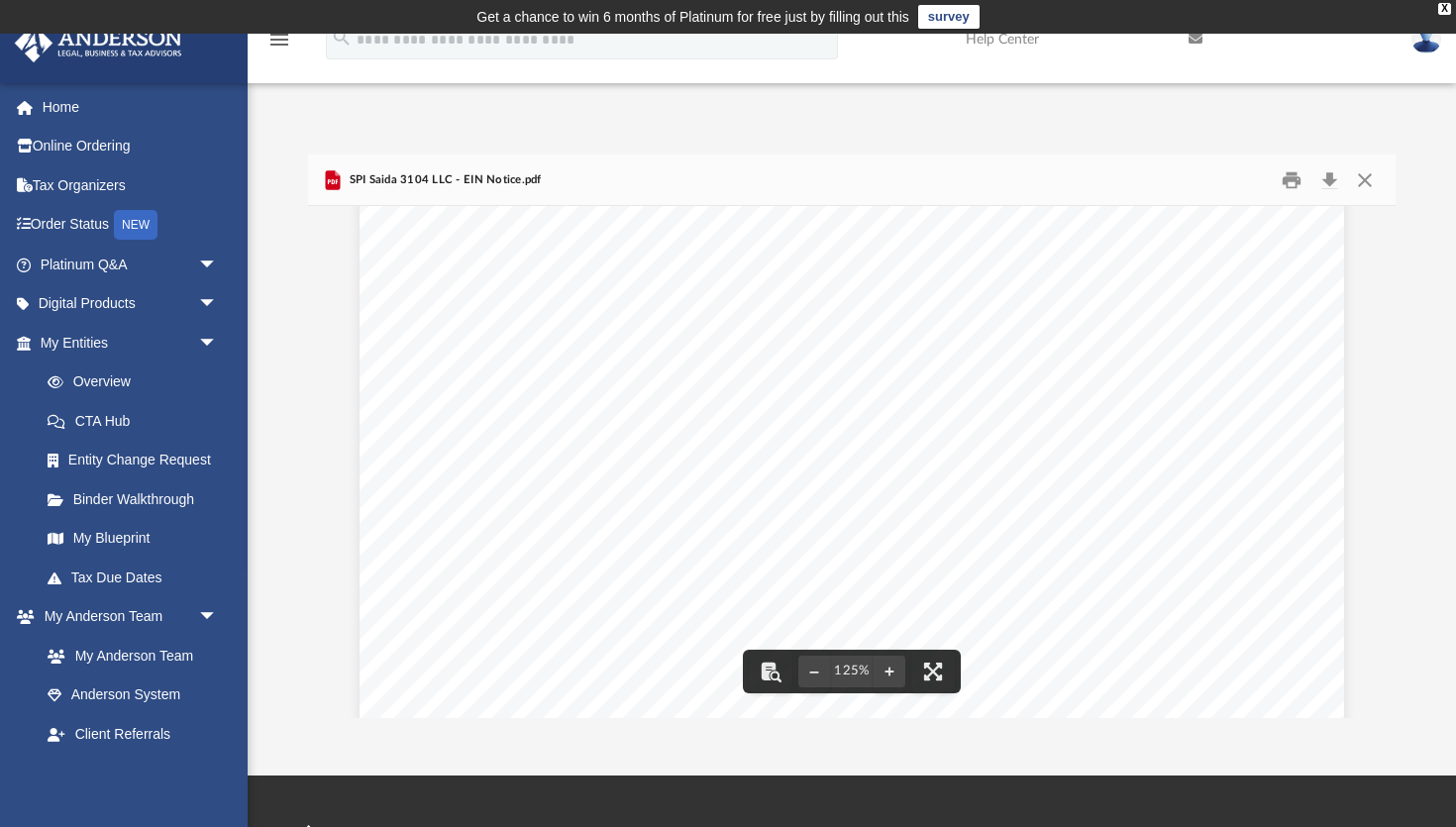 scroll, scrollTop: 909, scrollLeft: 0, axis: vertical 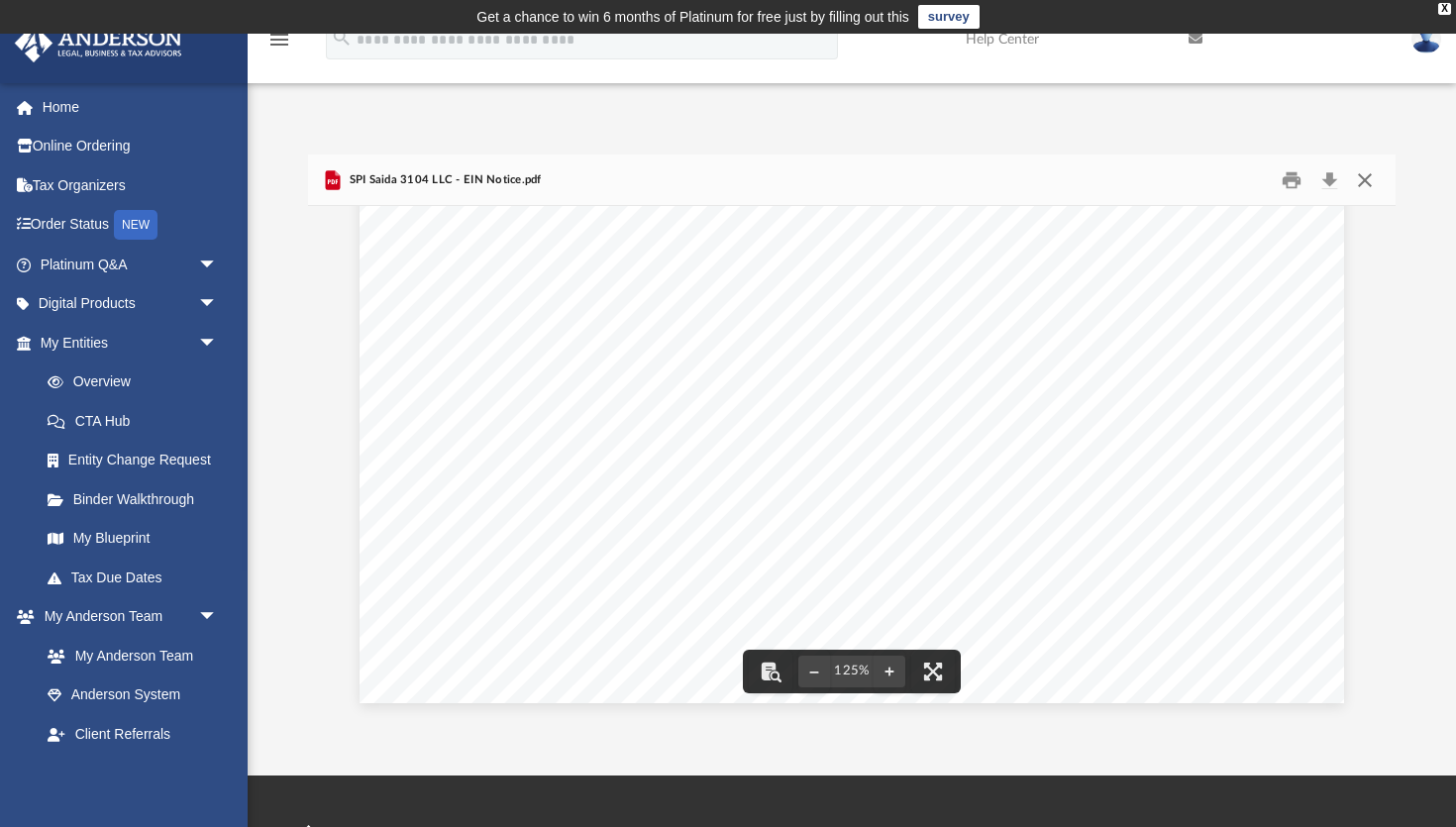 click at bounding box center (1365, 179) 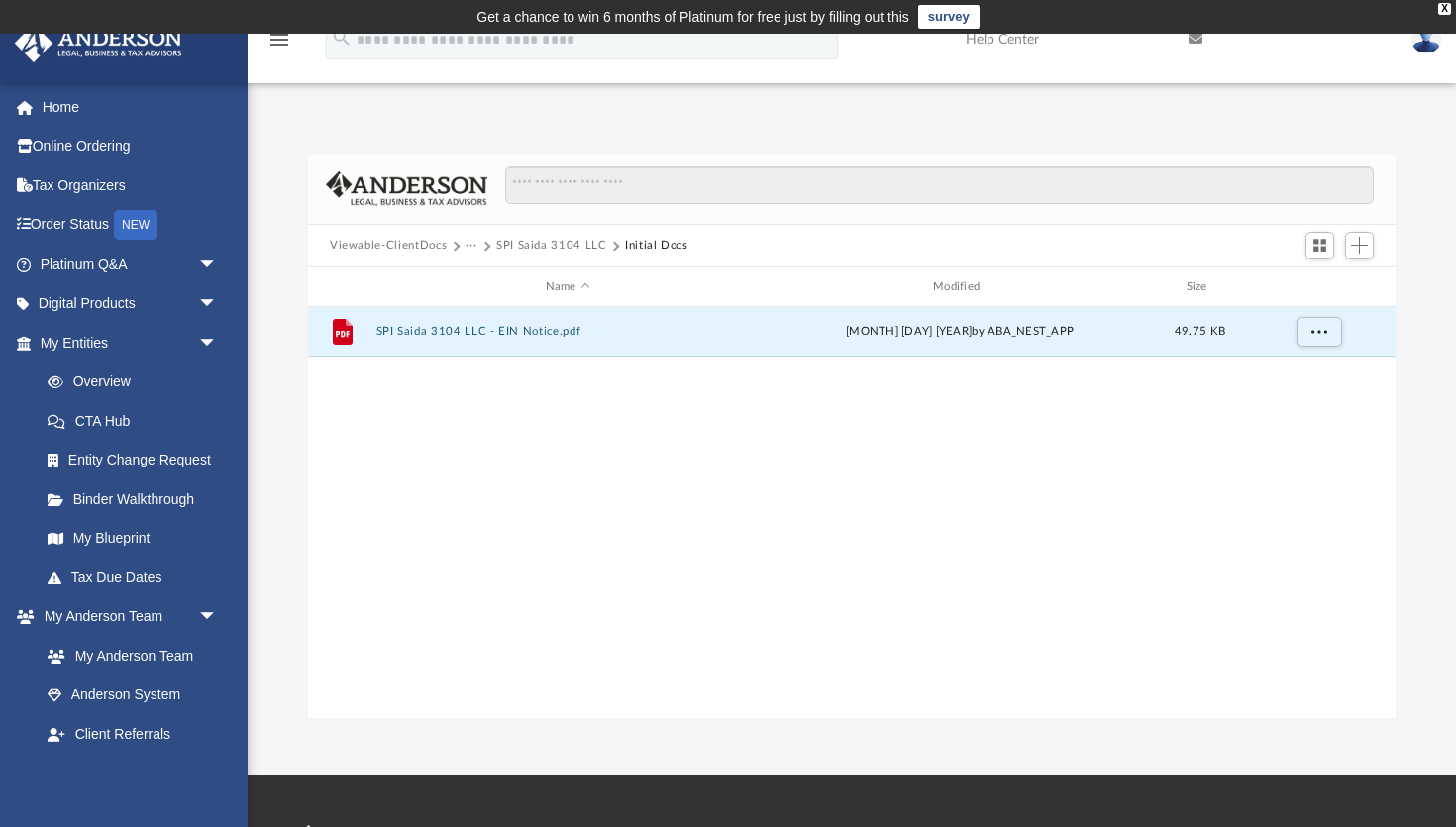 click on "SPI Saida 3104 LLC" at bounding box center (552, 246) 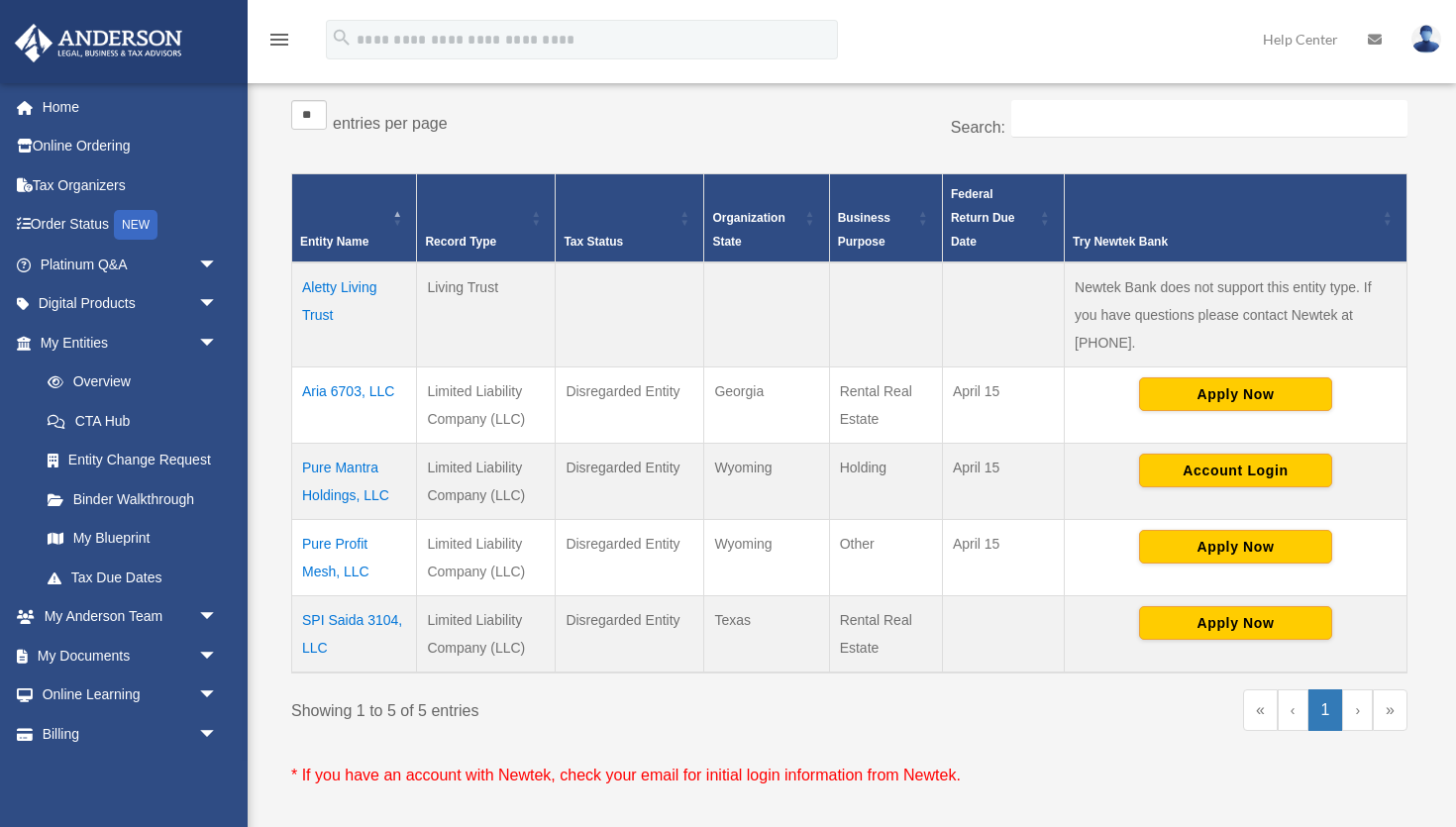 scroll, scrollTop: 347, scrollLeft: 0, axis: vertical 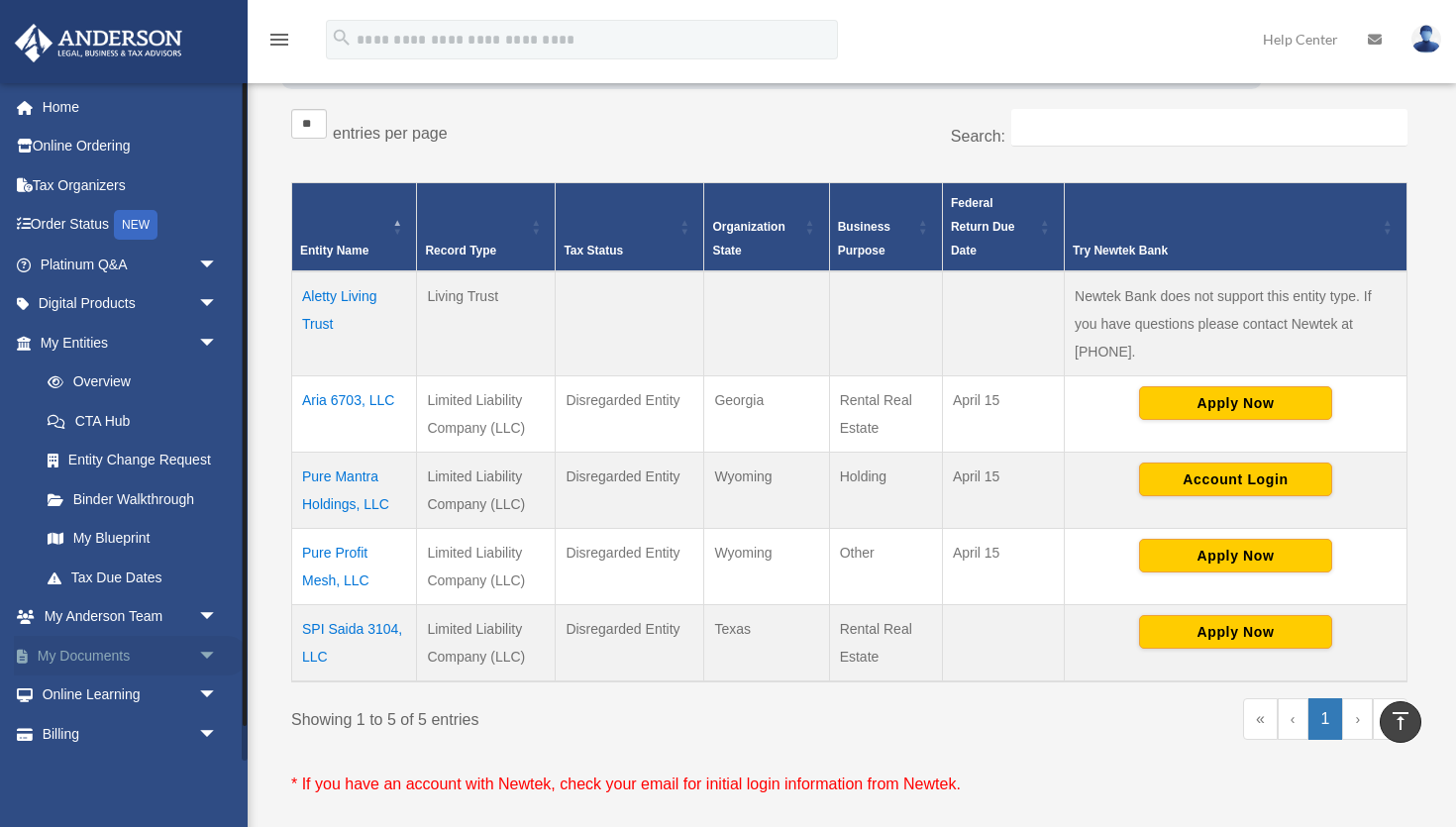 click on "My Documents arrow_drop_down" at bounding box center [131, 656] 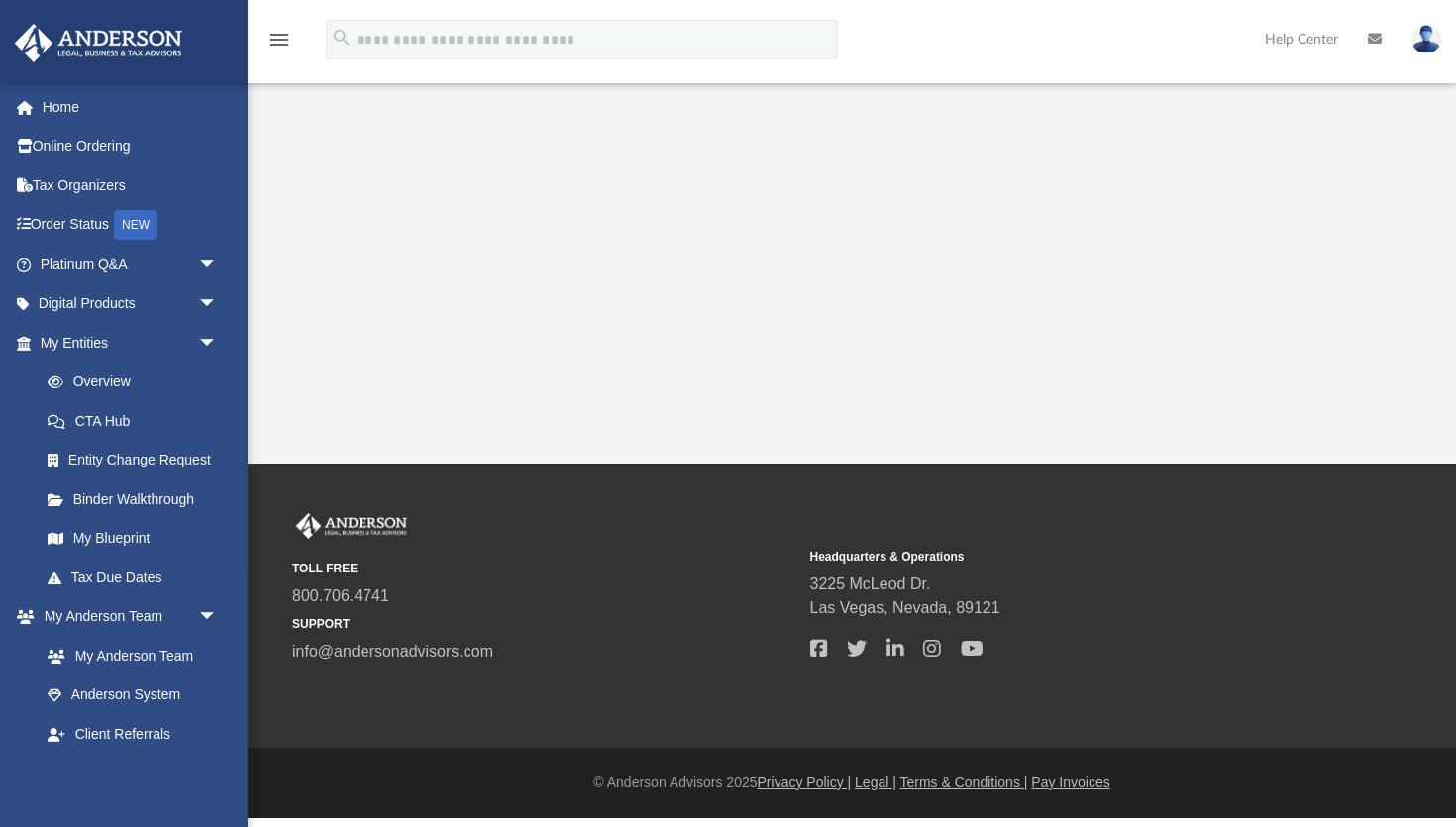 scroll, scrollTop: 0, scrollLeft: 0, axis: both 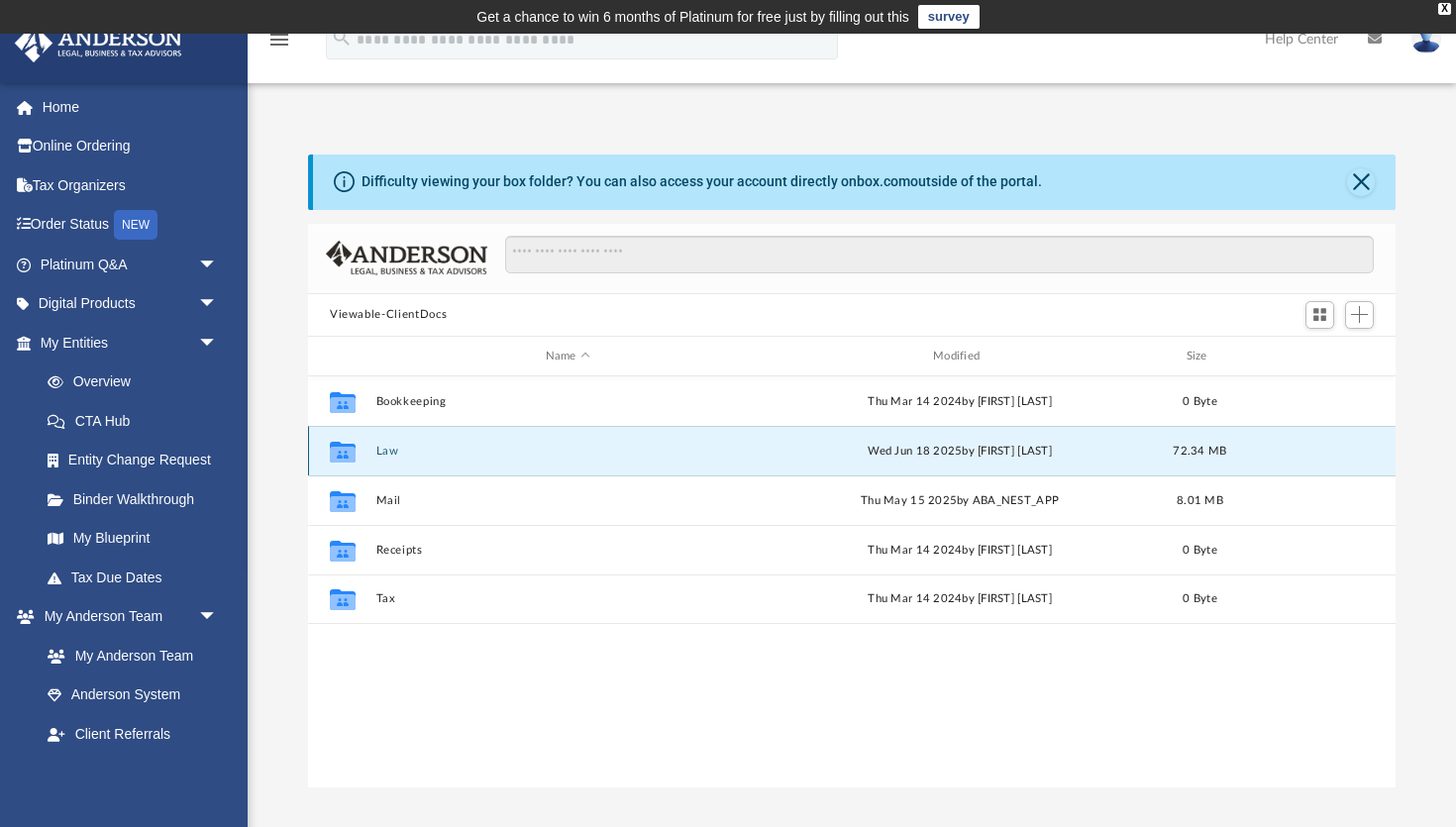 click on "Law" at bounding box center [568, 451] 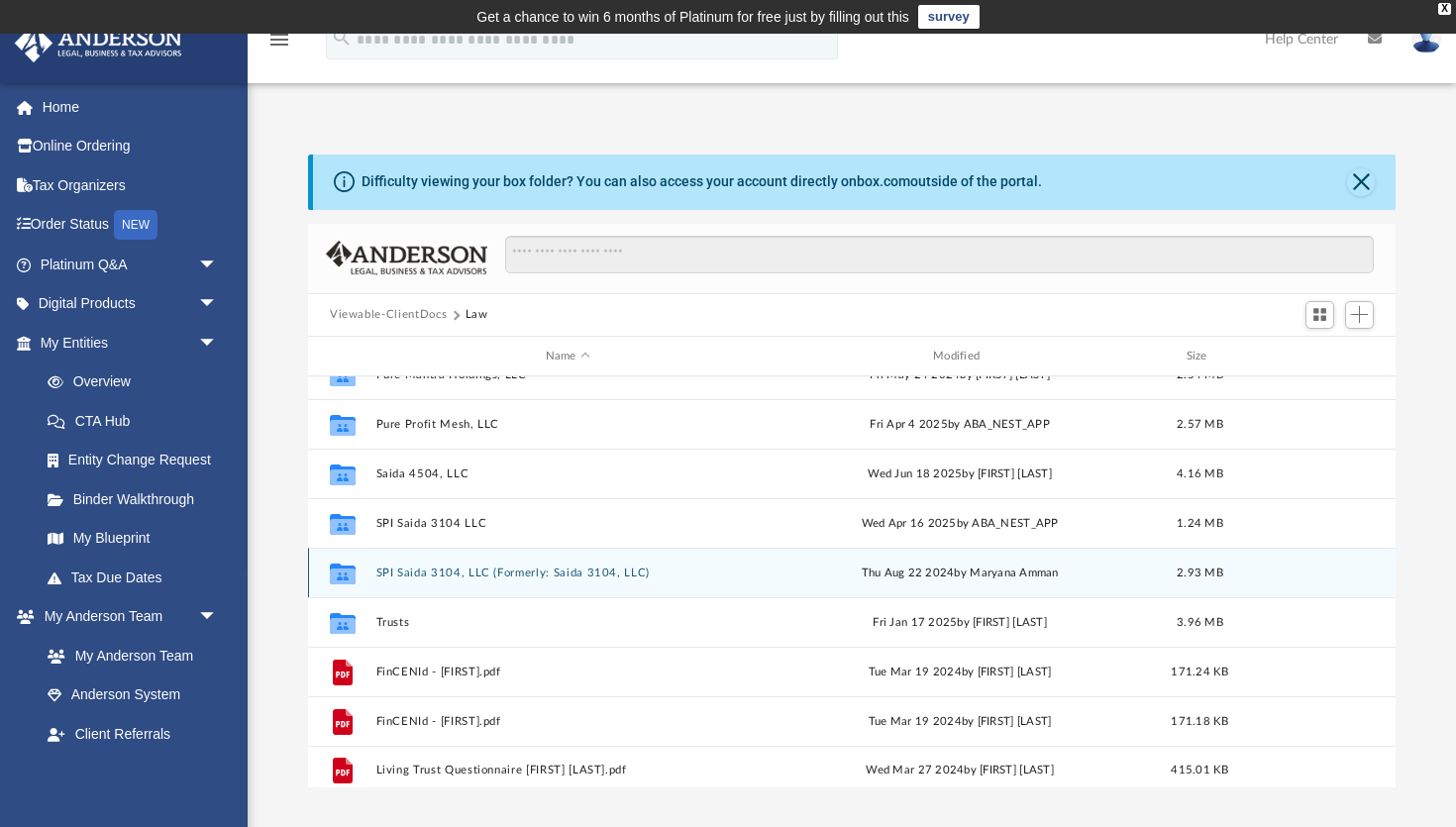 scroll, scrollTop: 183, scrollLeft: 0, axis: vertical 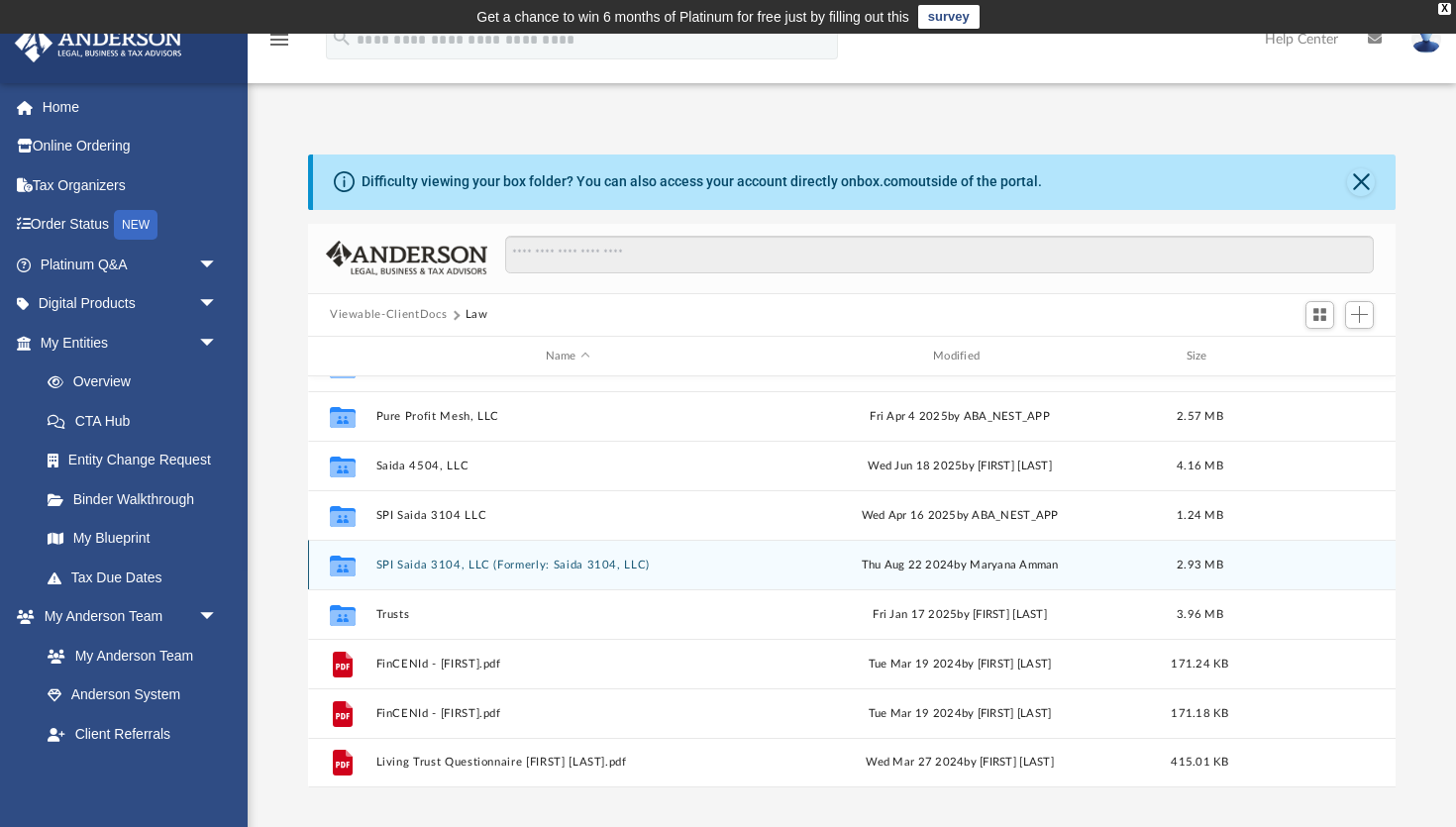 click on "SPI Saida 3104, LLC (Formerly: Saida 3104, LLC)" at bounding box center [568, 565] 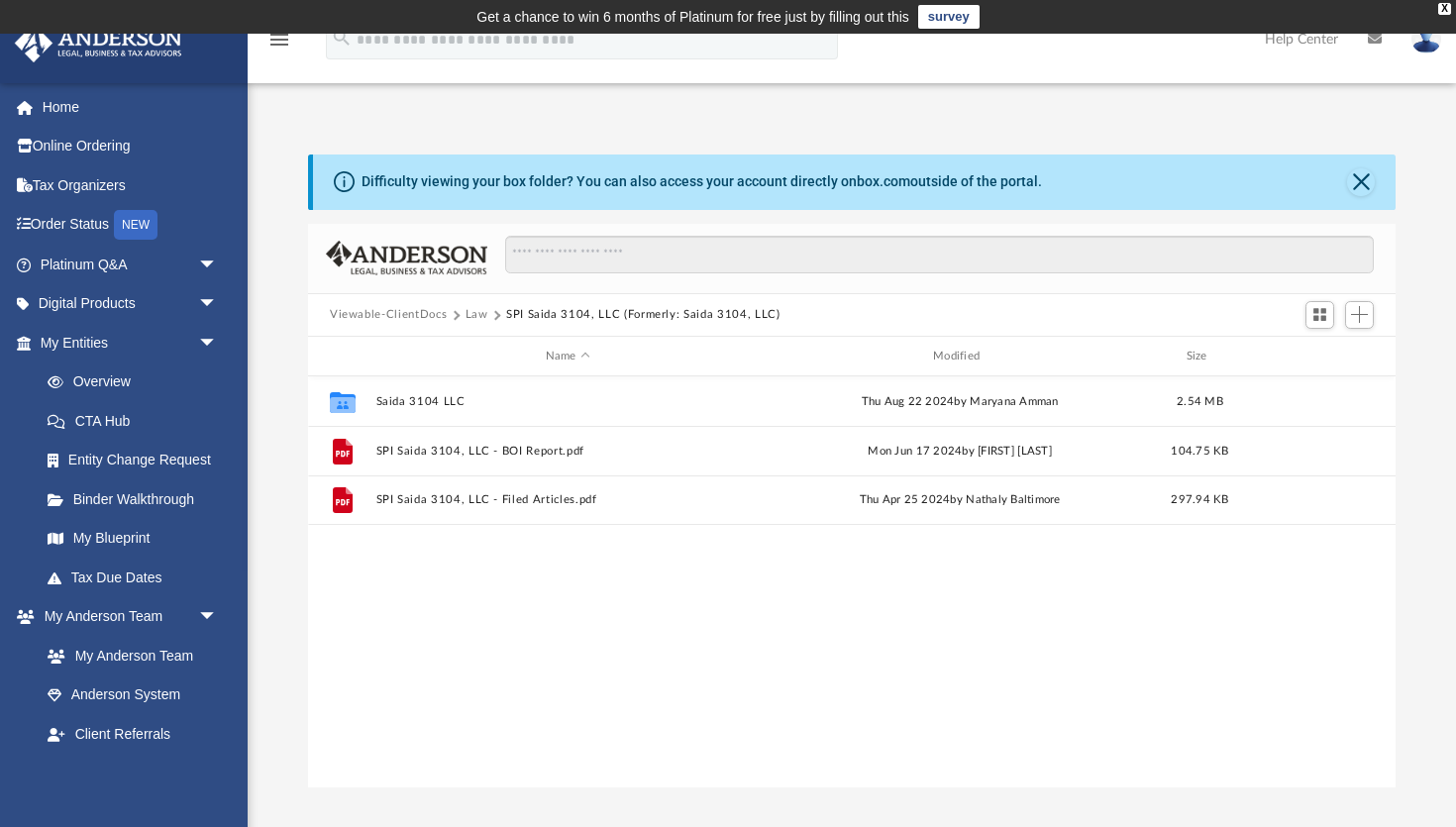 scroll, scrollTop: 0, scrollLeft: 0, axis: both 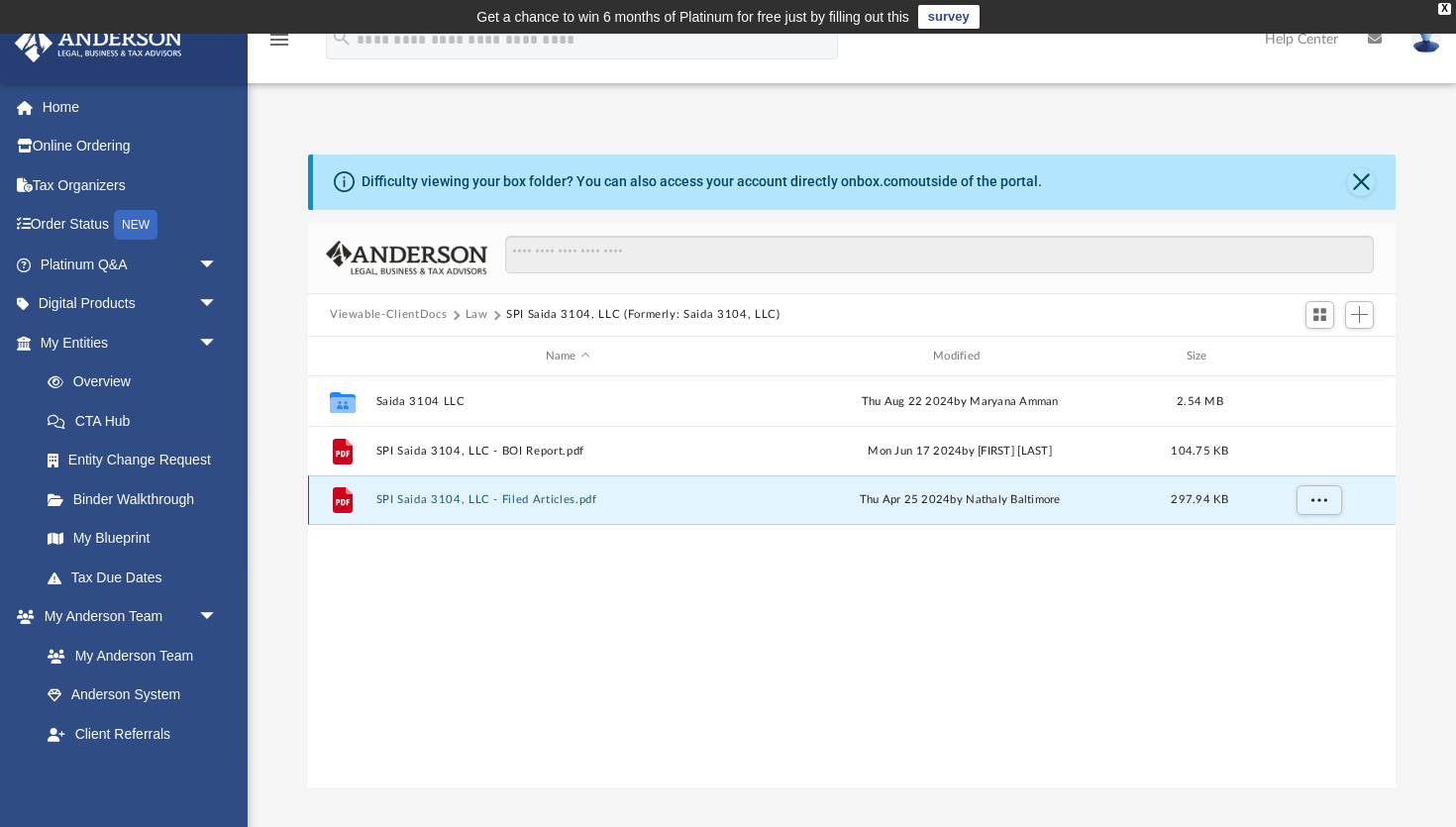 click on "SPI Saida 3104, LLC - Filed Articles.pdf" at bounding box center [568, 500] 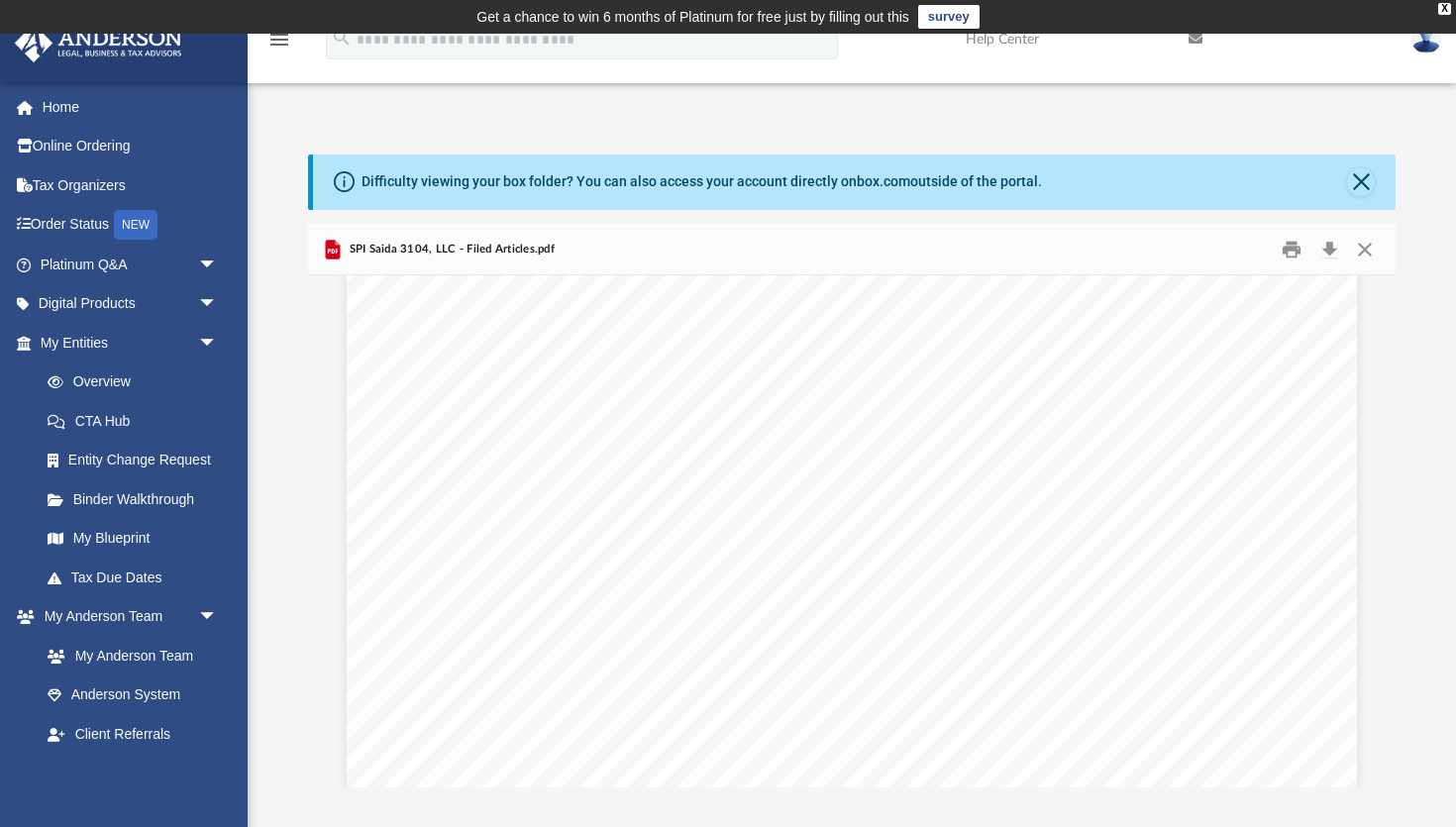 scroll, scrollTop: 4836, scrollLeft: 0, axis: vertical 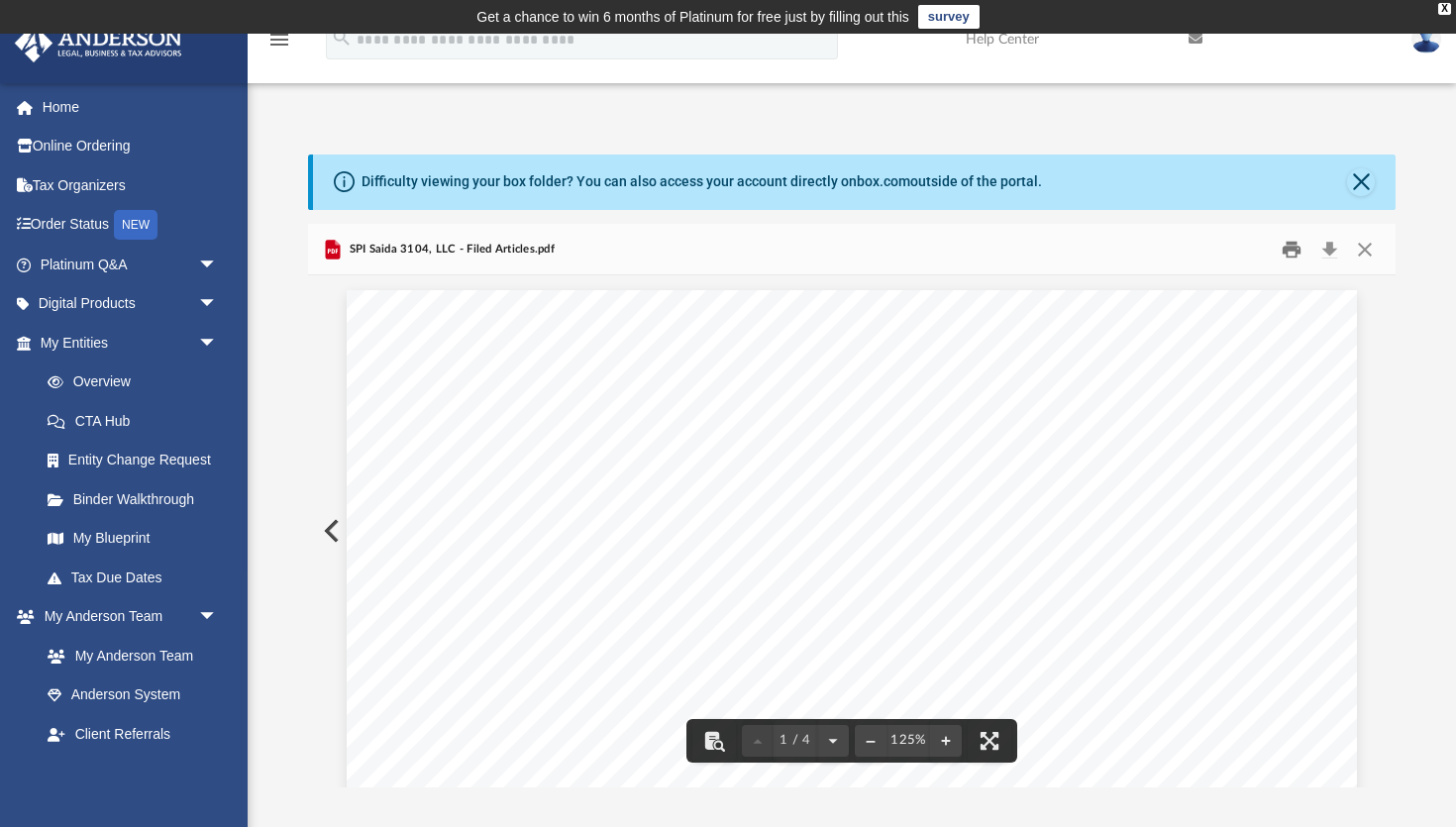 click at bounding box center [1293, 249] 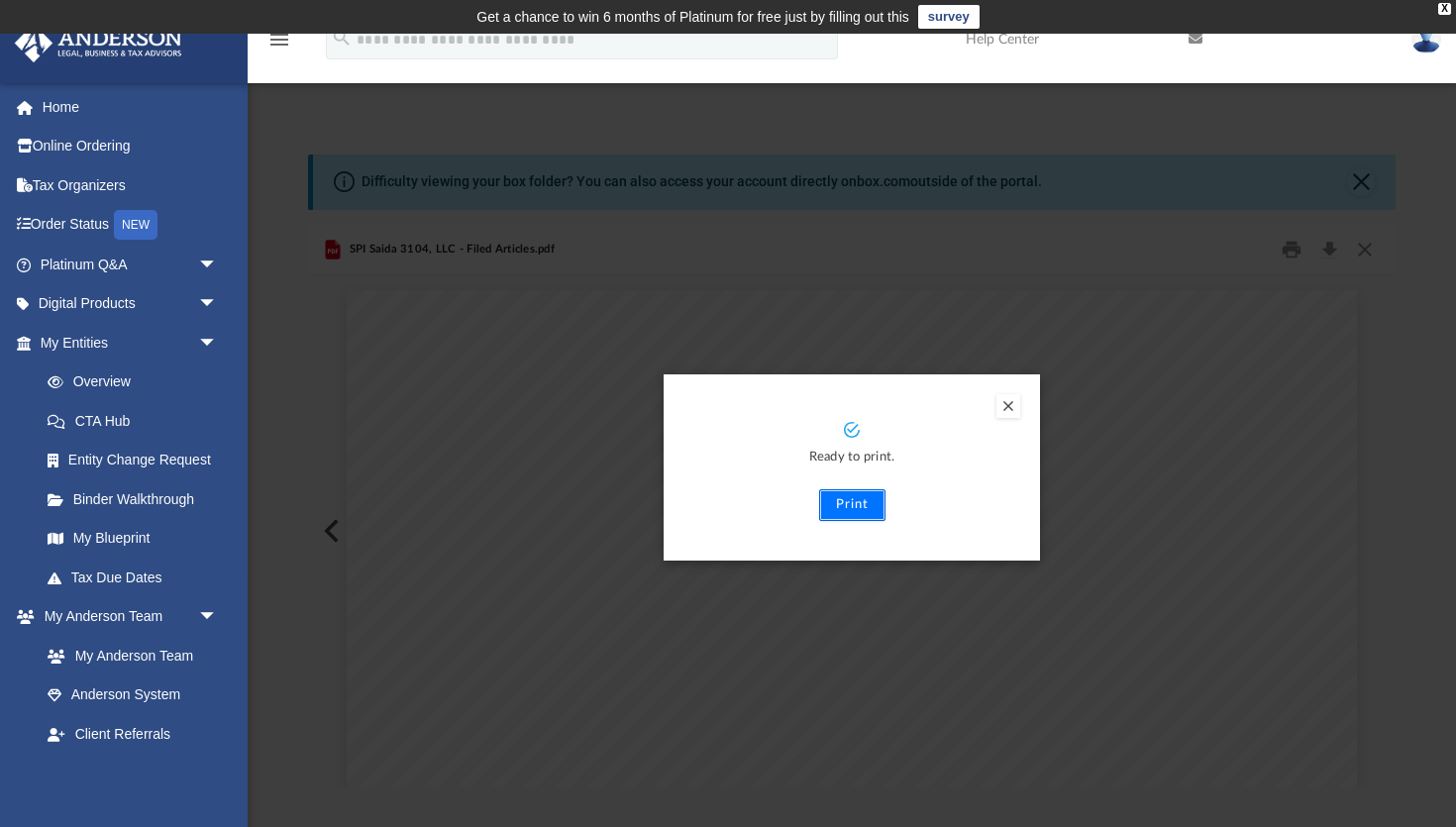 click on "Print" at bounding box center (852, 505) 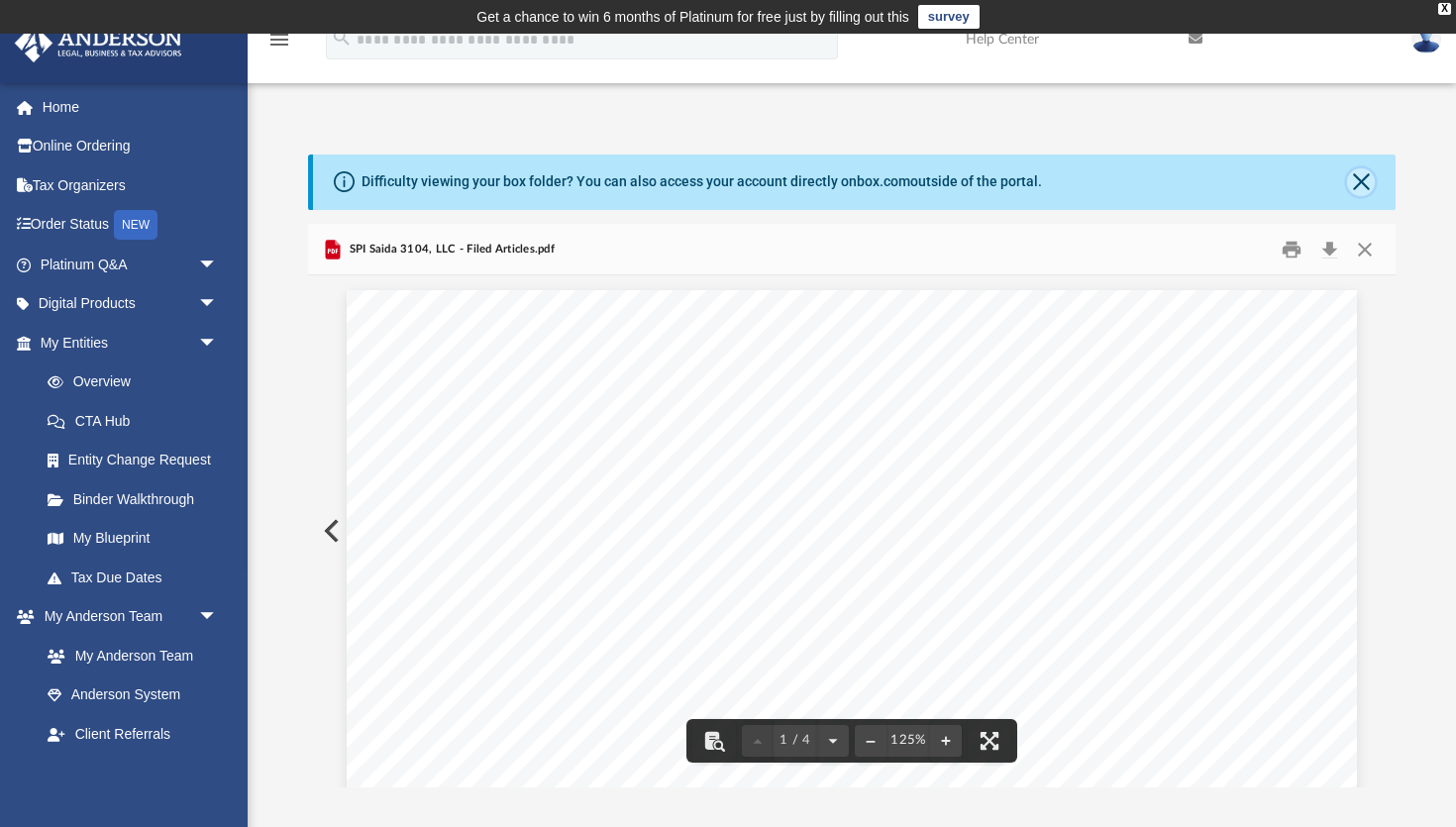 click 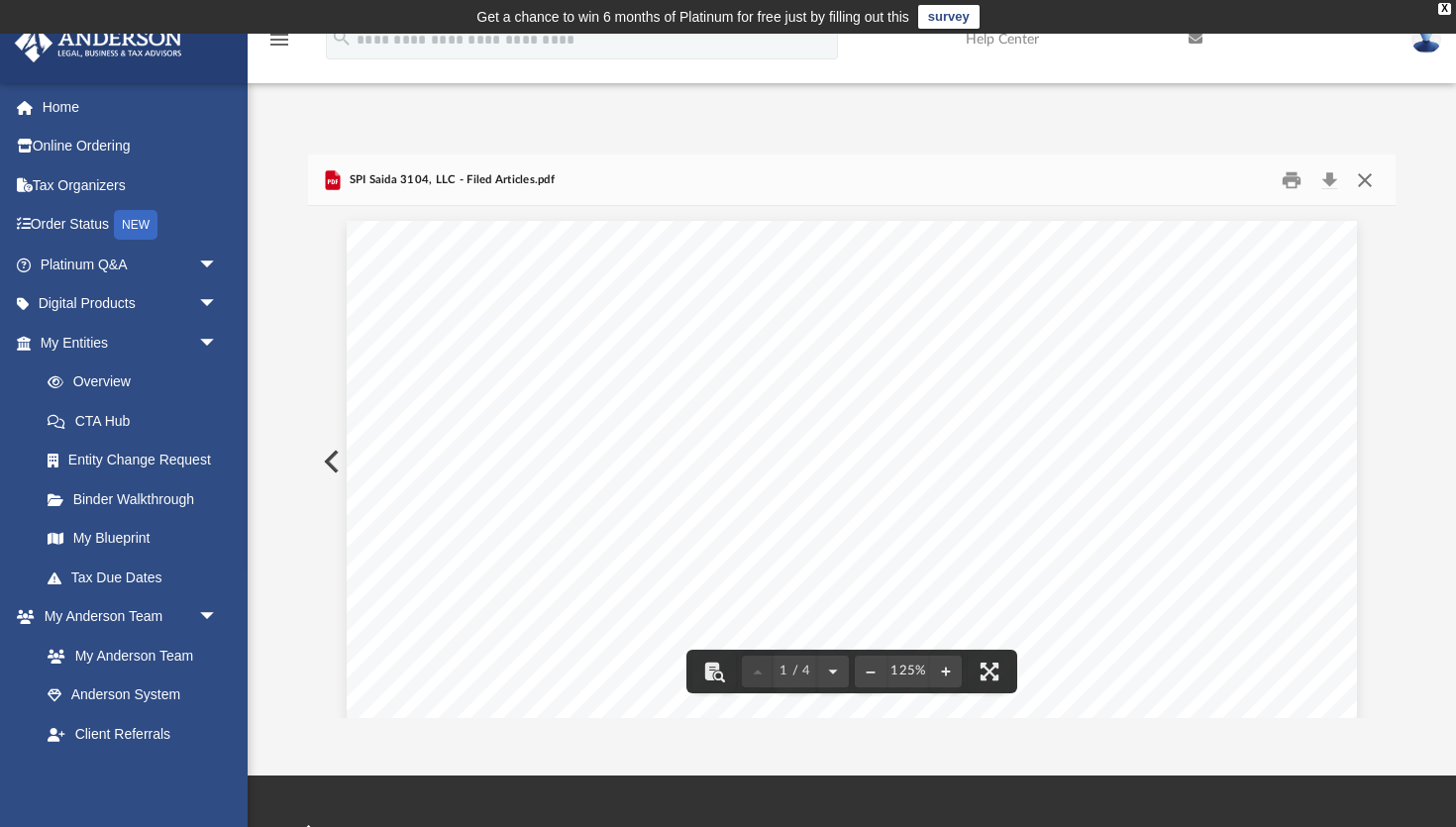 click at bounding box center (1365, 179) 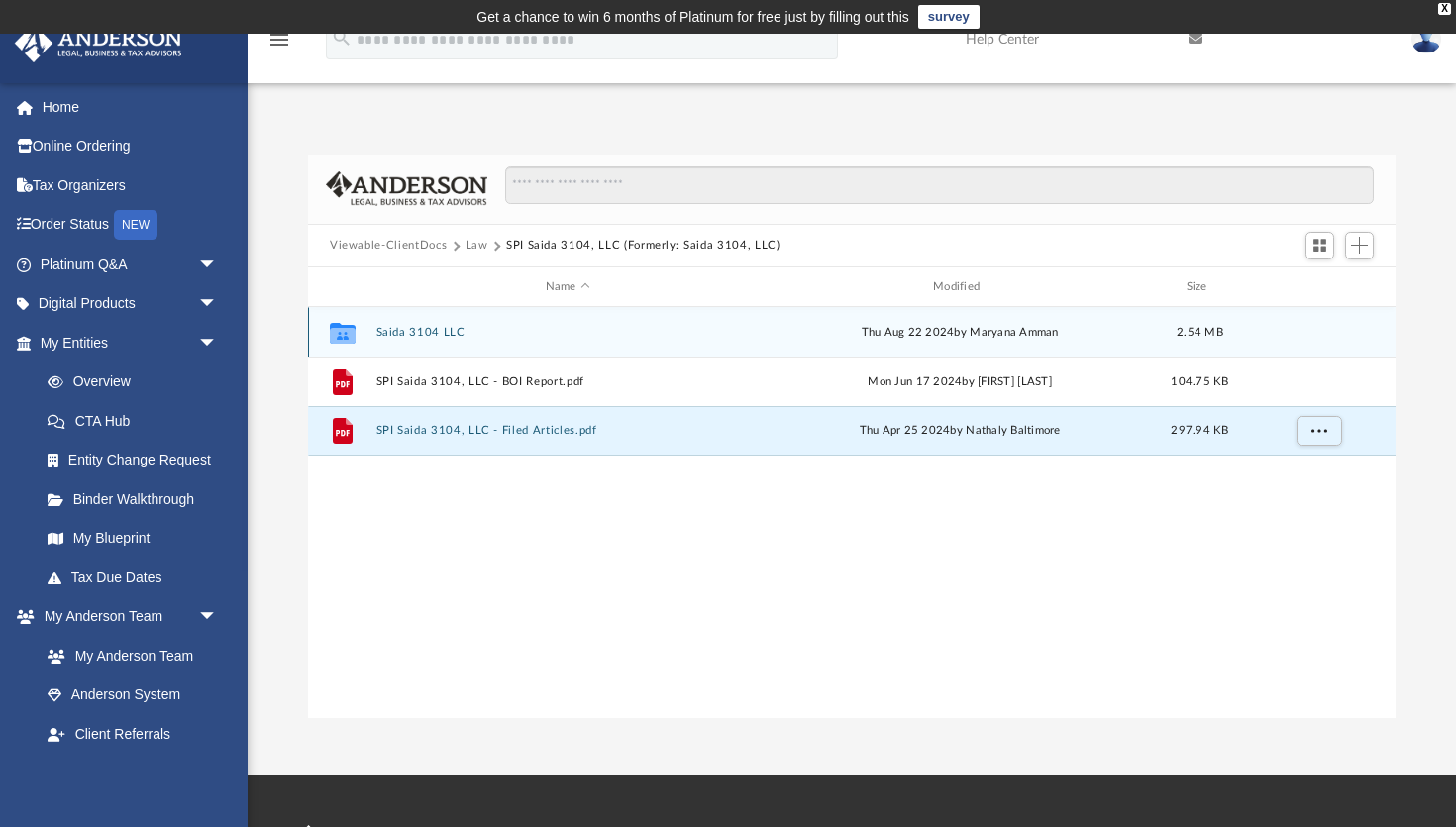 click on "Saida 3104 LLC" at bounding box center [568, 332] 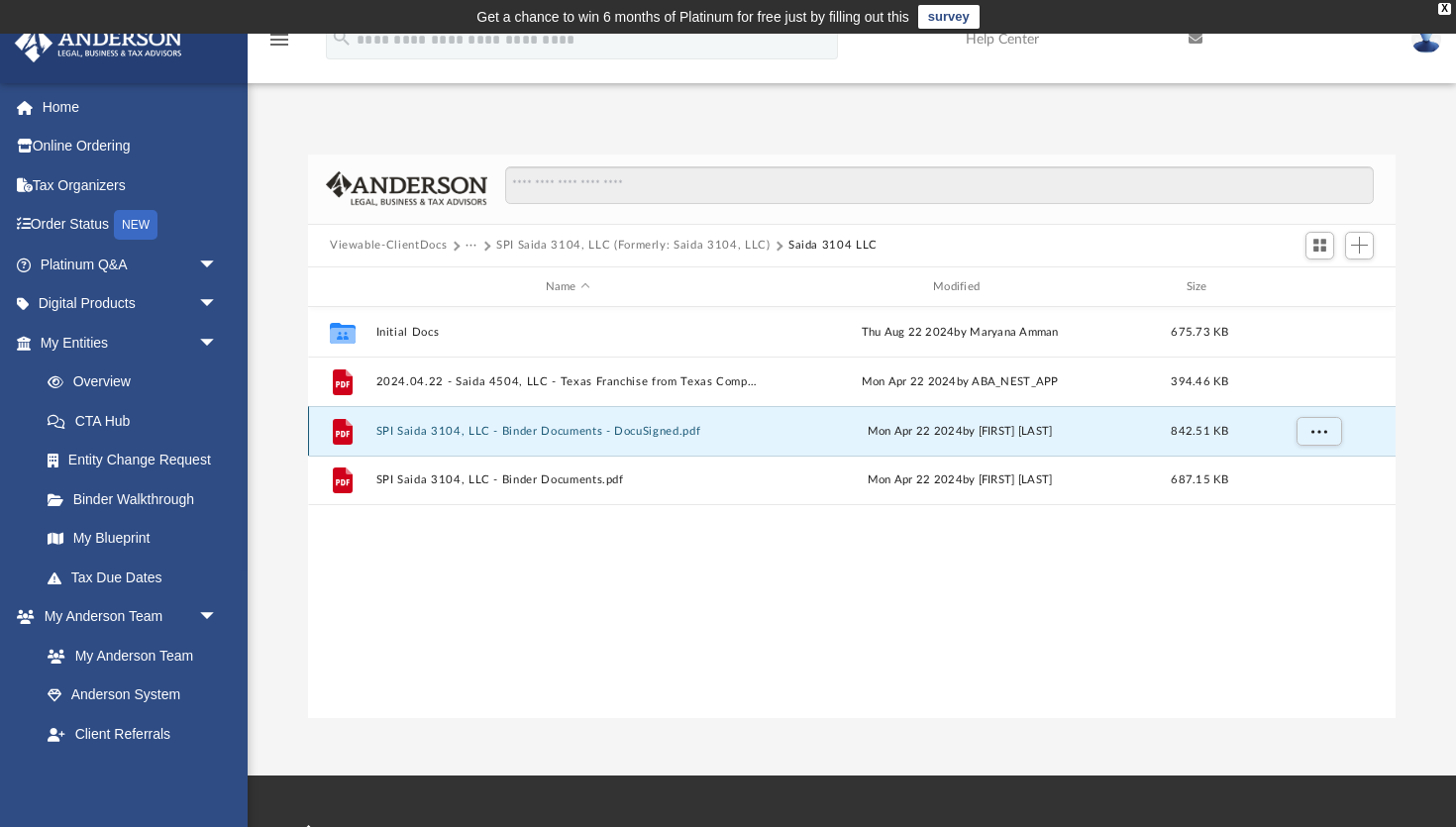 click on "SPI Saida 3104, LLC - Binder Documents - DocuSigned.pdf" at bounding box center [568, 431] 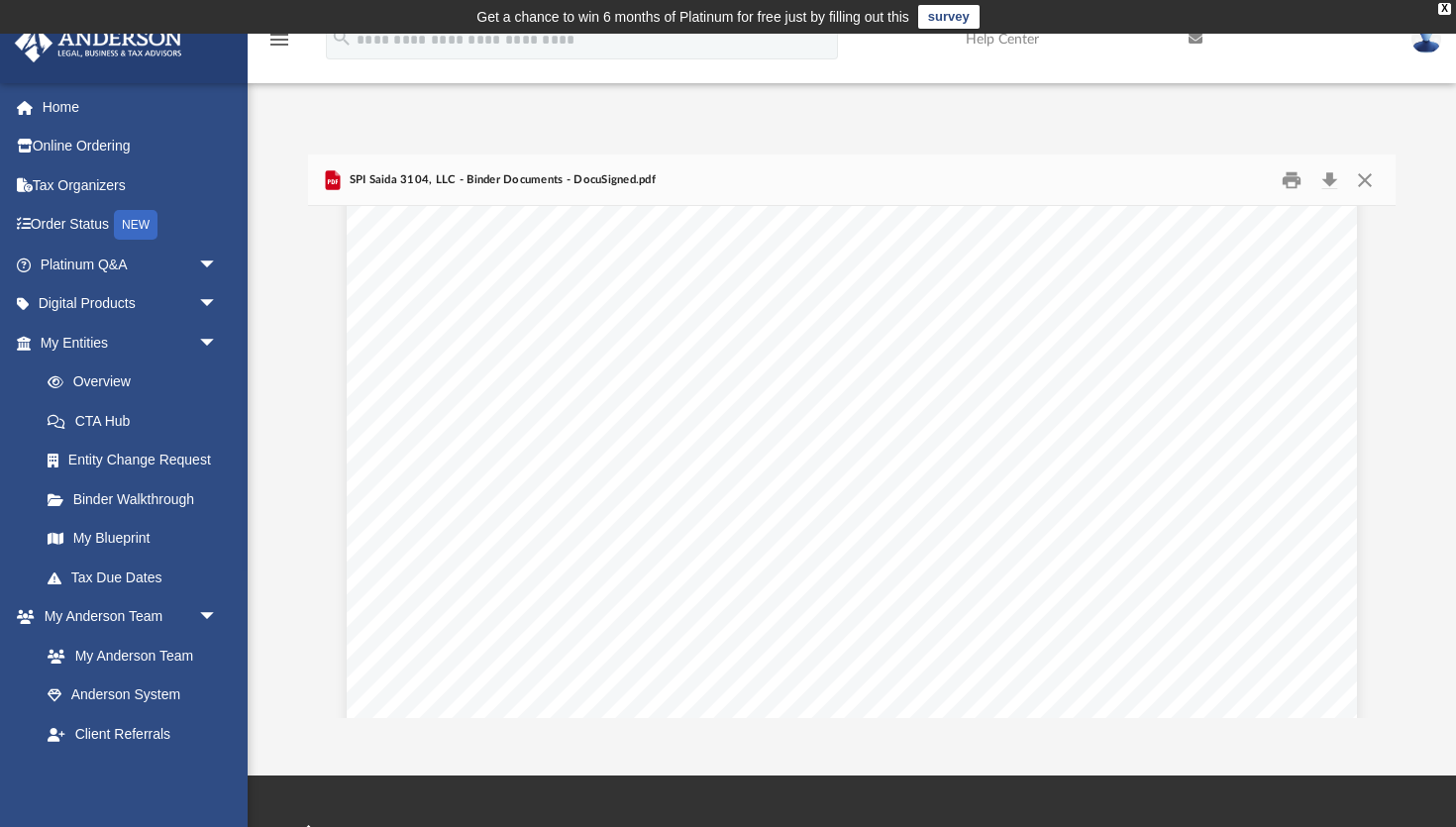 scroll, scrollTop: 4242, scrollLeft: 0, axis: vertical 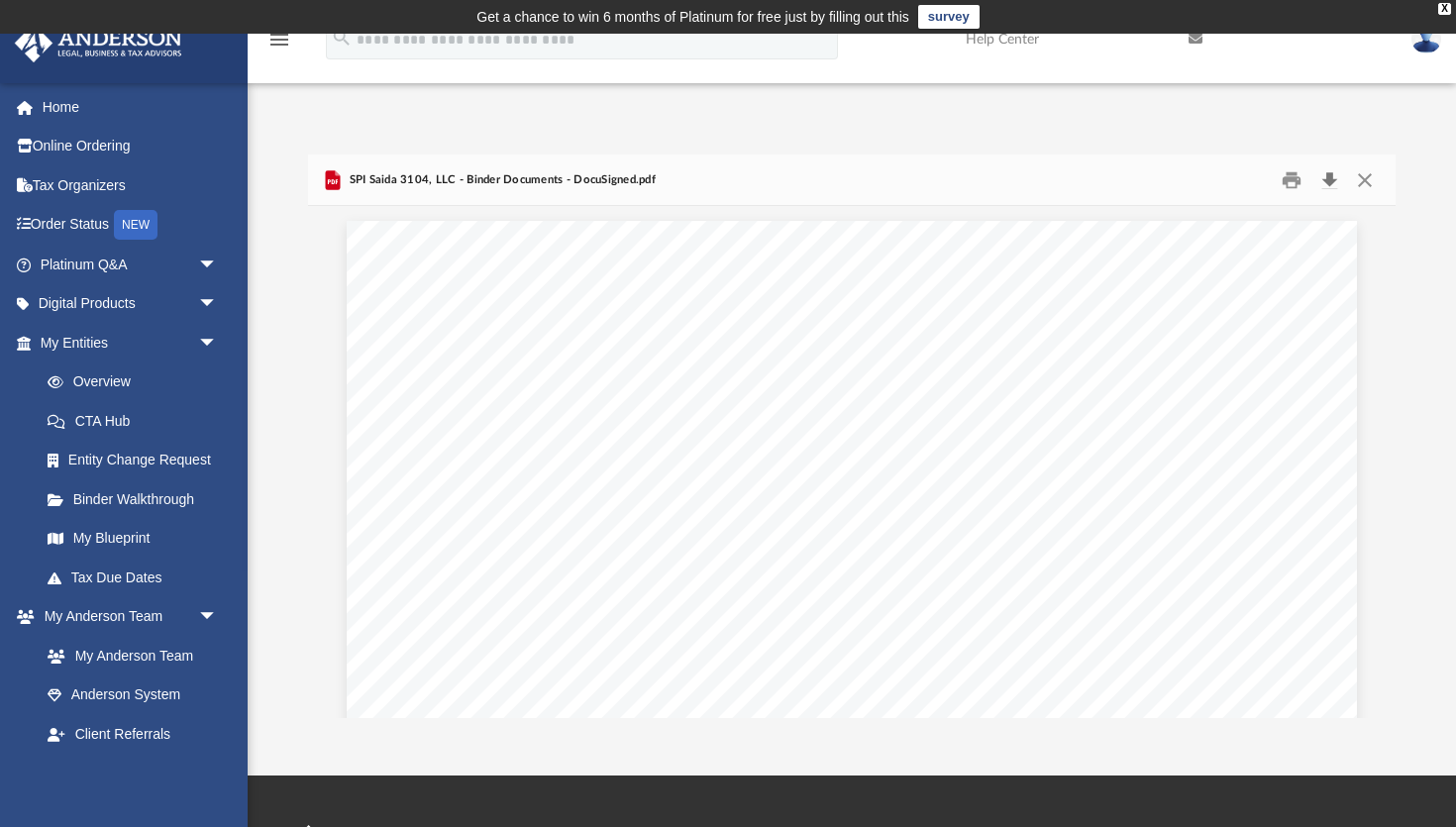 click at bounding box center [1329, 179] 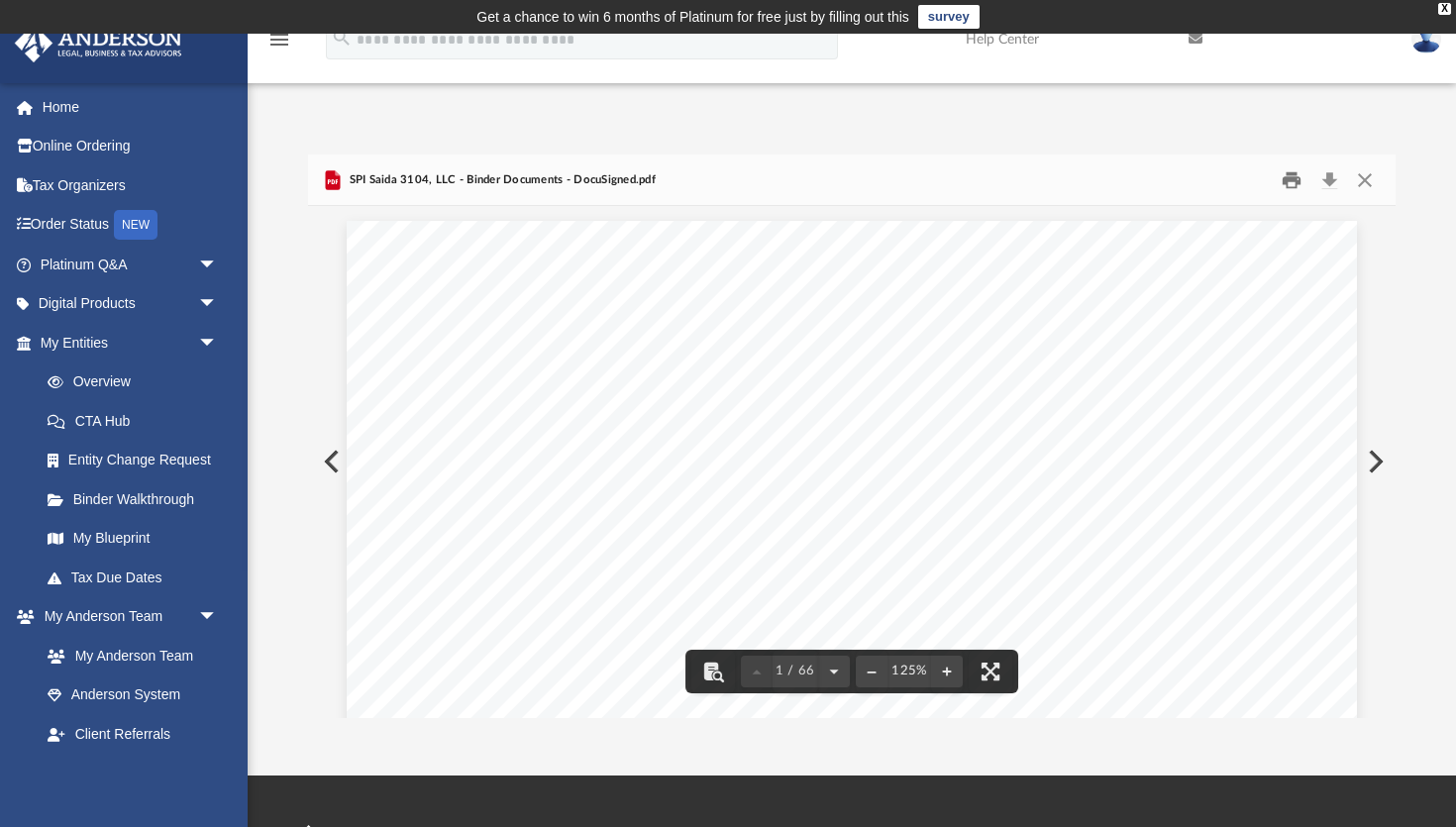 click at bounding box center (1293, 179) 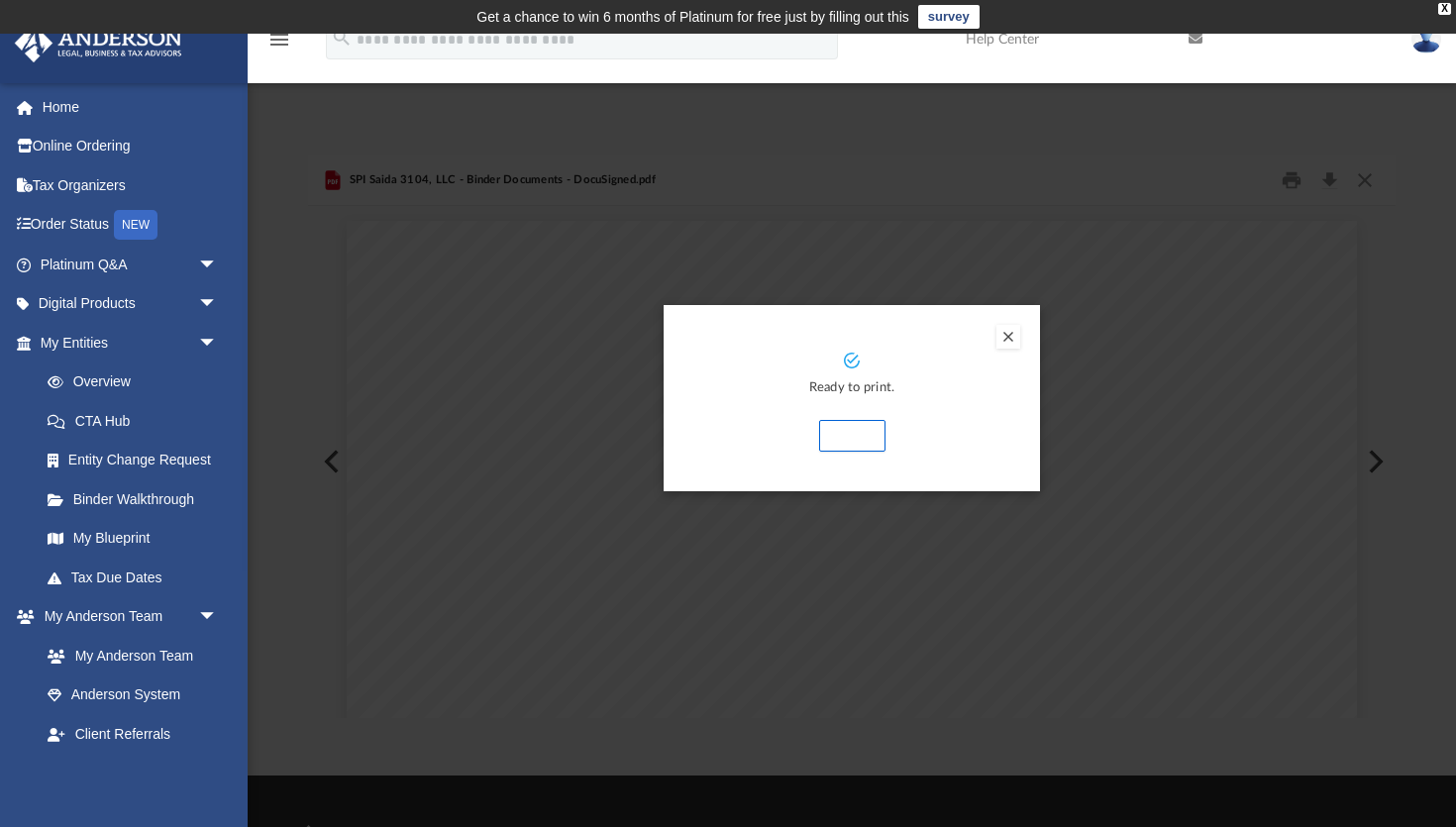 click on "Print" at bounding box center [852, 436] 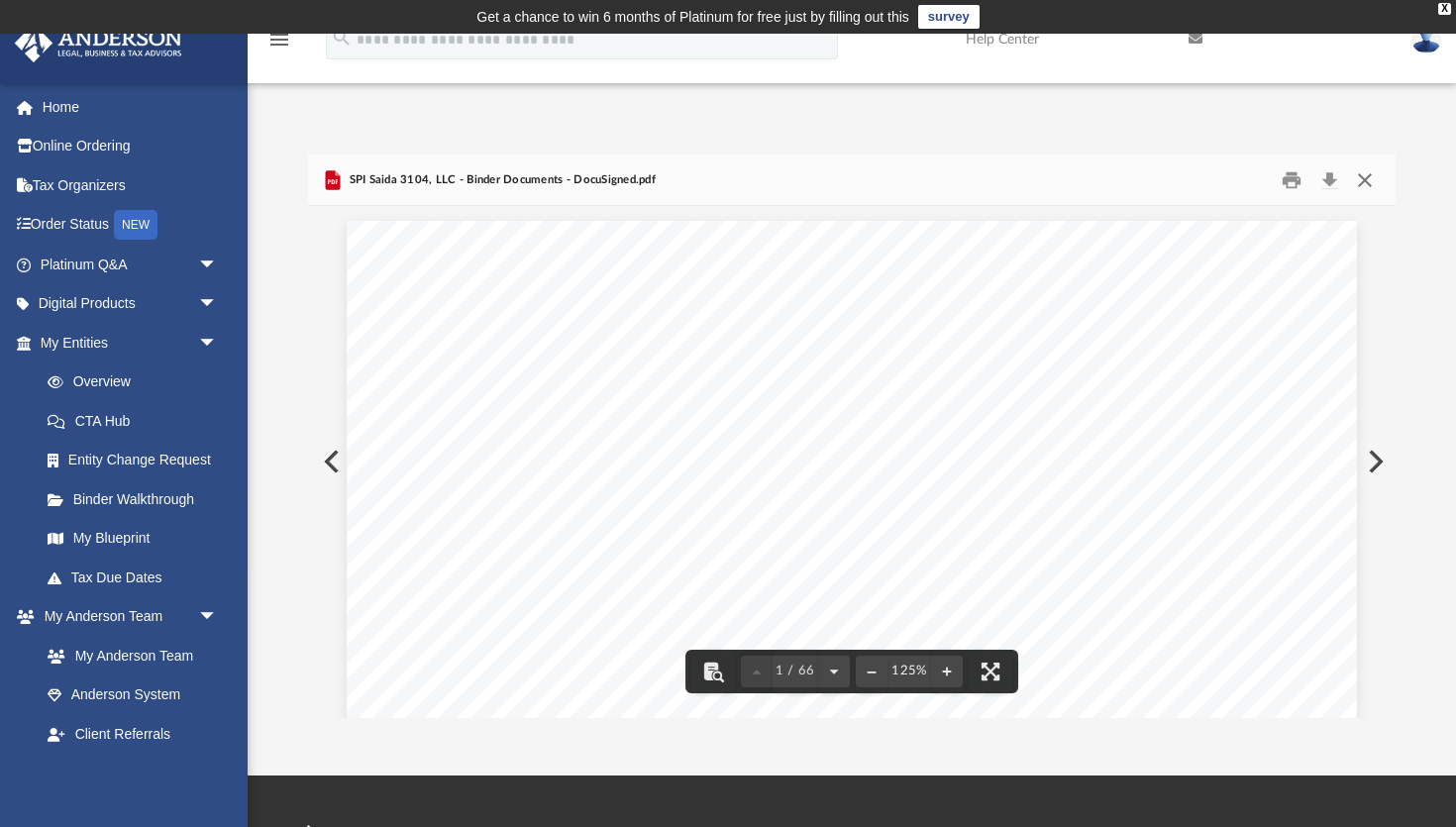 click at bounding box center (1365, 179) 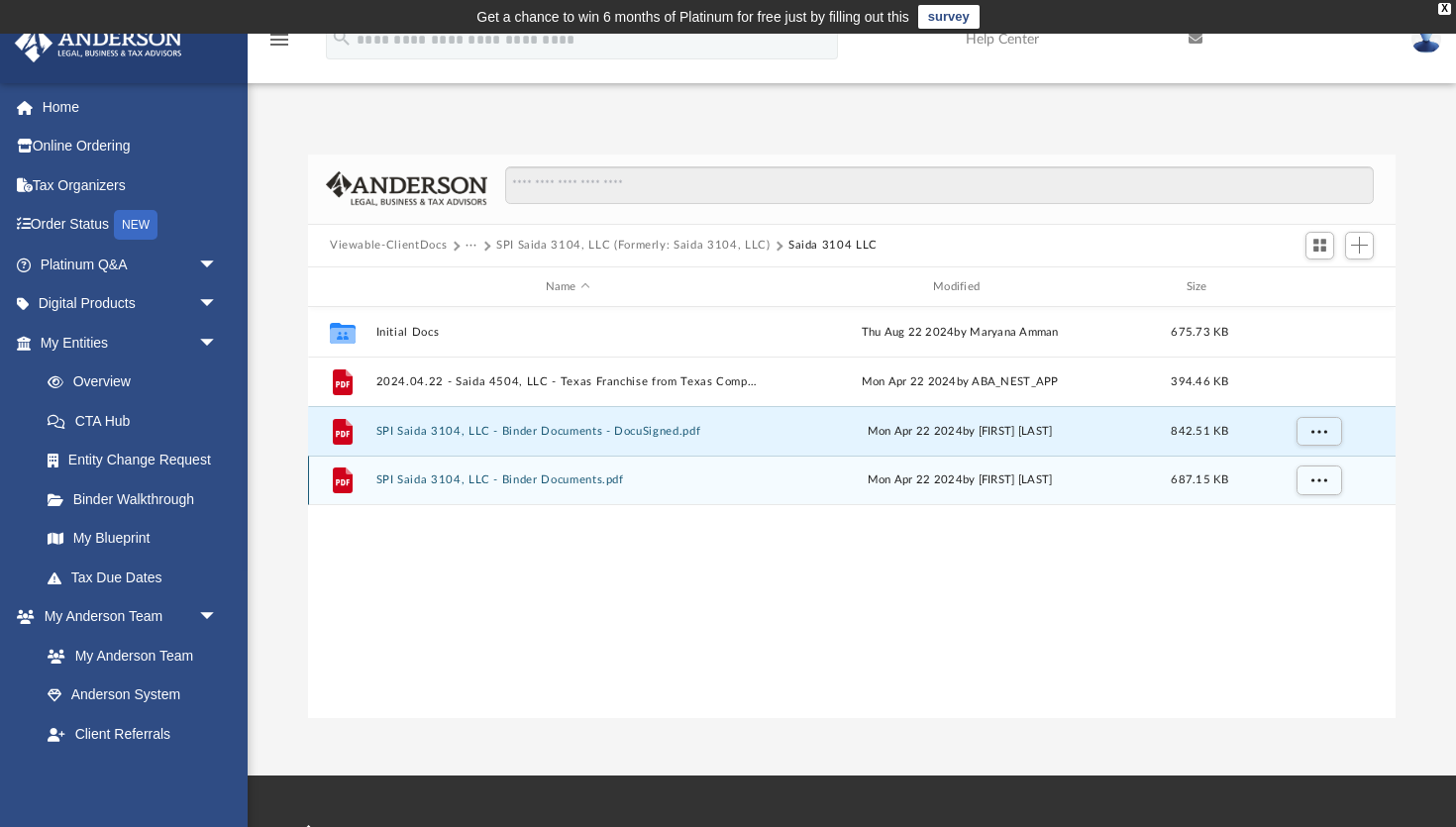 click on "SPI Saida 3104, LLC - Binder Documents.pdf" at bounding box center (568, 480) 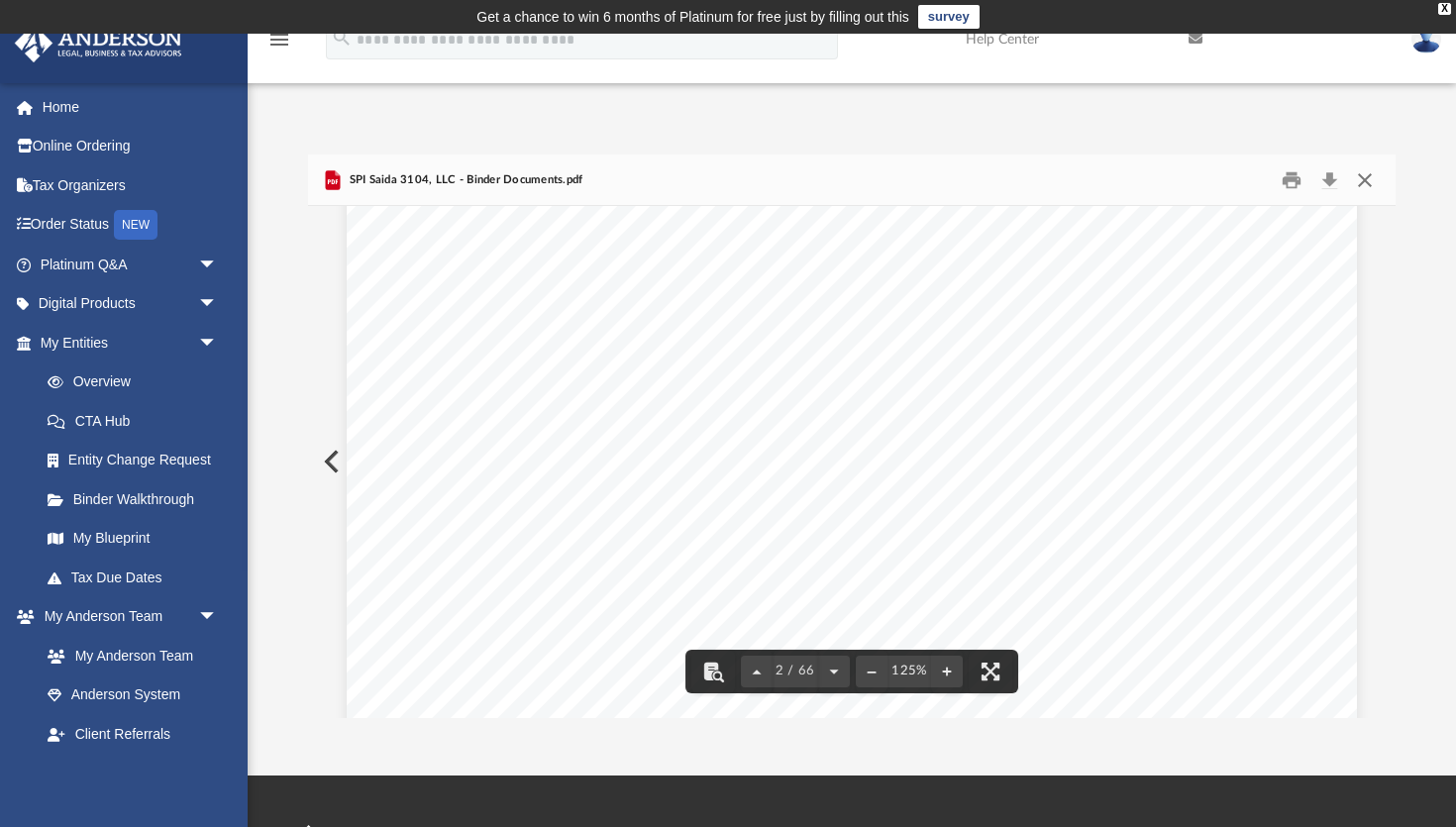 scroll, scrollTop: 2059, scrollLeft: 0, axis: vertical 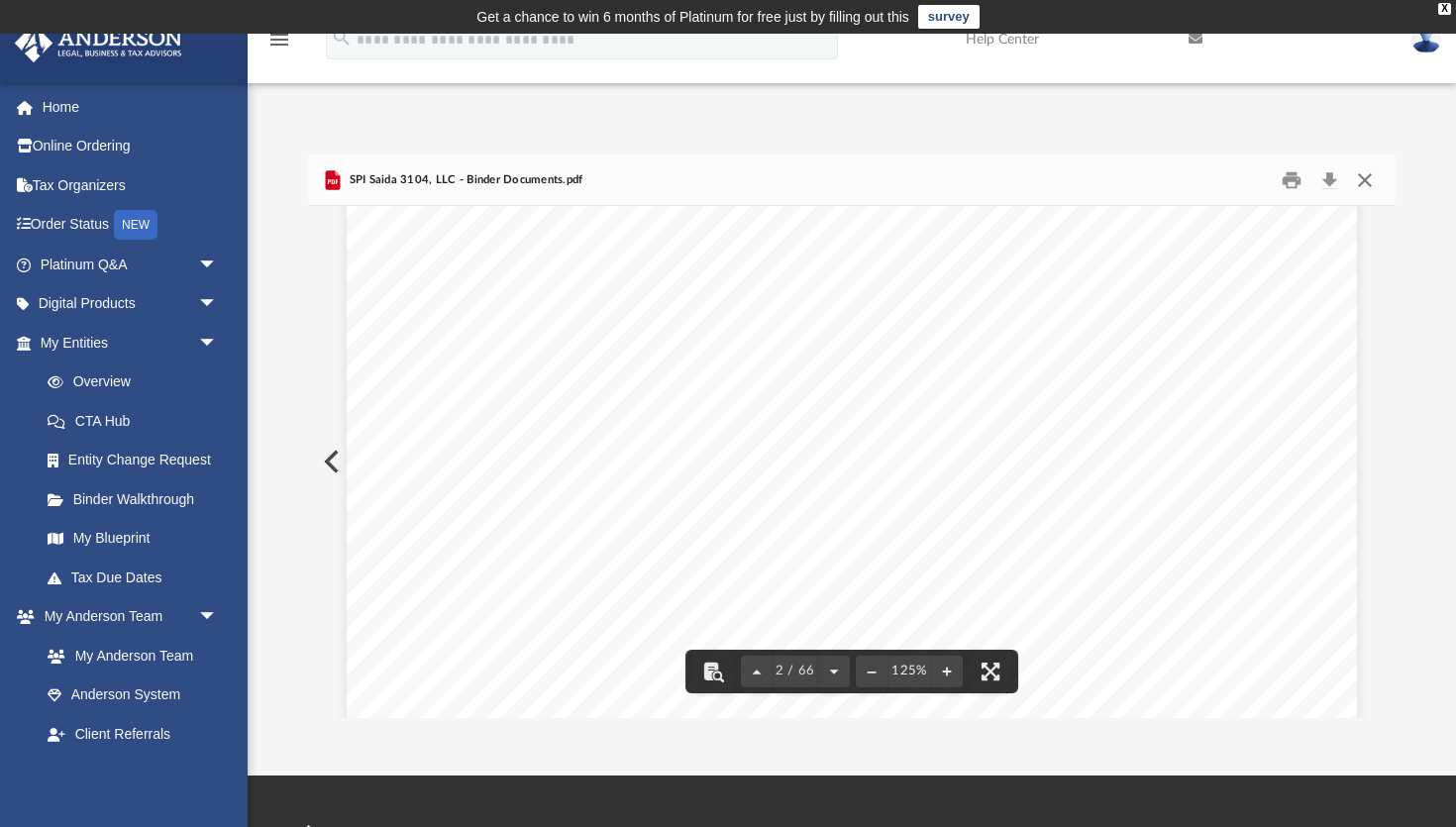 click at bounding box center [1365, 179] 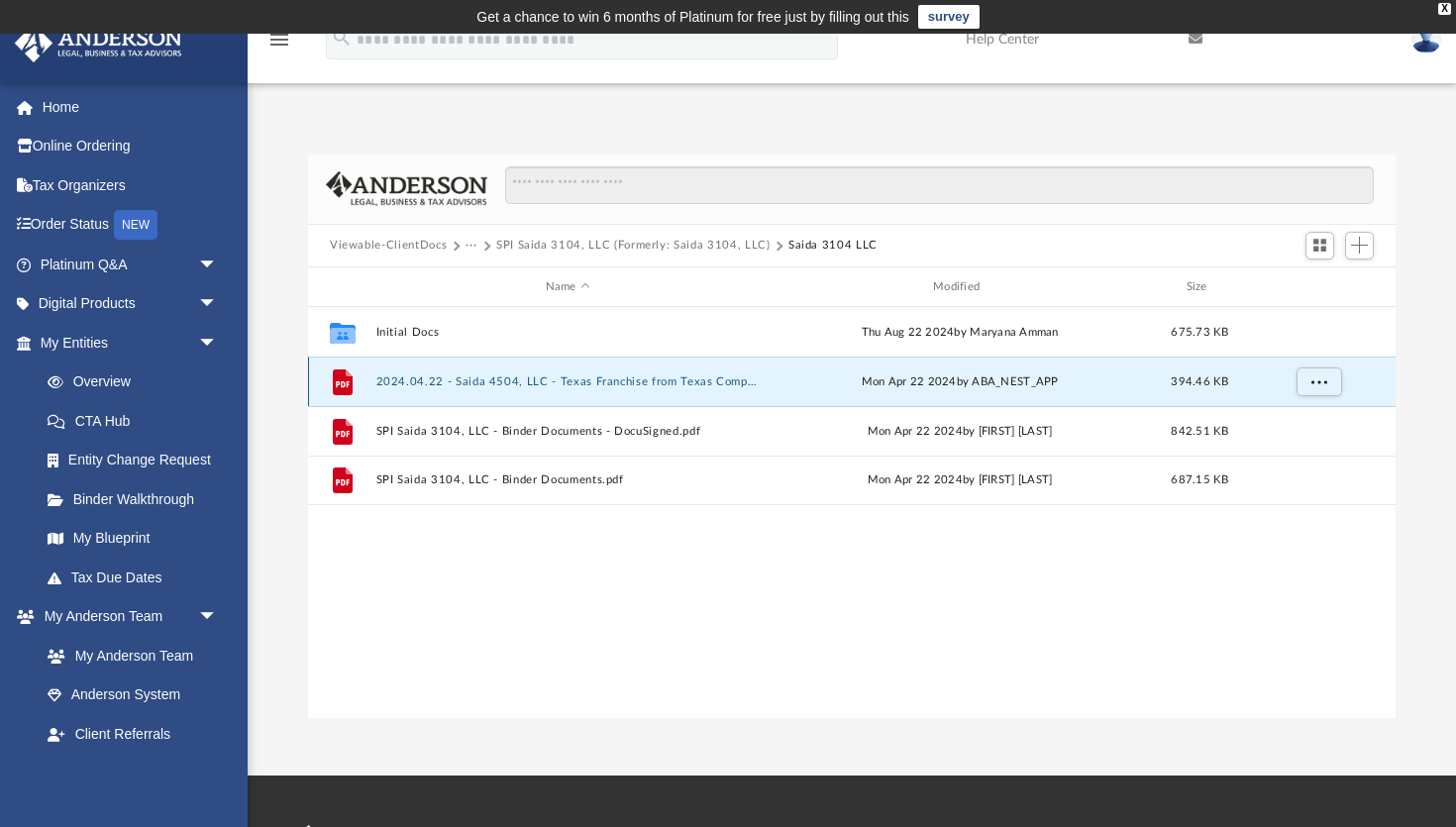 click on "2024.04.22 - Saida 4504, LLC - Texas Franchise from Texas Comptroller.pdf" at bounding box center (568, 381) 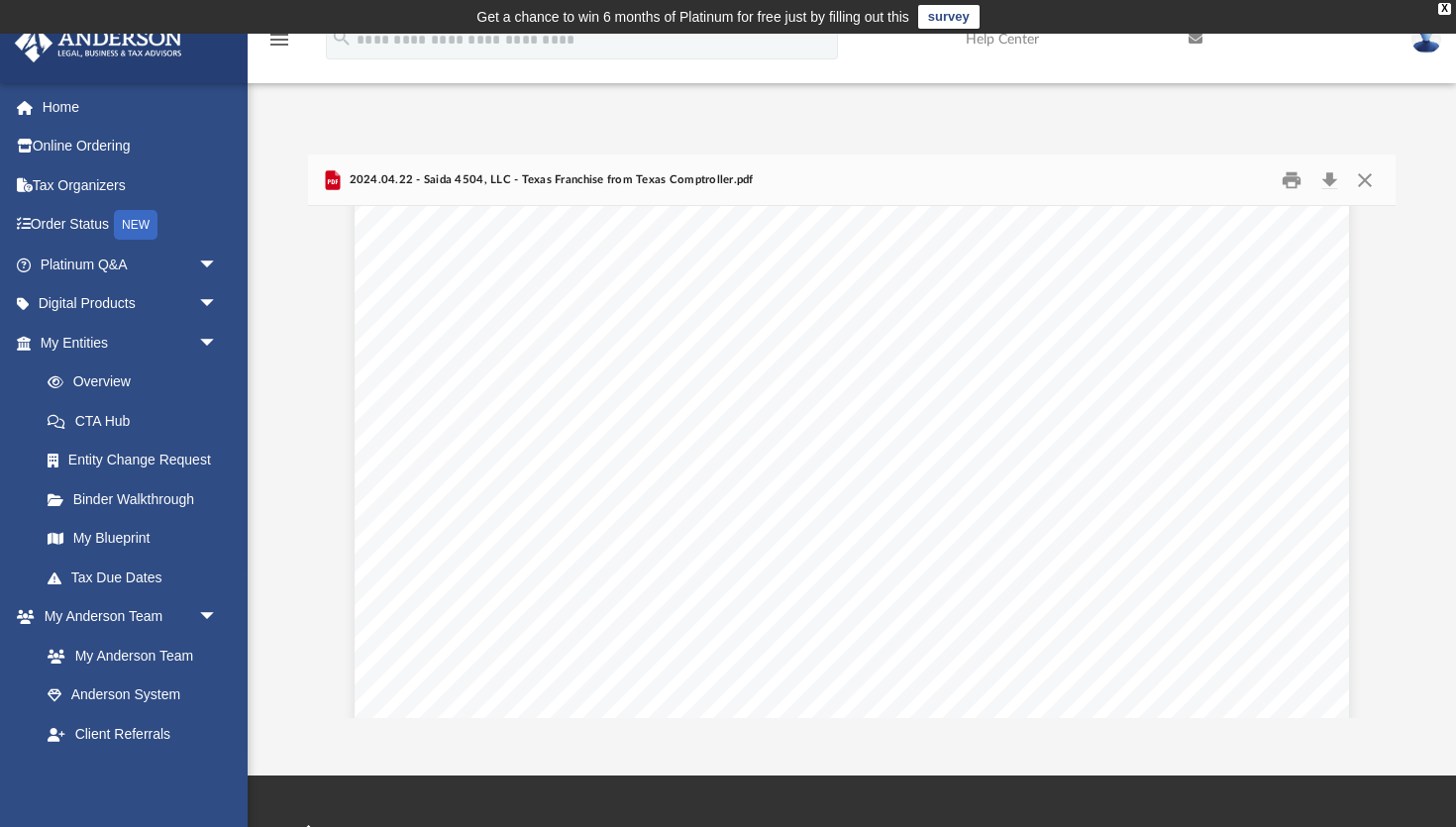scroll, scrollTop: 818, scrollLeft: 0, axis: vertical 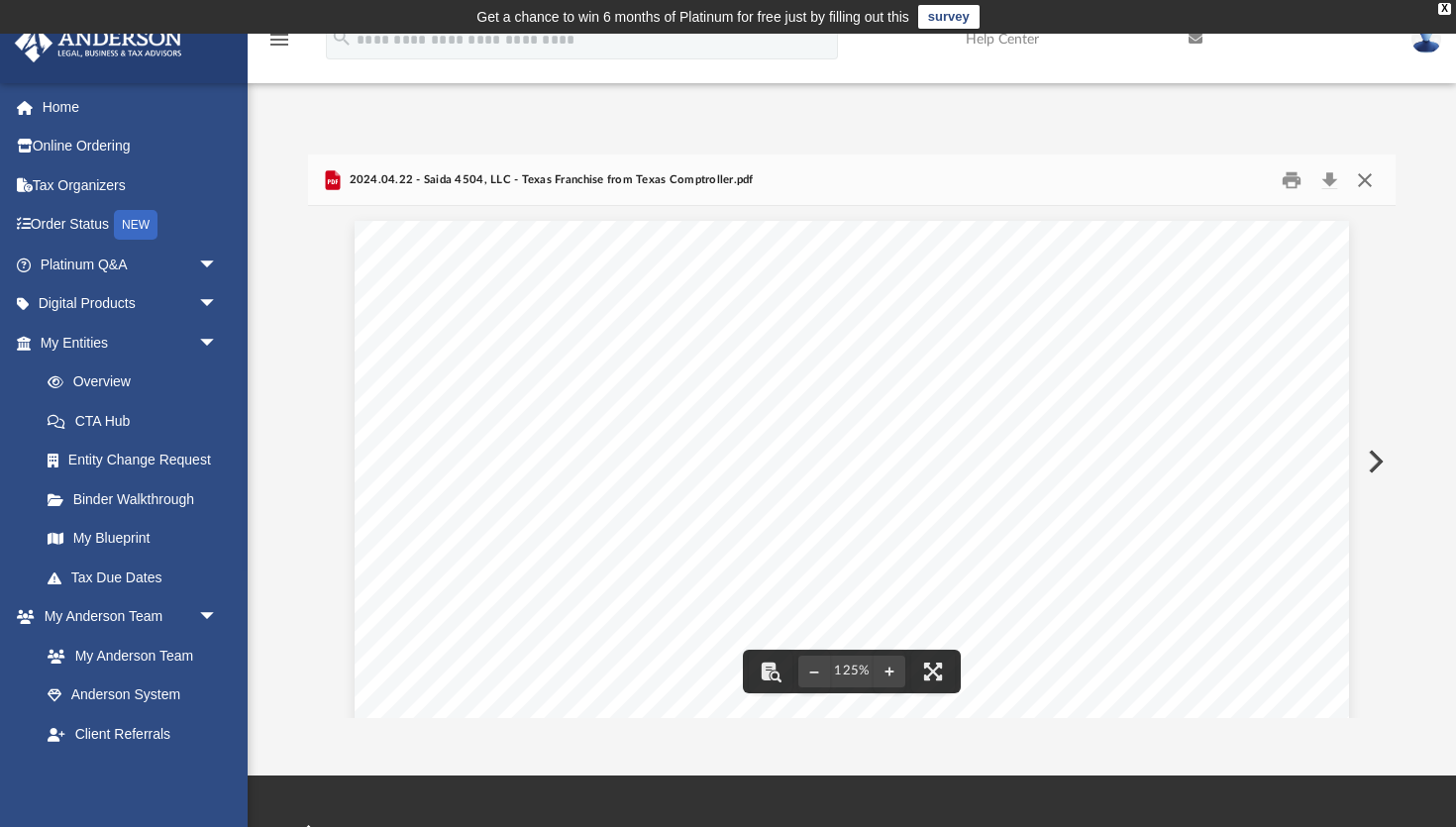 click at bounding box center (1365, 179) 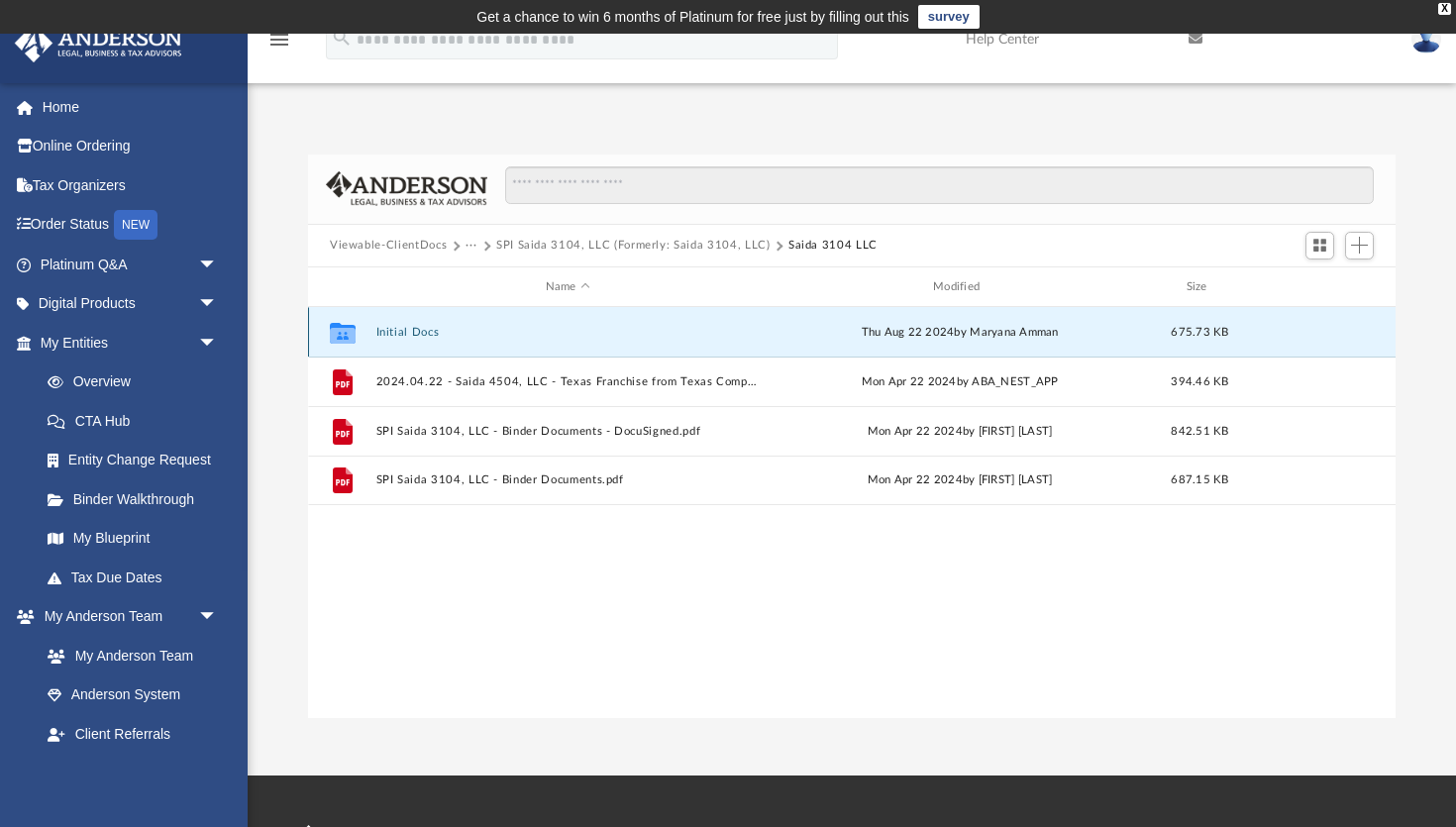 click on "Initial Docs" at bounding box center [568, 332] 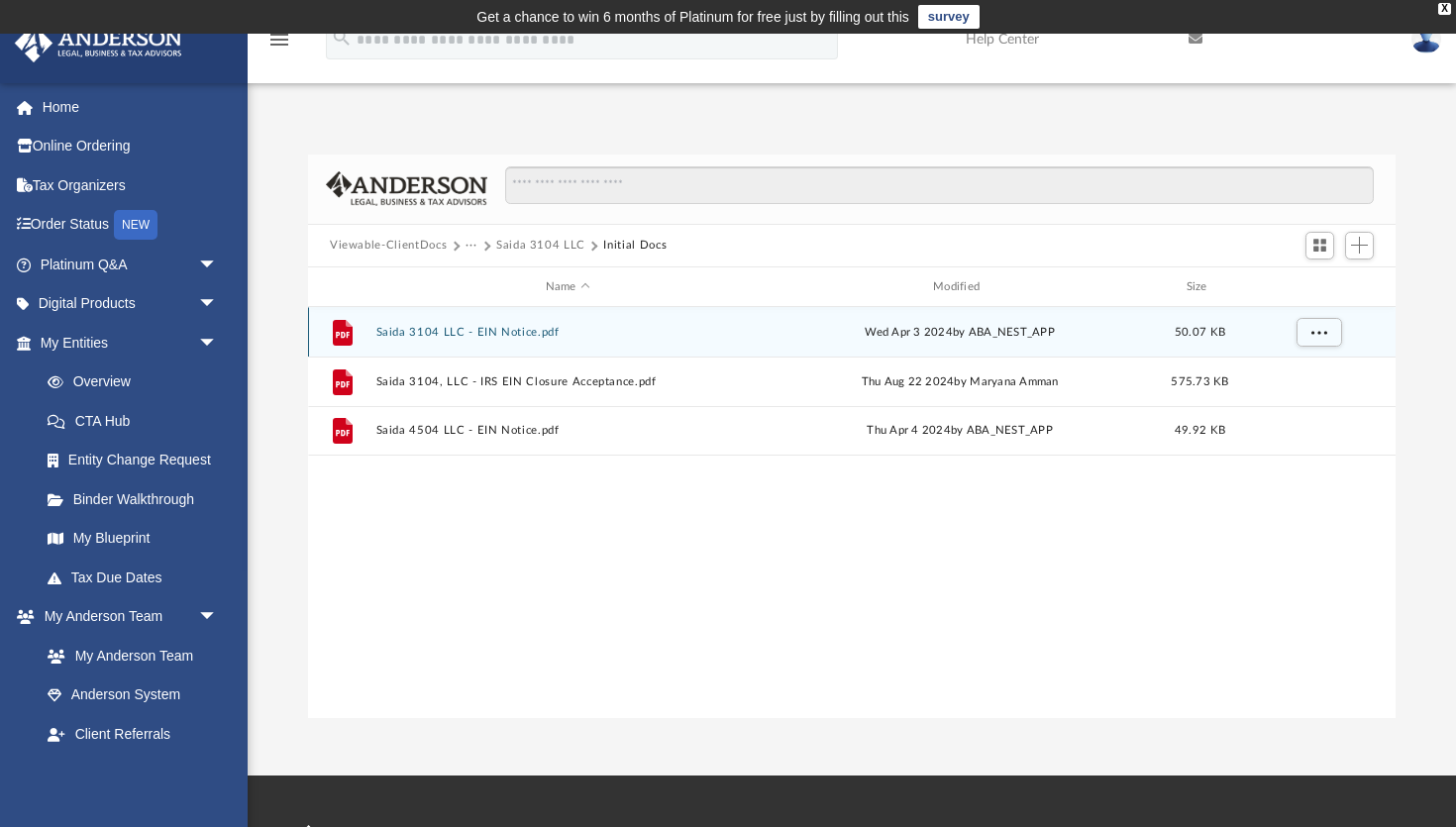 scroll, scrollTop: 22, scrollLeft: 0, axis: vertical 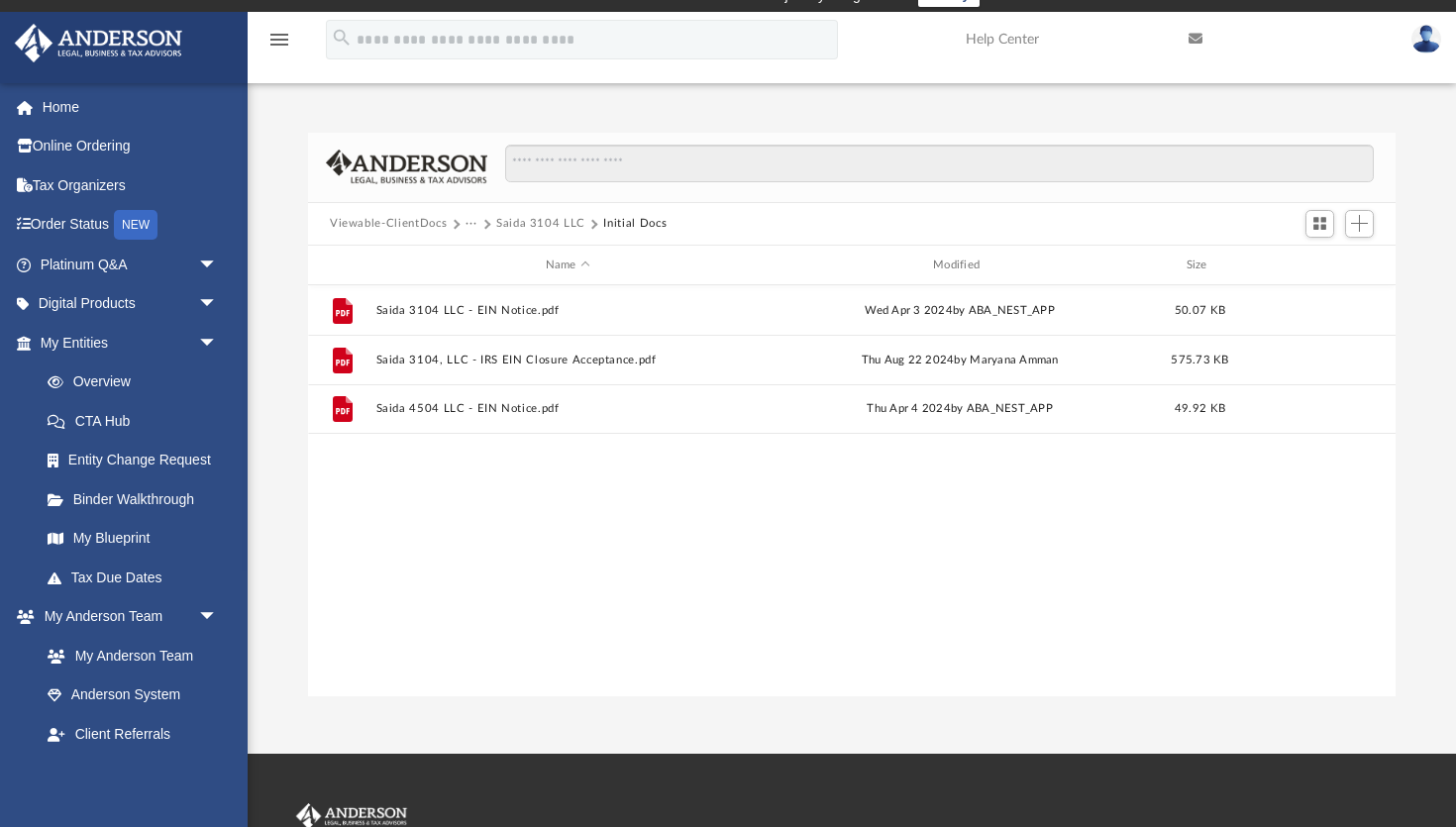 click on "Saida 3104 LLC" at bounding box center (541, 224) 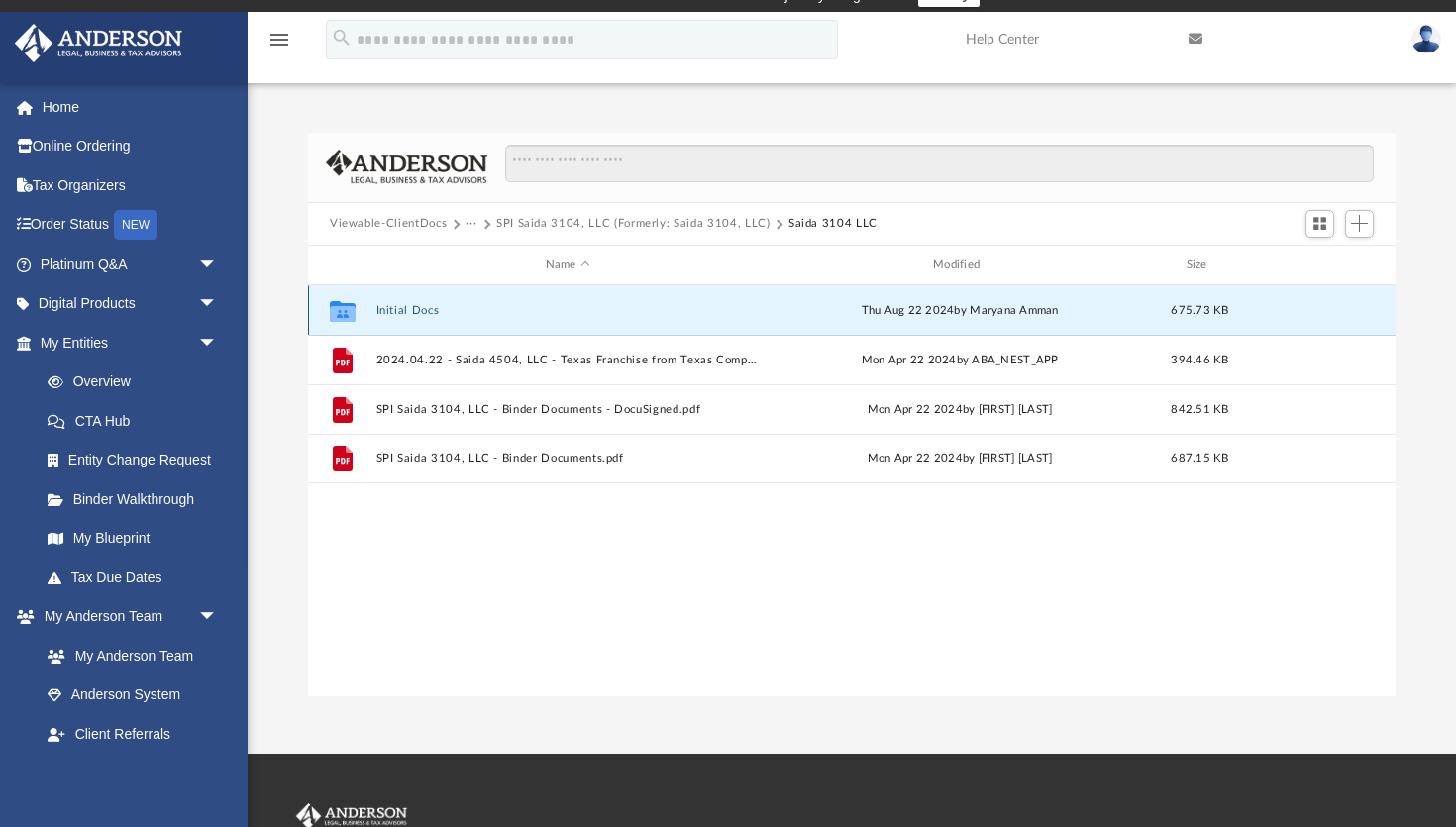 click on "Initial Docs" at bounding box center [568, 310] 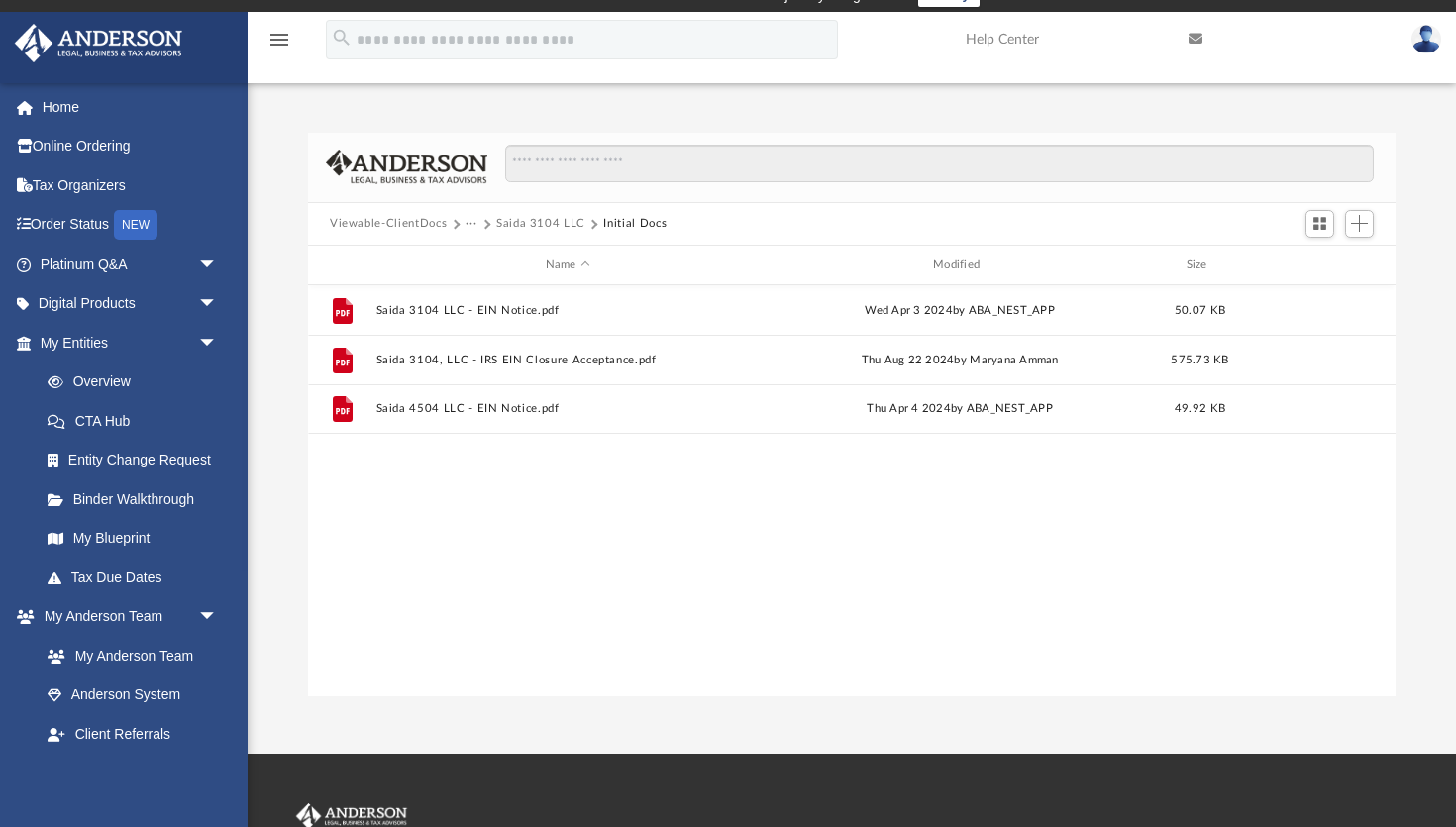 click on "Viewable-ClientDocs" at bounding box center [388, 224] 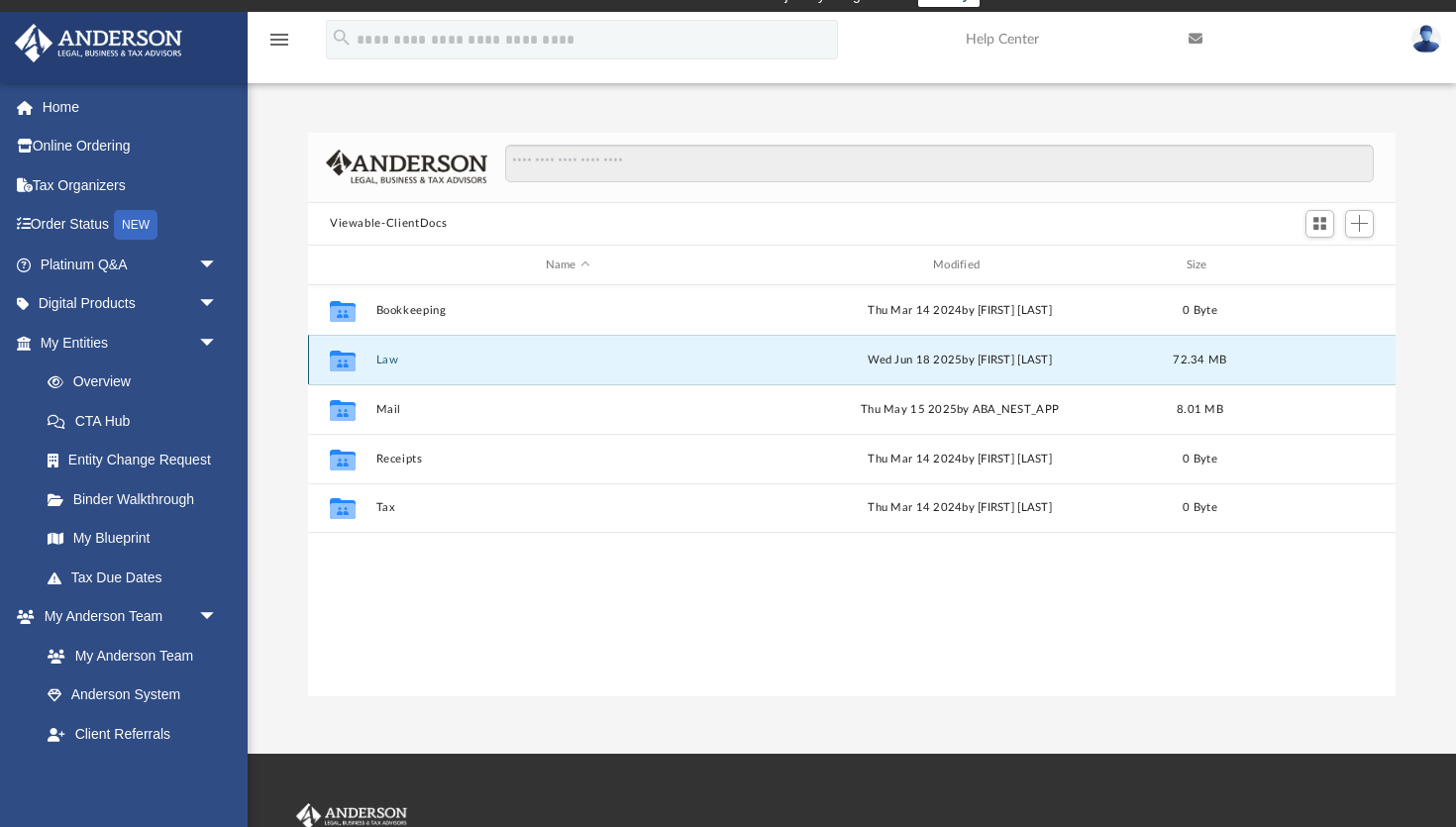 click on "Law" at bounding box center [568, 360] 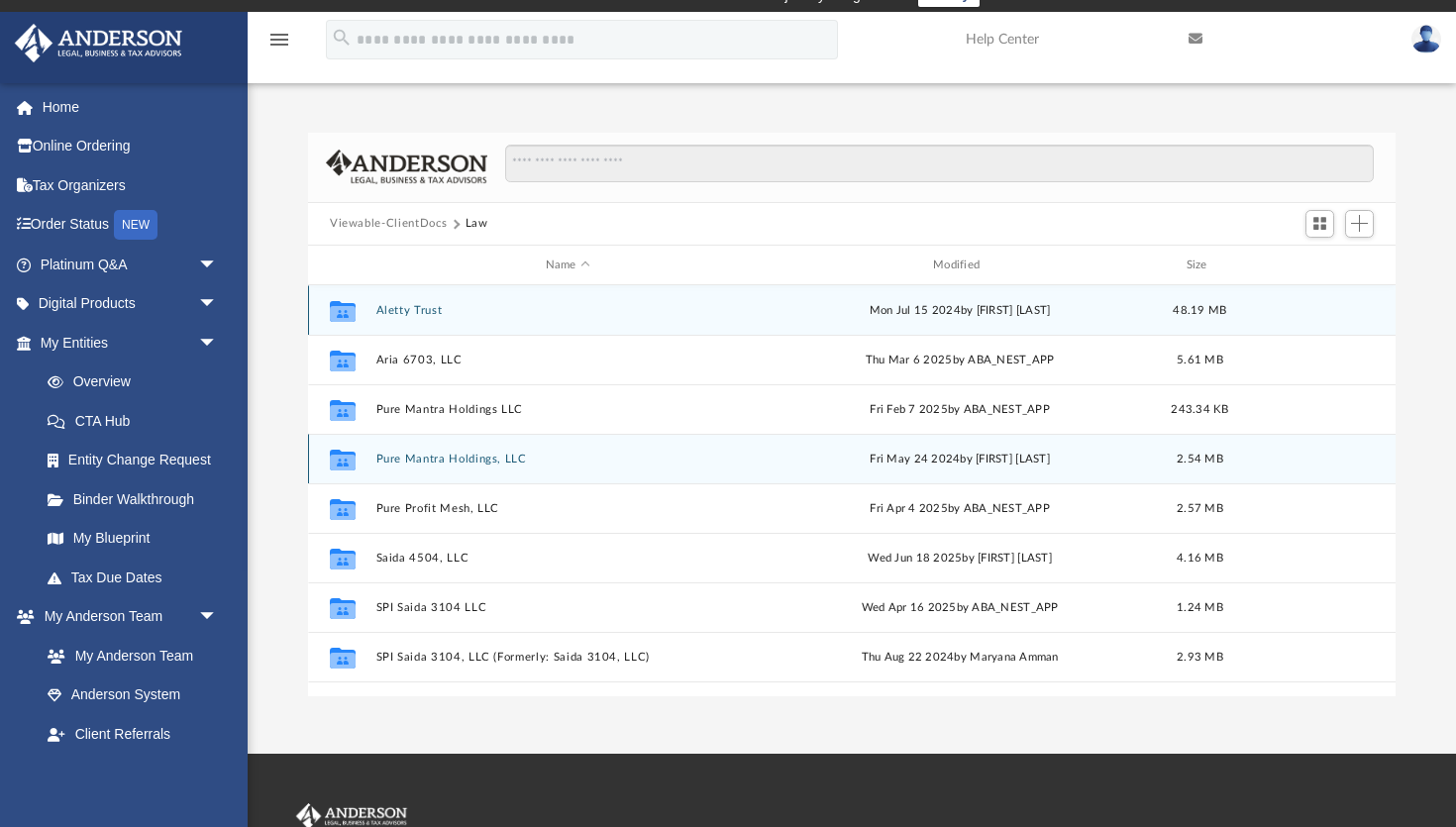 scroll, scrollTop: 3, scrollLeft: 0, axis: vertical 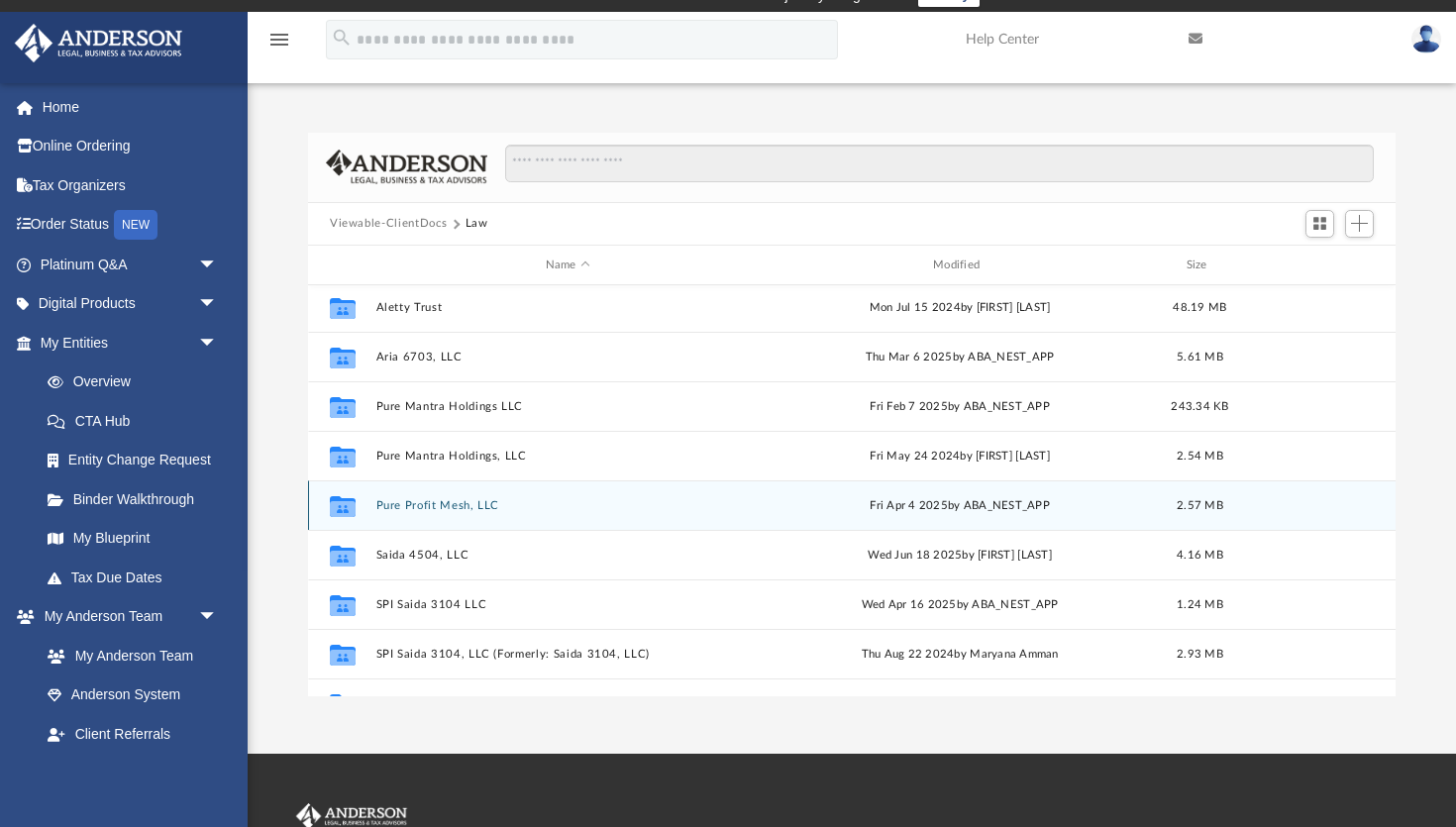 click on "Collaborated Folder Pure Profit Mesh, LLC Fri Apr 4 2025  by ABA_NEST_APP 2.57 MB" at bounding box center [852, 505] 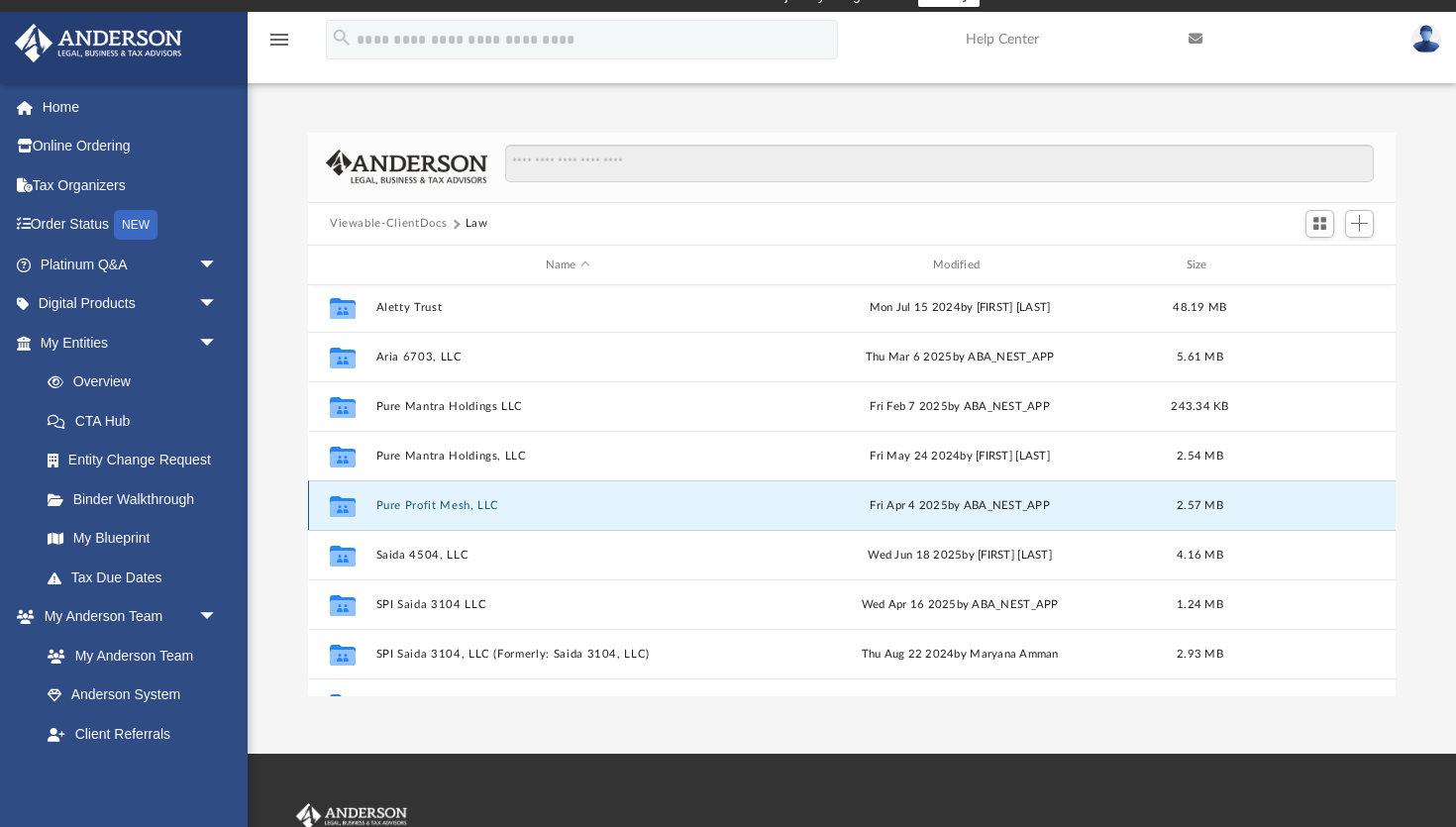 click on "Pure Profit Mesh, LLC" at bounding box center (568, 505) 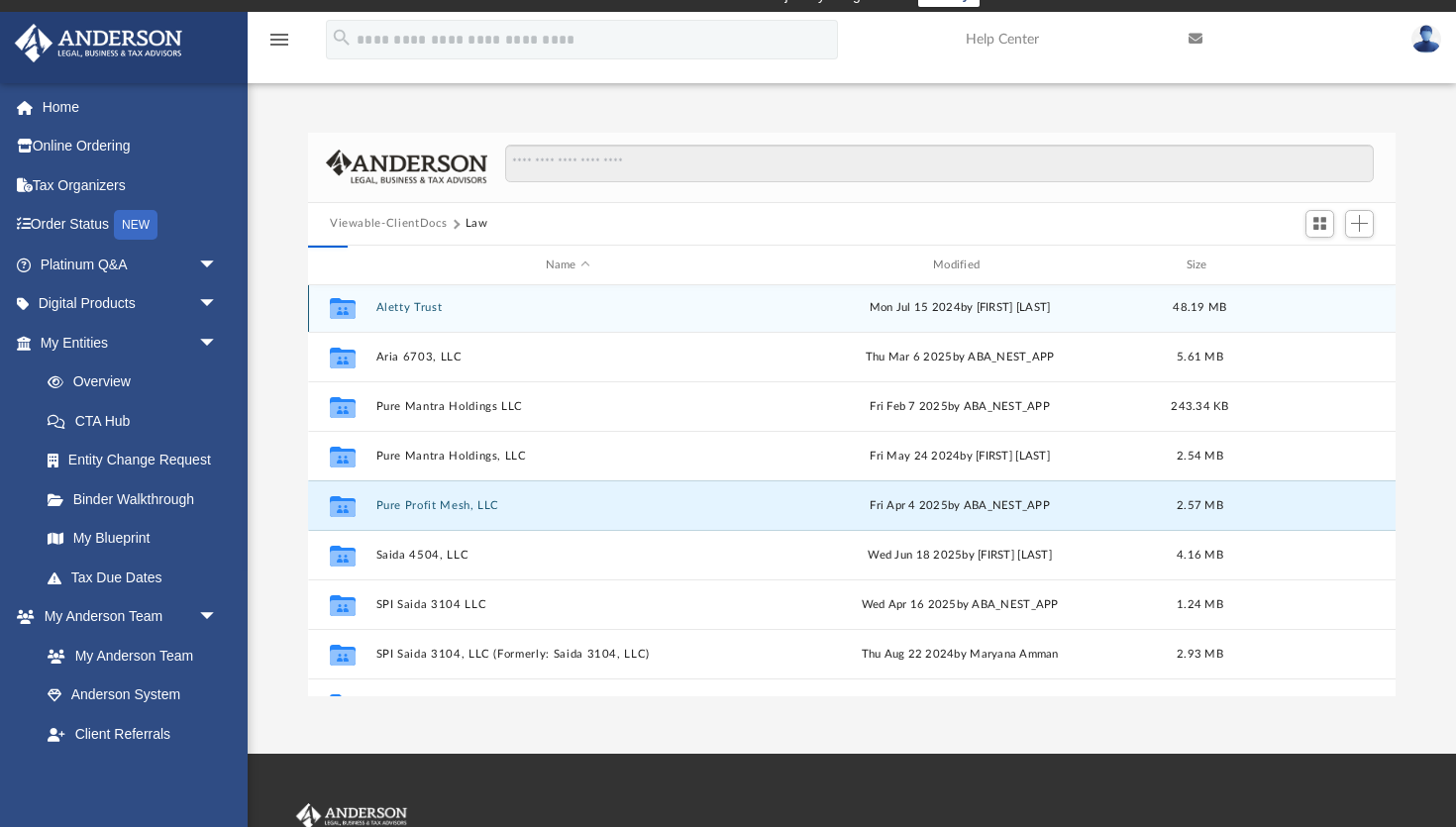 scroll, scrollTop: 0, scrollLeft: 0, axis: both 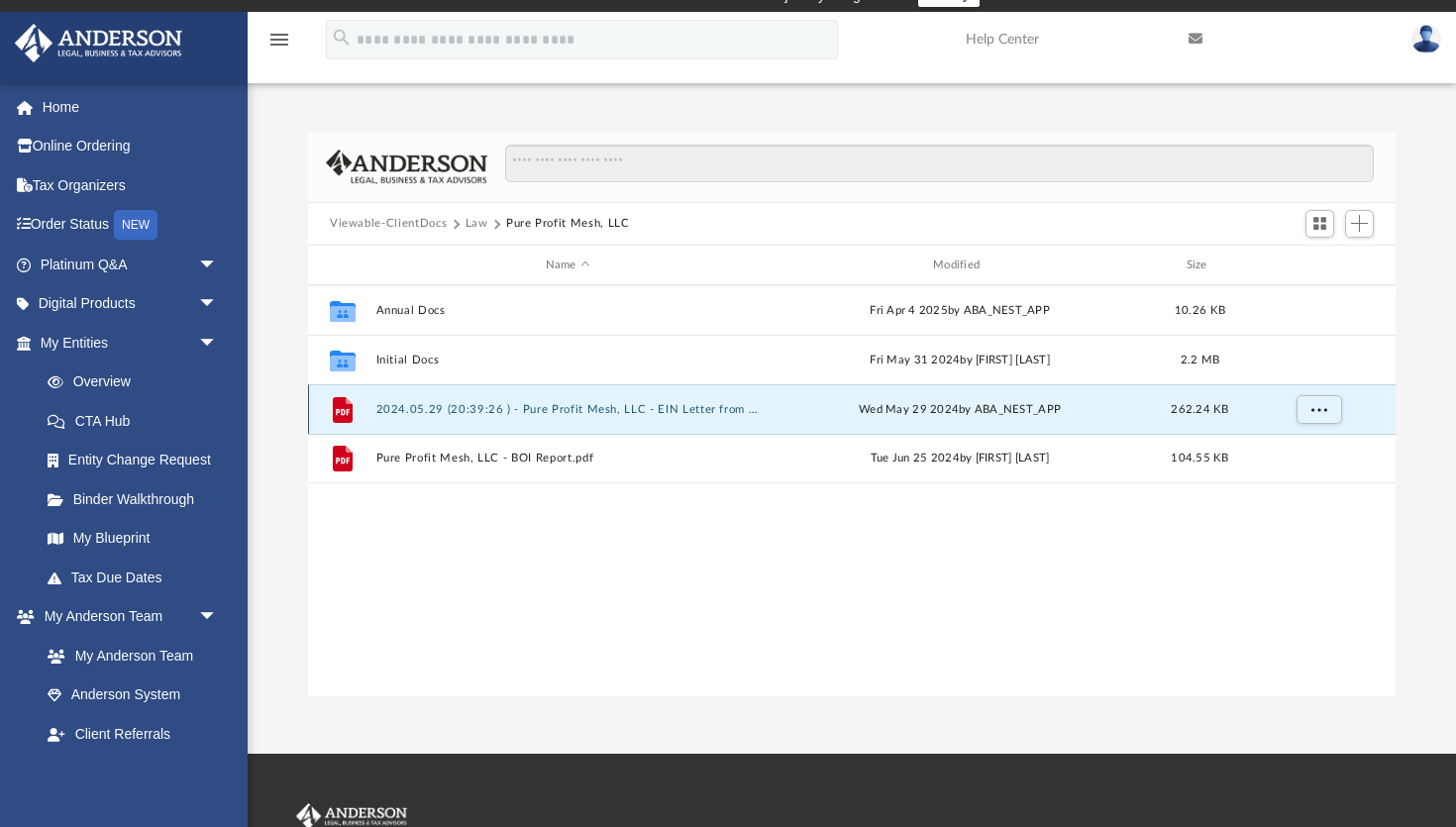 click on "2024.05.29 (20:39:26 ) - Pure Profit Mesh, LLC - EIN Letter from IRS.pdf" at bounding box center [568, 409] 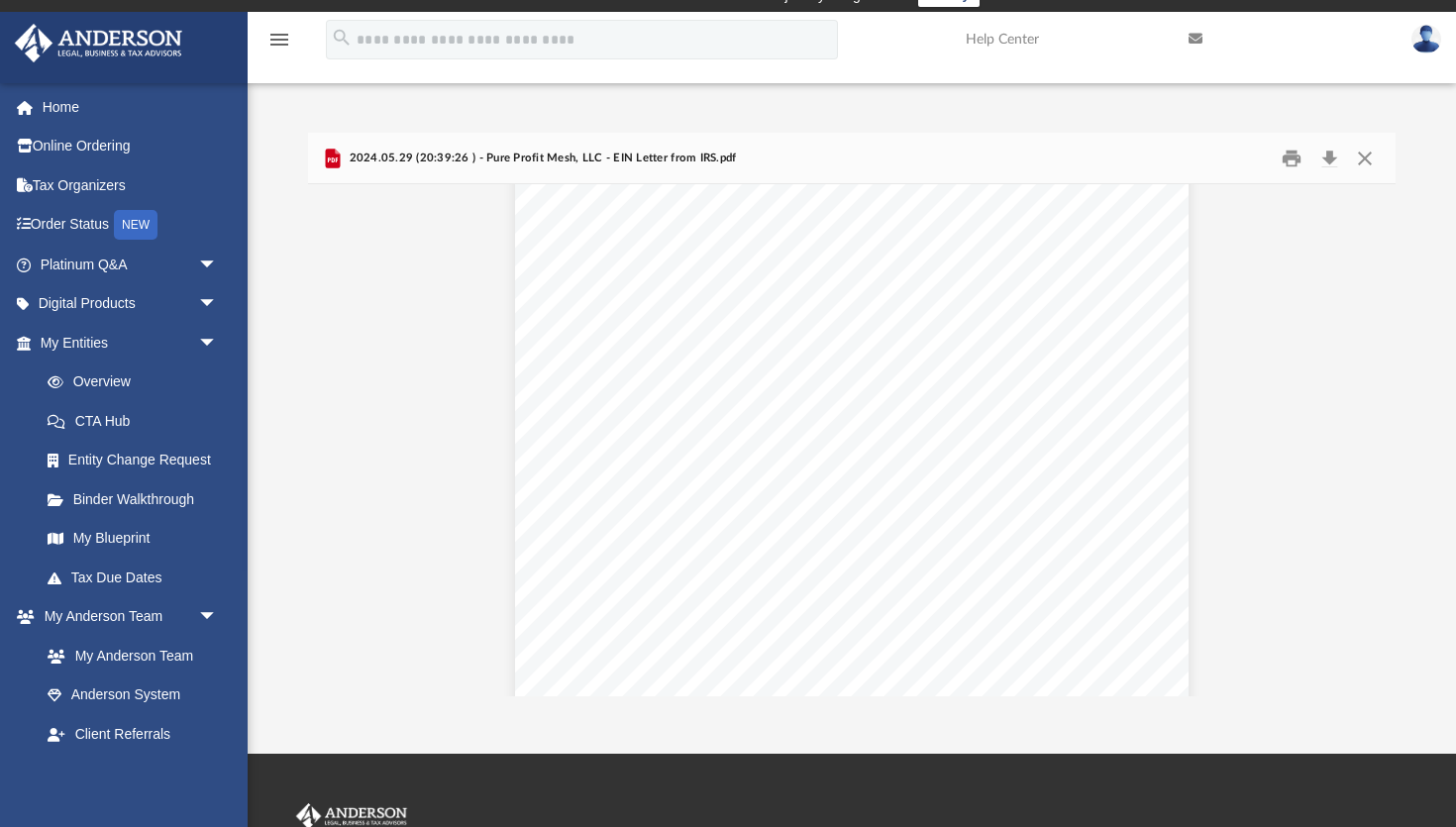 scroll, scrollTop: 3093, scrollLeft: 0, axis: vertical 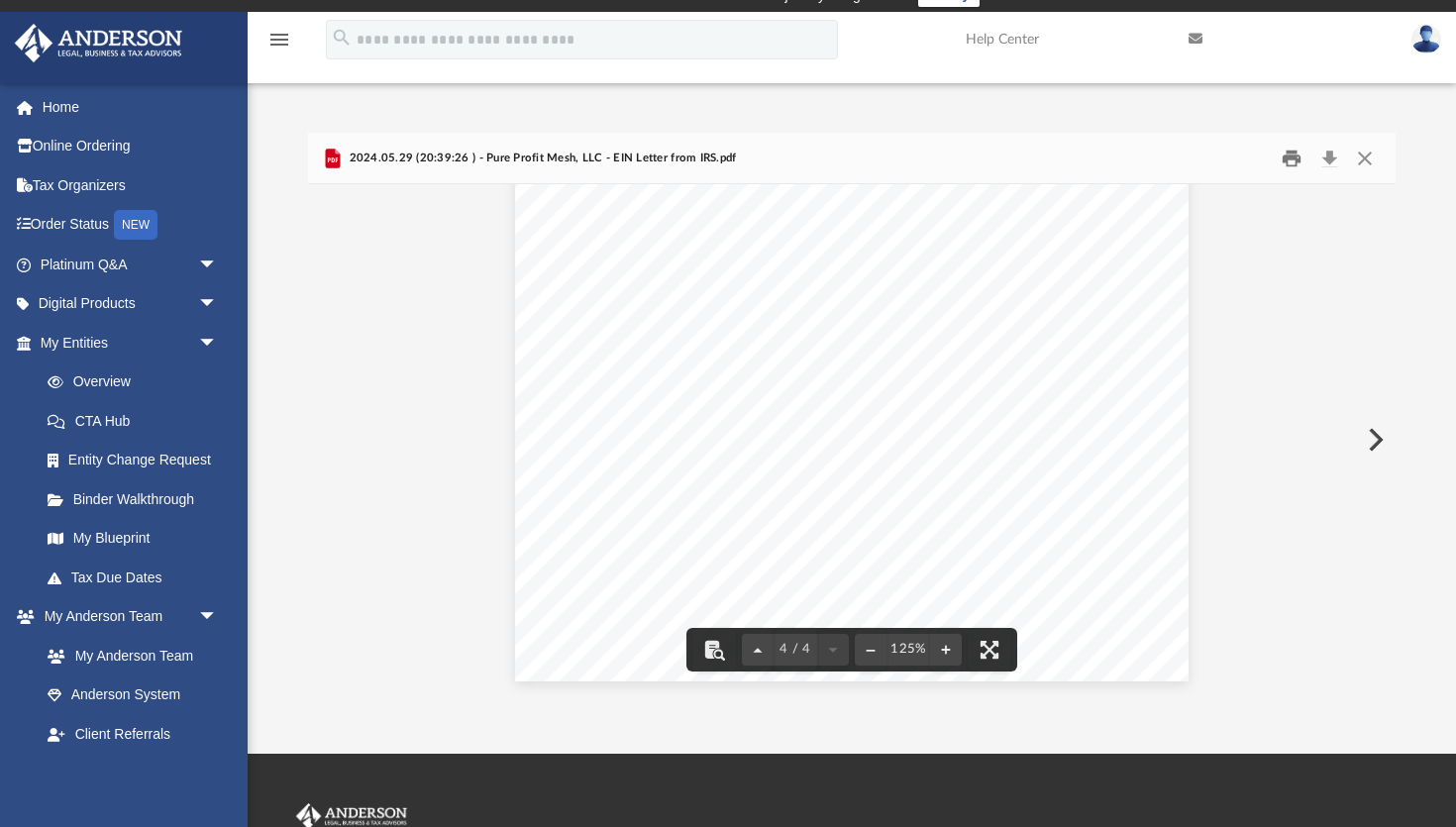 click at bounding box center [1293, 157] 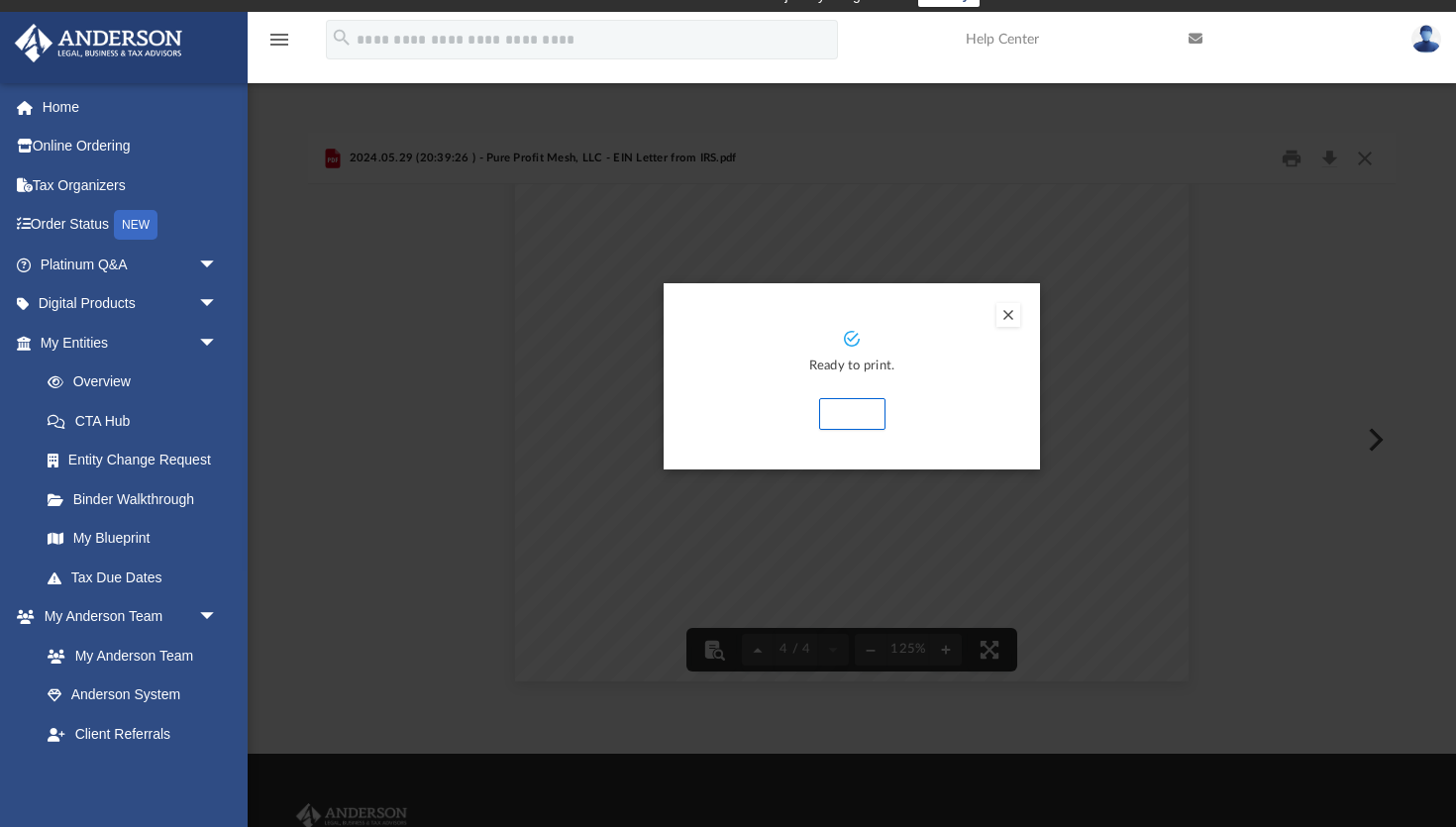 click on "Print" at bounding box center [852, 414] 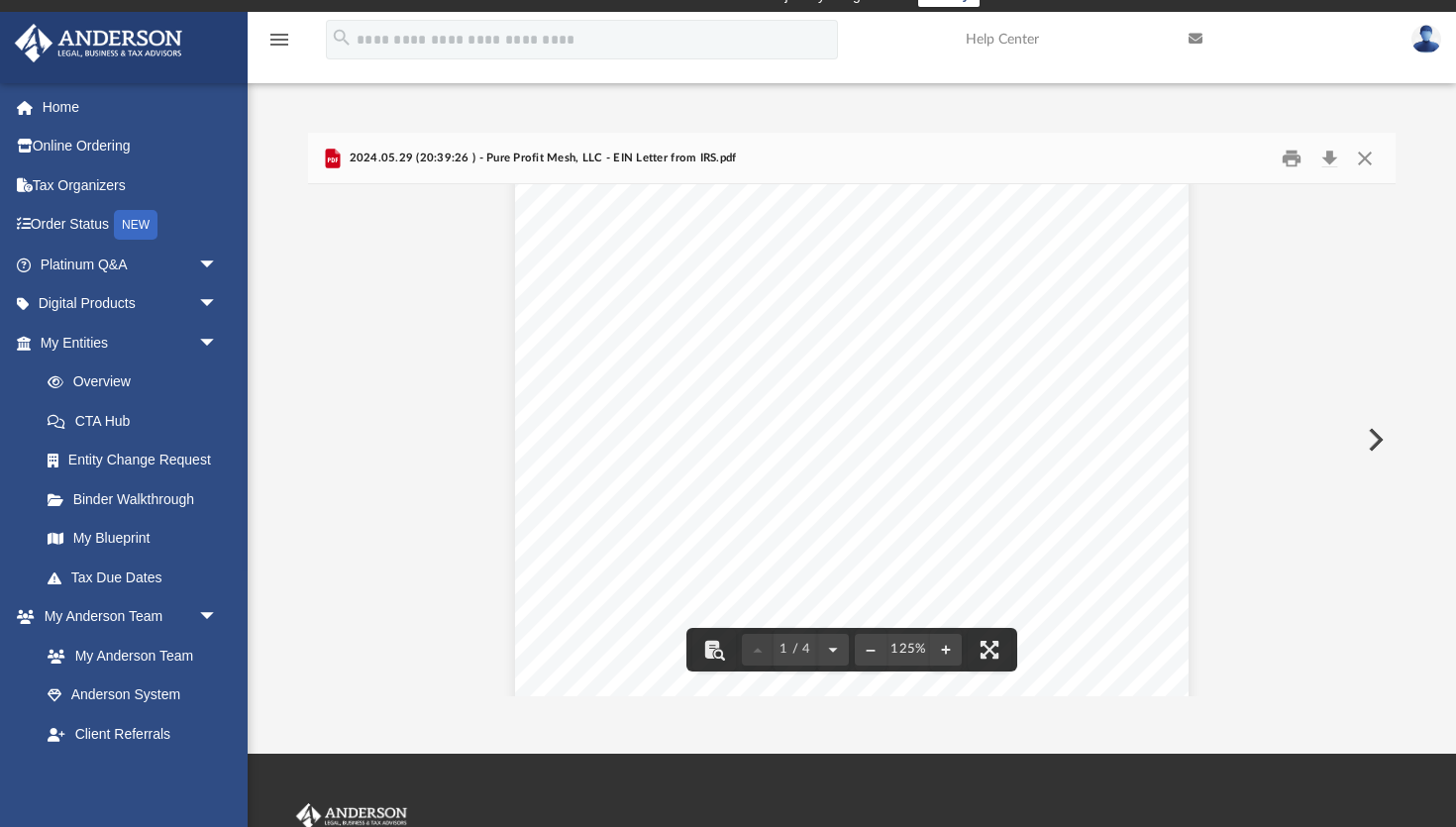 scroll, scrollTop: 0, scrollLeft: 0, axis: both 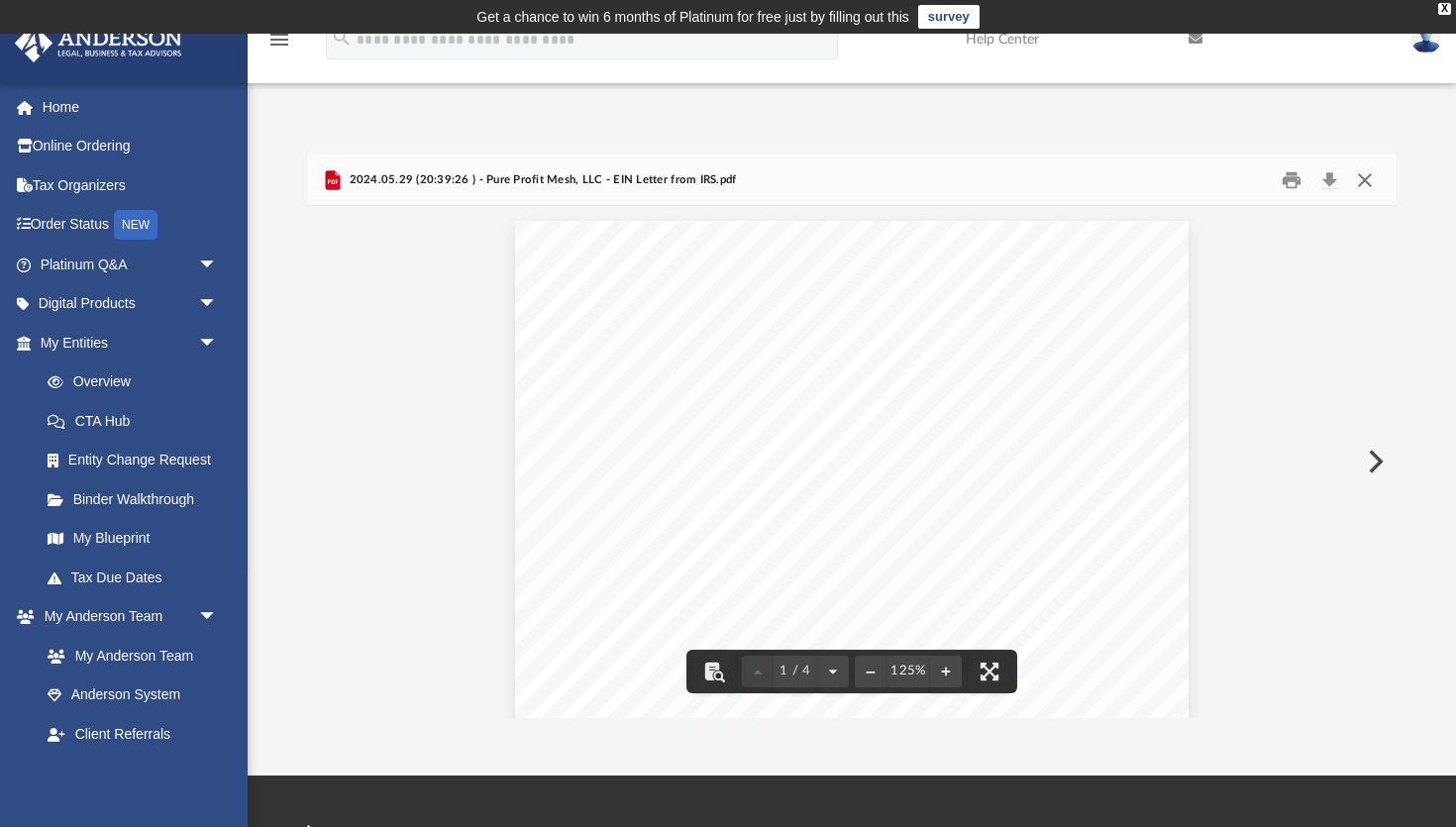 click at bounding box center [1365, 179] 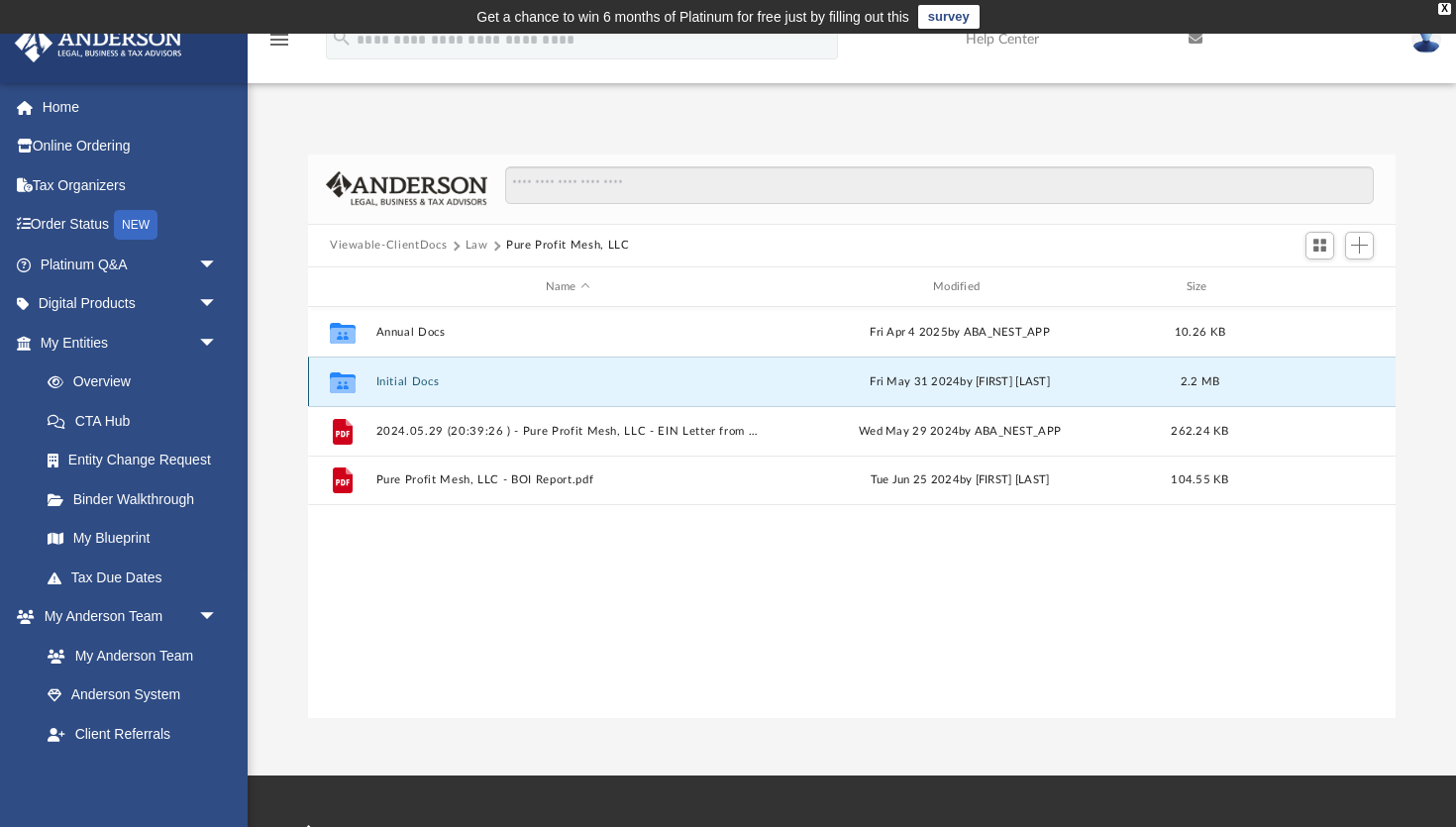 click on "Initial Docs" at bounding box center [568, 381] 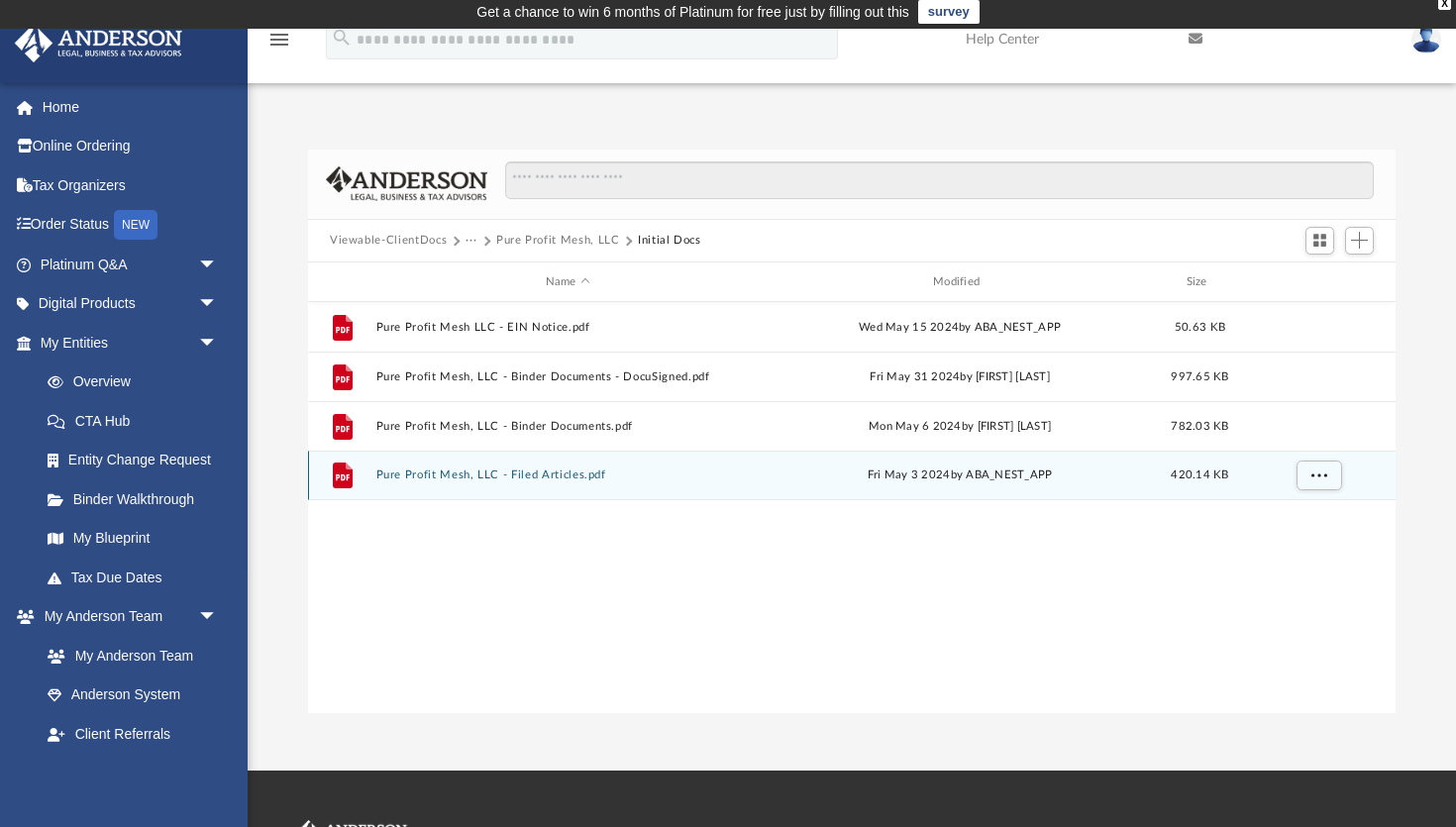 click on "Pure Profit Mesh, LLC - Filed Articles.pdf" at bounding box center [568, 475] 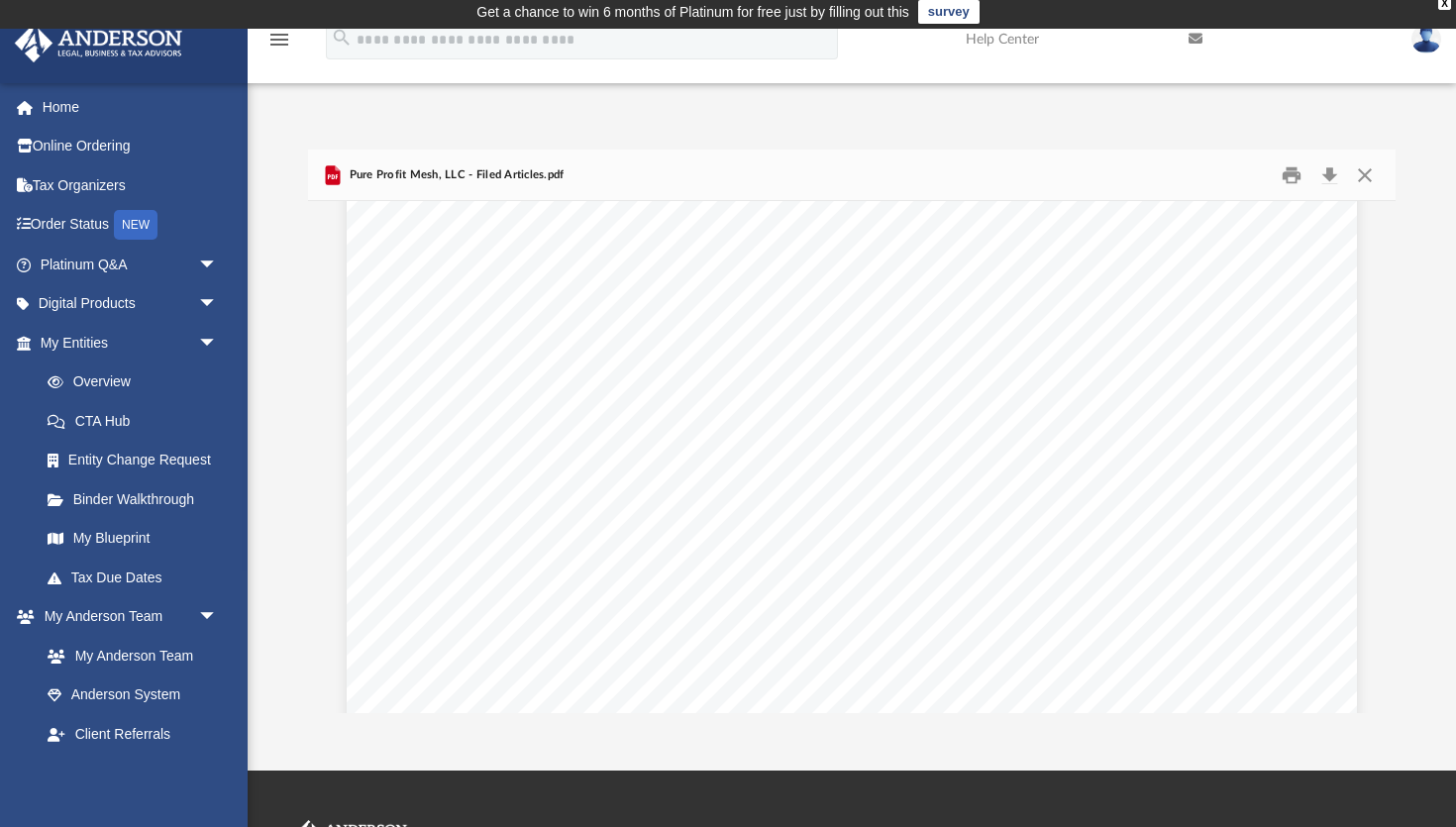 scroll, scrollTop: 4836, scrollLeft: 0, axis: vertical 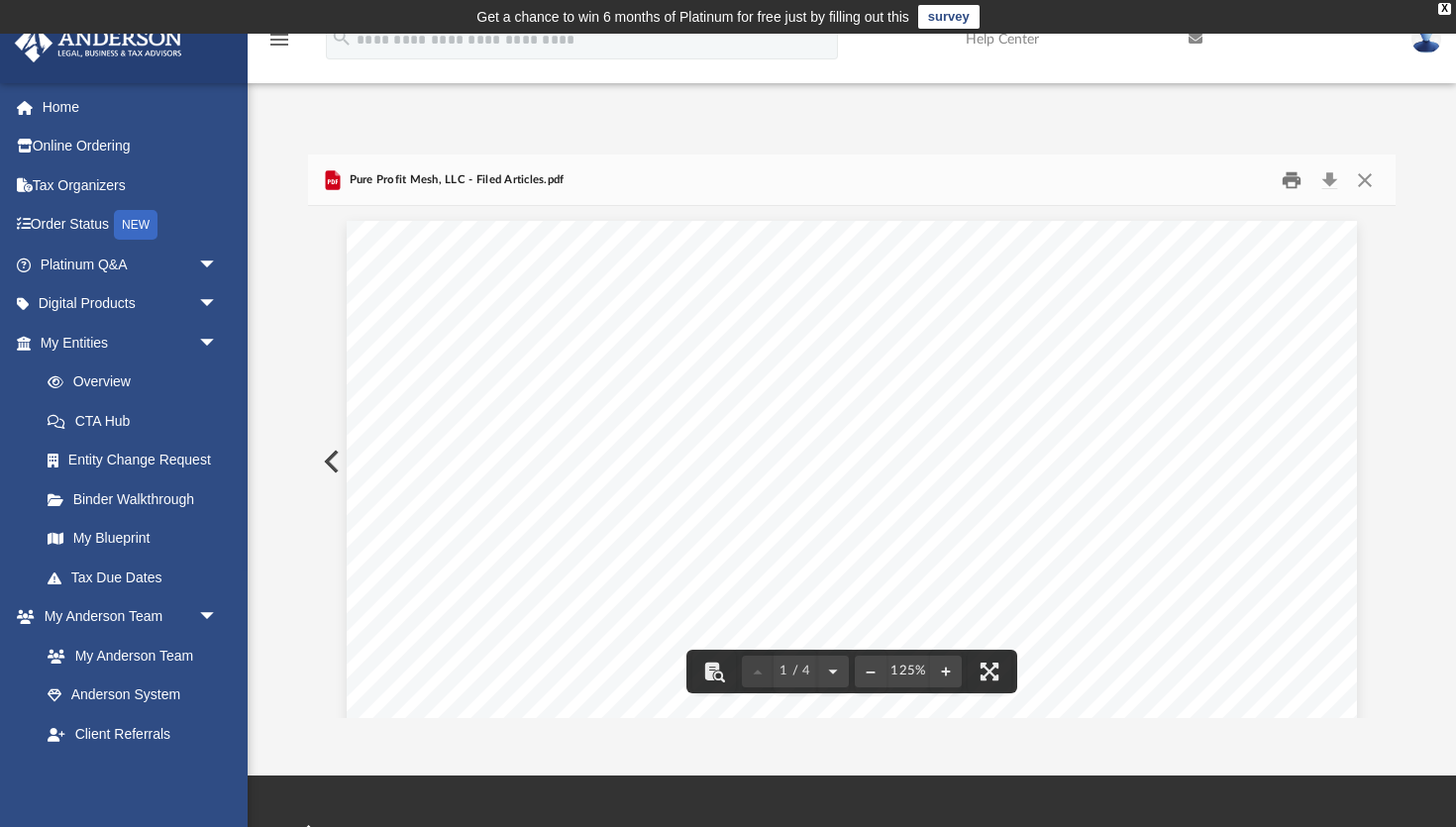 click at bounding box center [1293, 179] 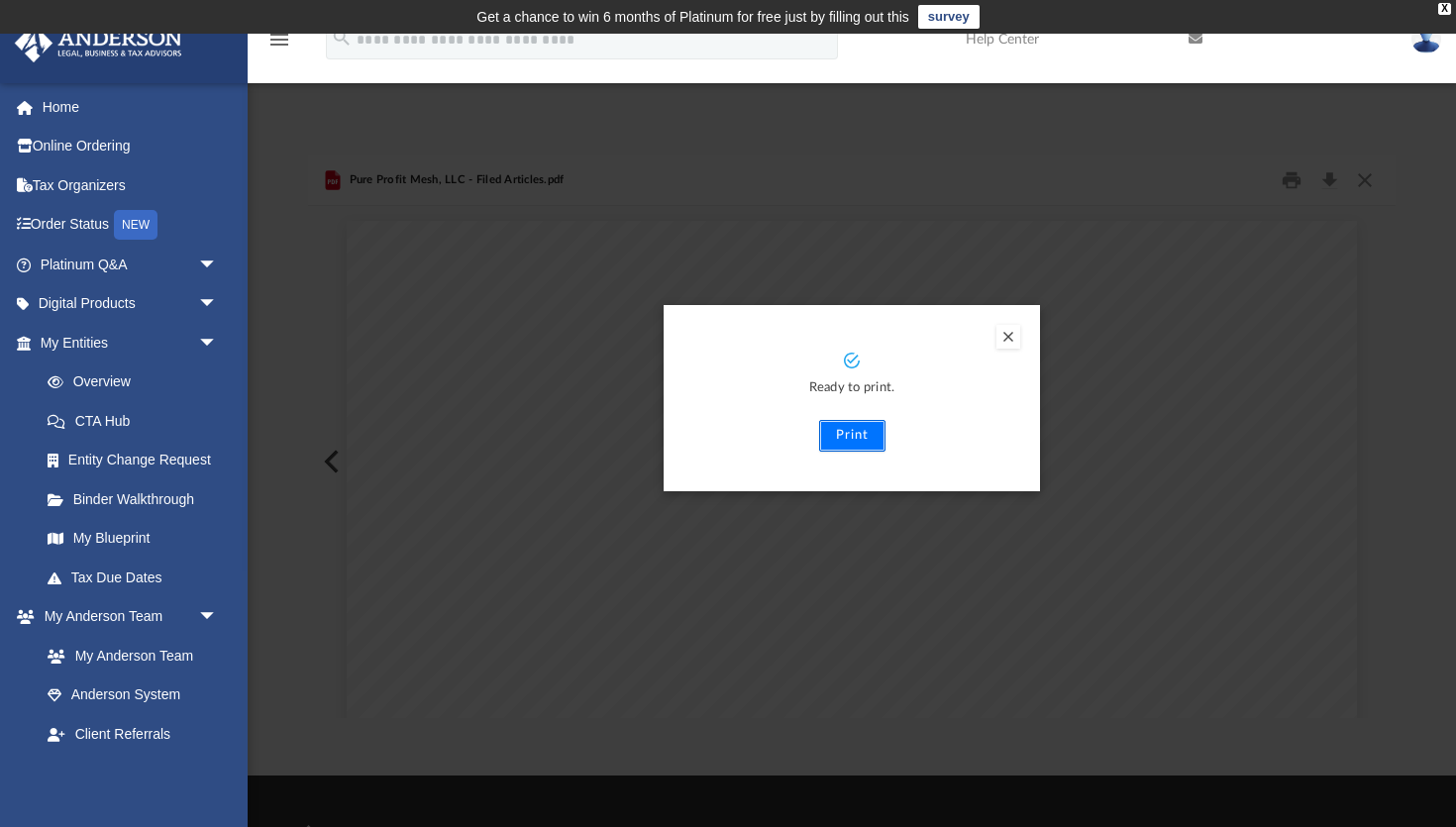 click on "Print" at bounding box center (852, 436) 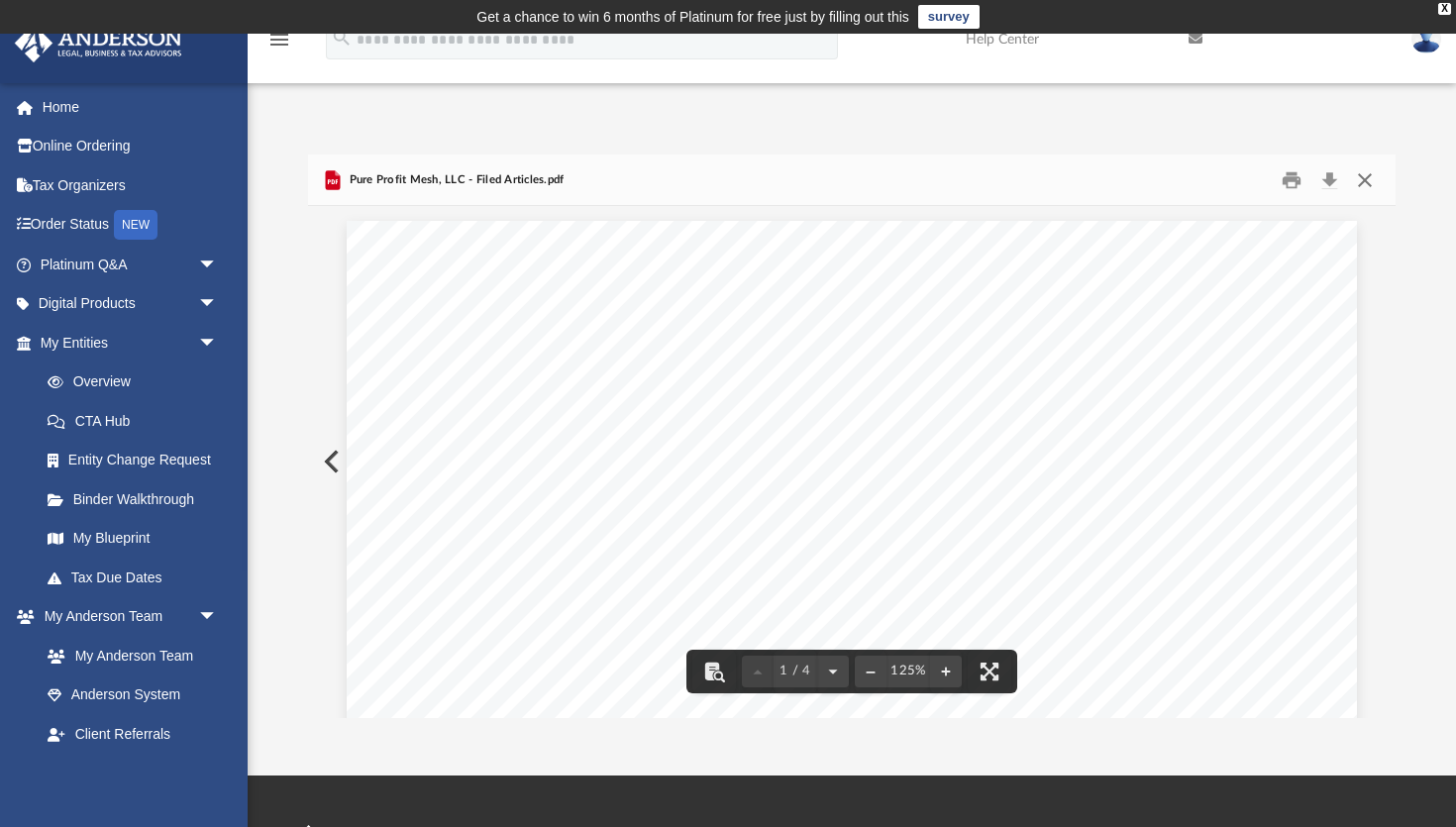 click at bounding box center (1365, 179) 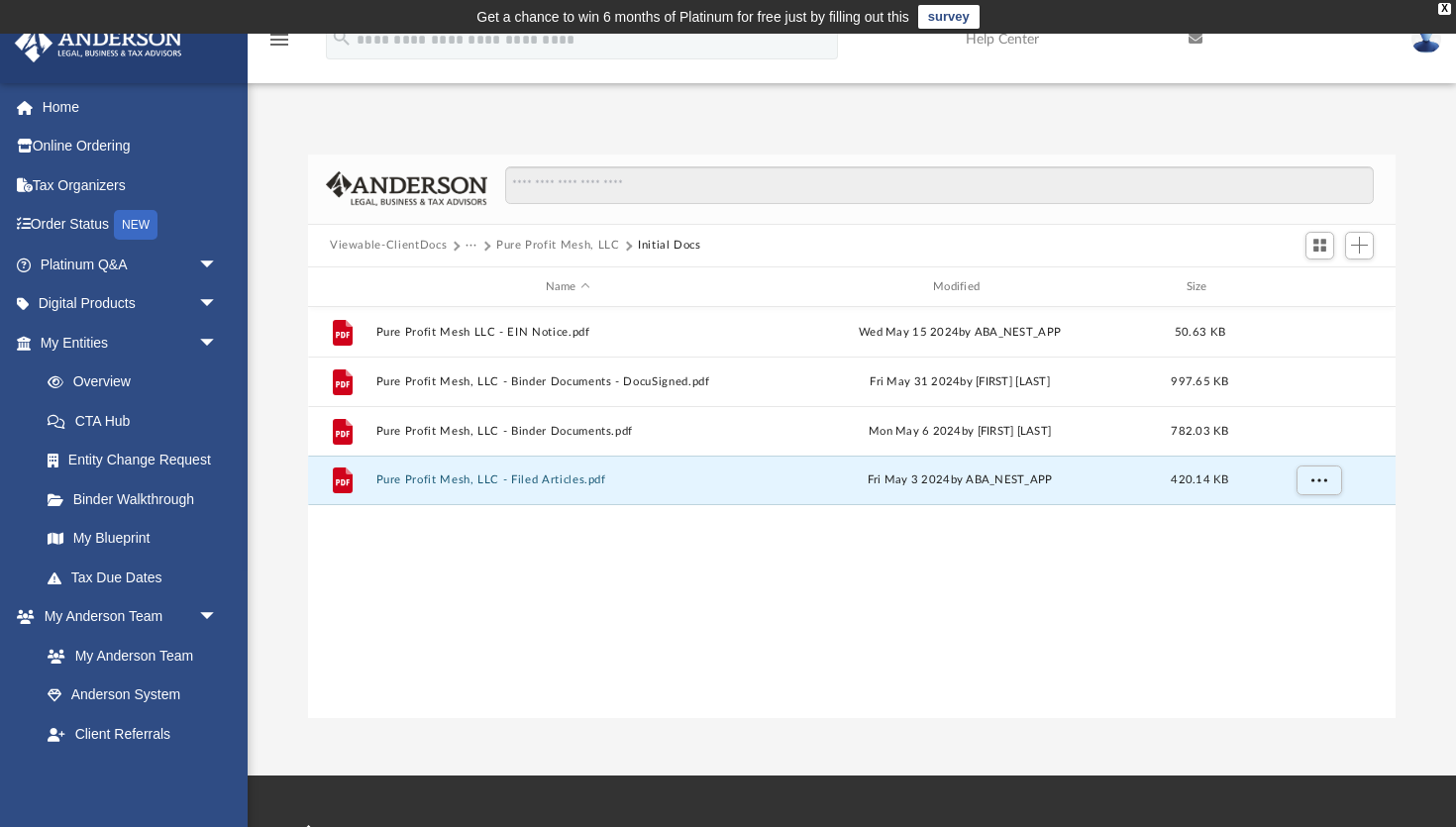 click on "Pure Profit Mesh, LLC" at bounding box center [558, 246] 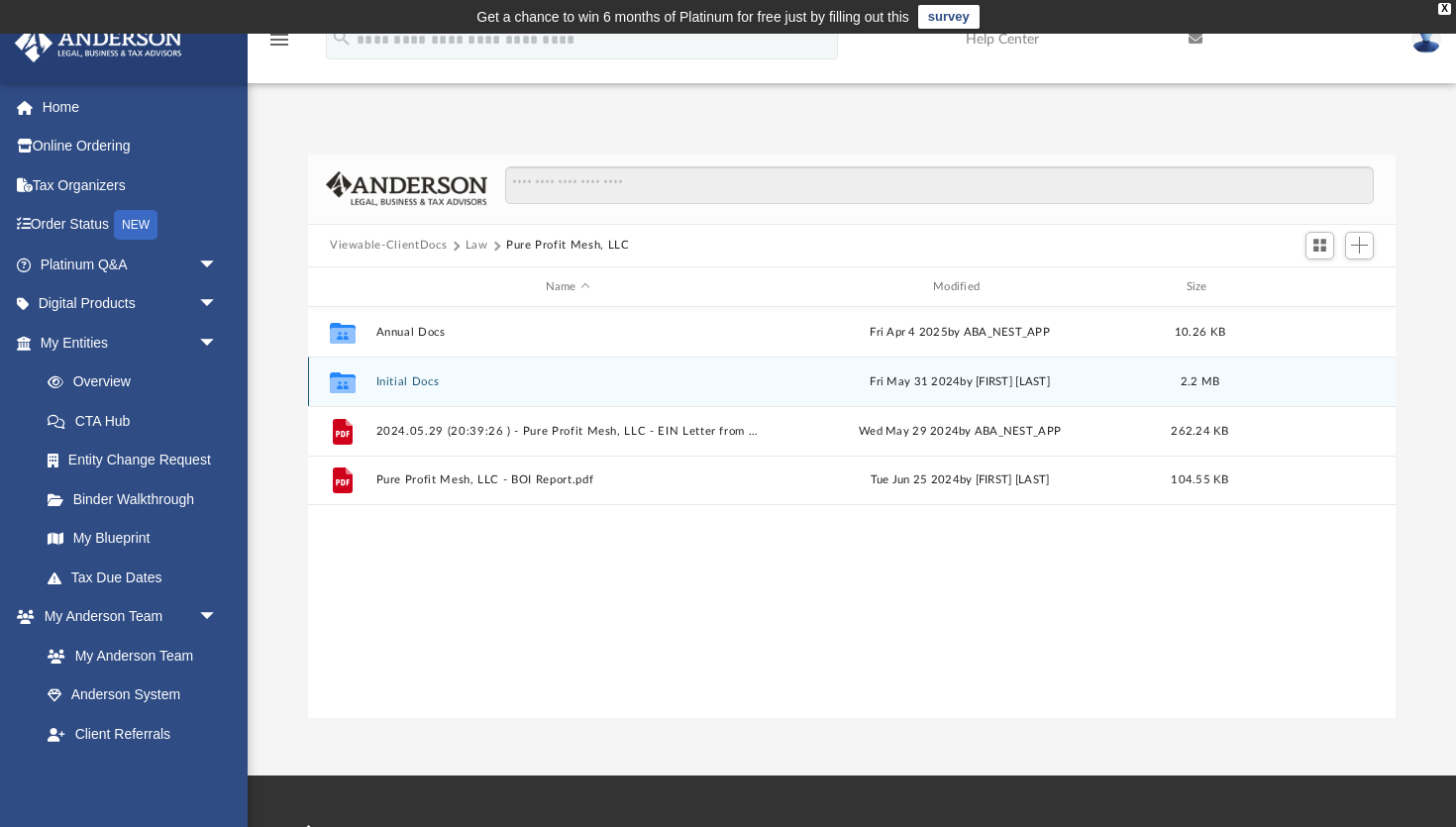 click on "Initial Docs" at bounding box center (568, 381) 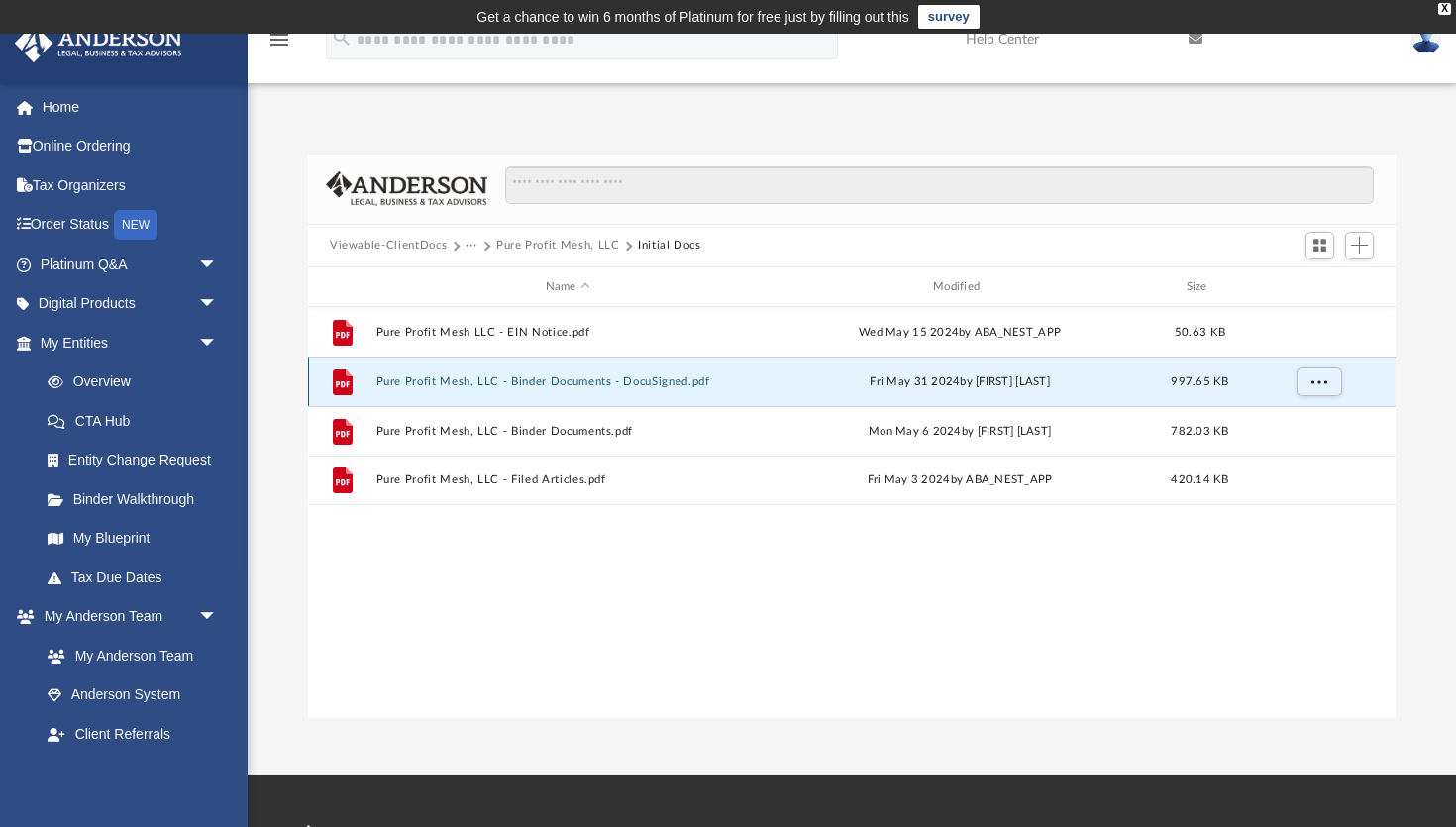 click on "Pure Profit Mesh, LLC - Binder Documents - DocuSigned.pdf" at bounding box center (568, 381) 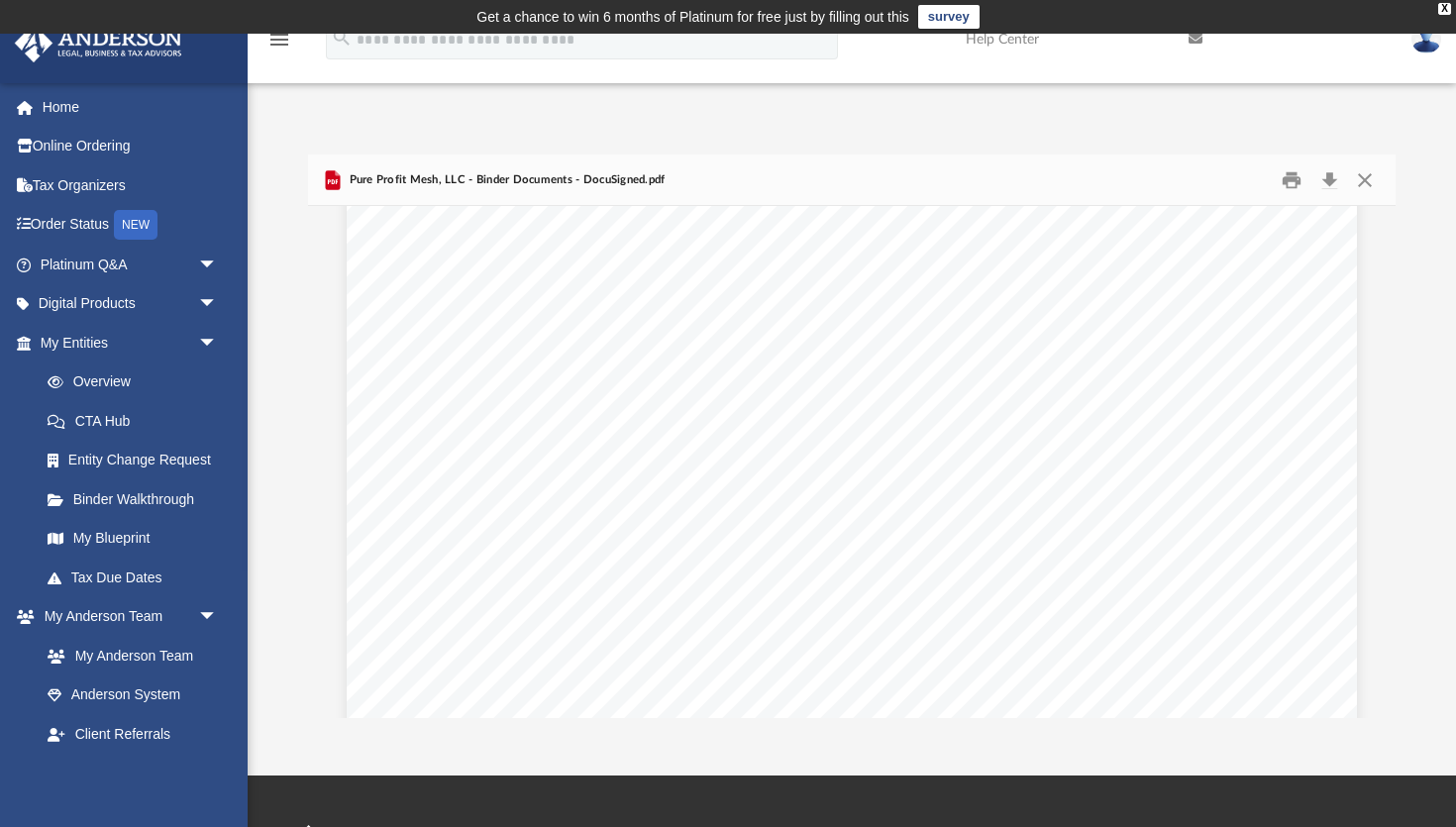 scroll, scrollTop: 0, scrollLeft: 0, axis: both 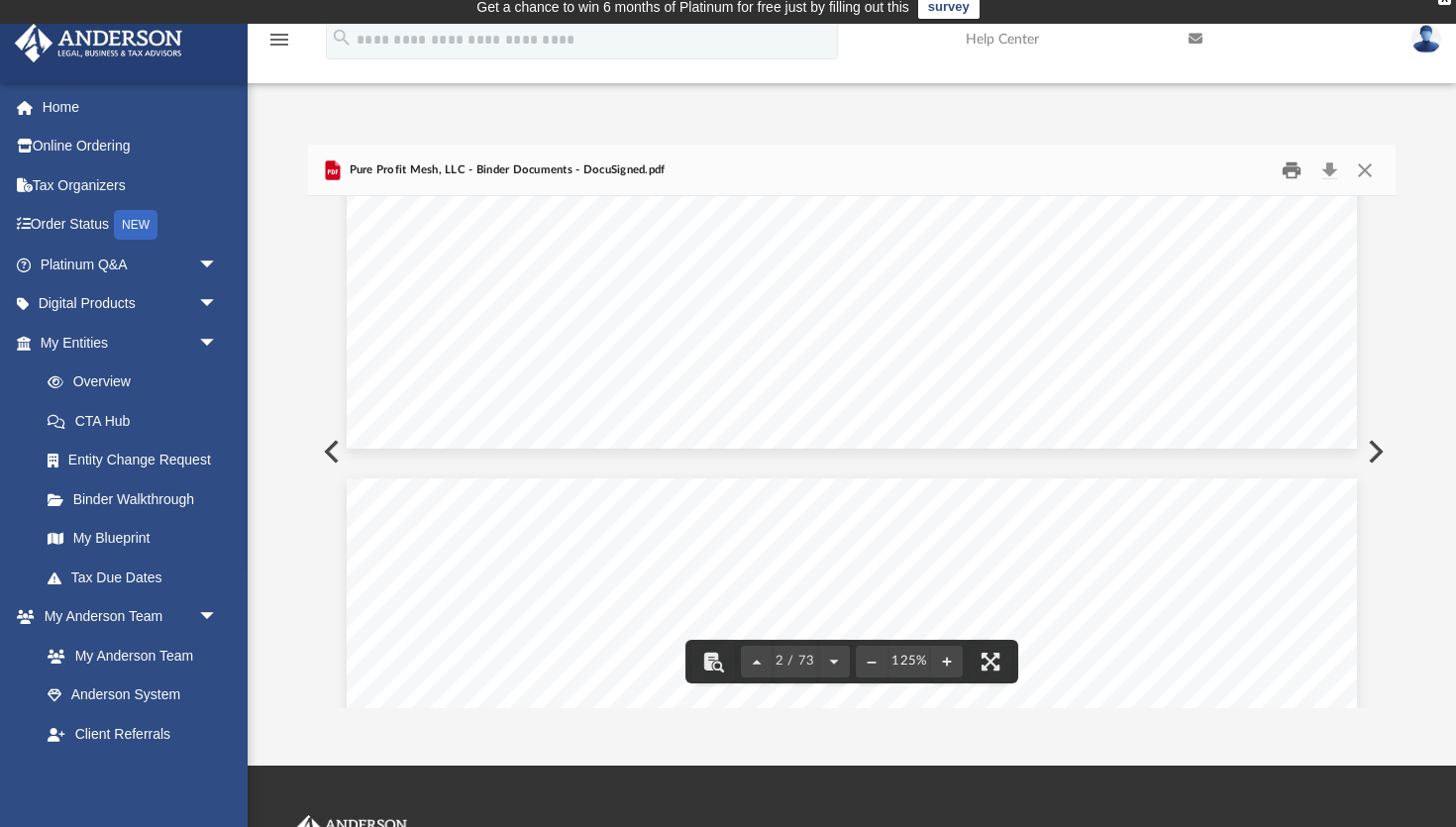 click at bounding box center [1293, 169] 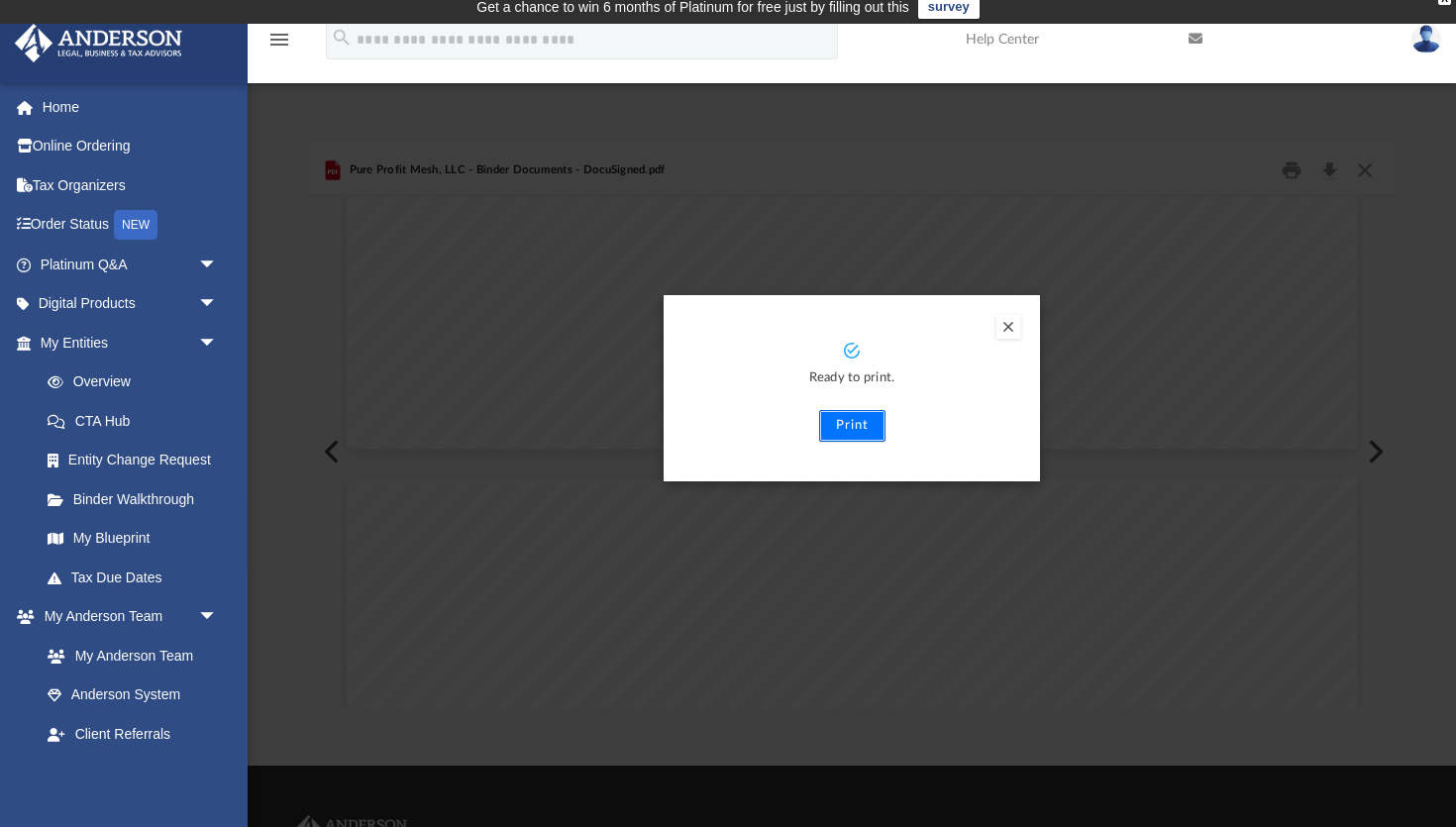 click on "Print" at bounding box center [852, 426] 